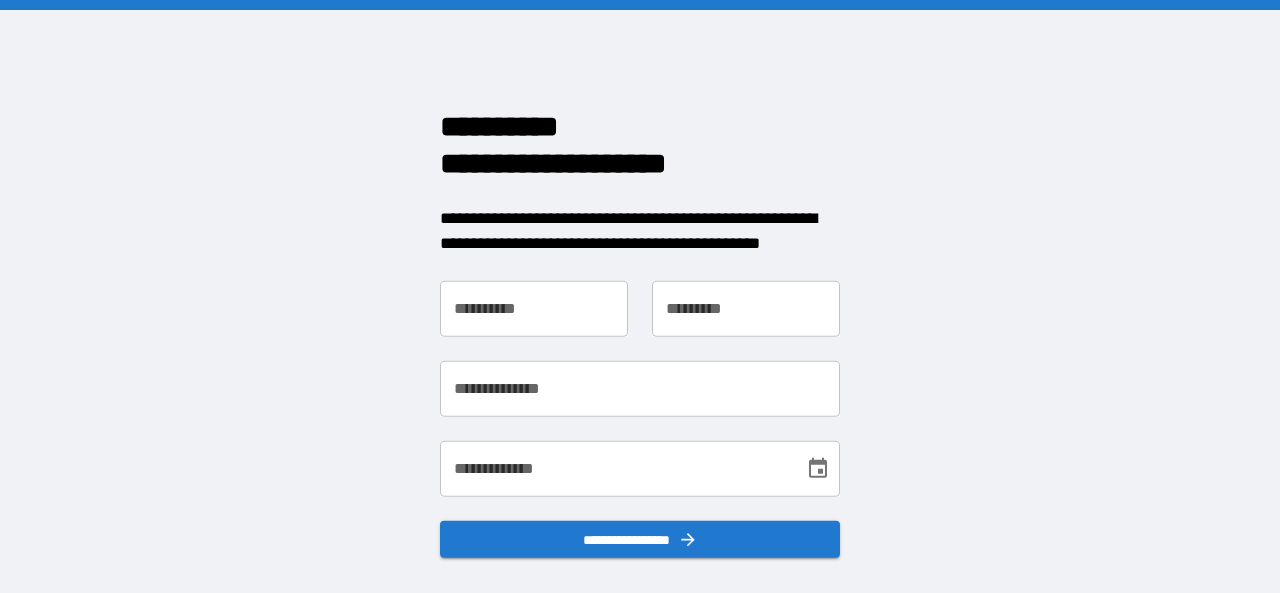 scroll, scrollTop: 0, scrollLeft: 0, axis: both 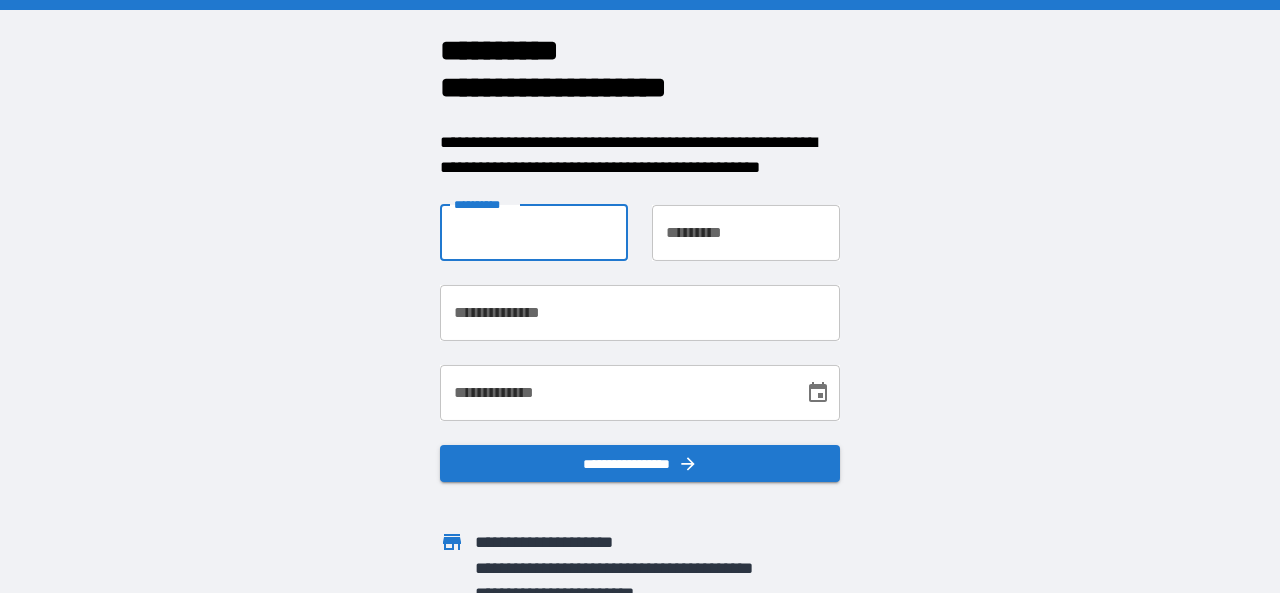 click on "**********" at bounding box center (534, 233) 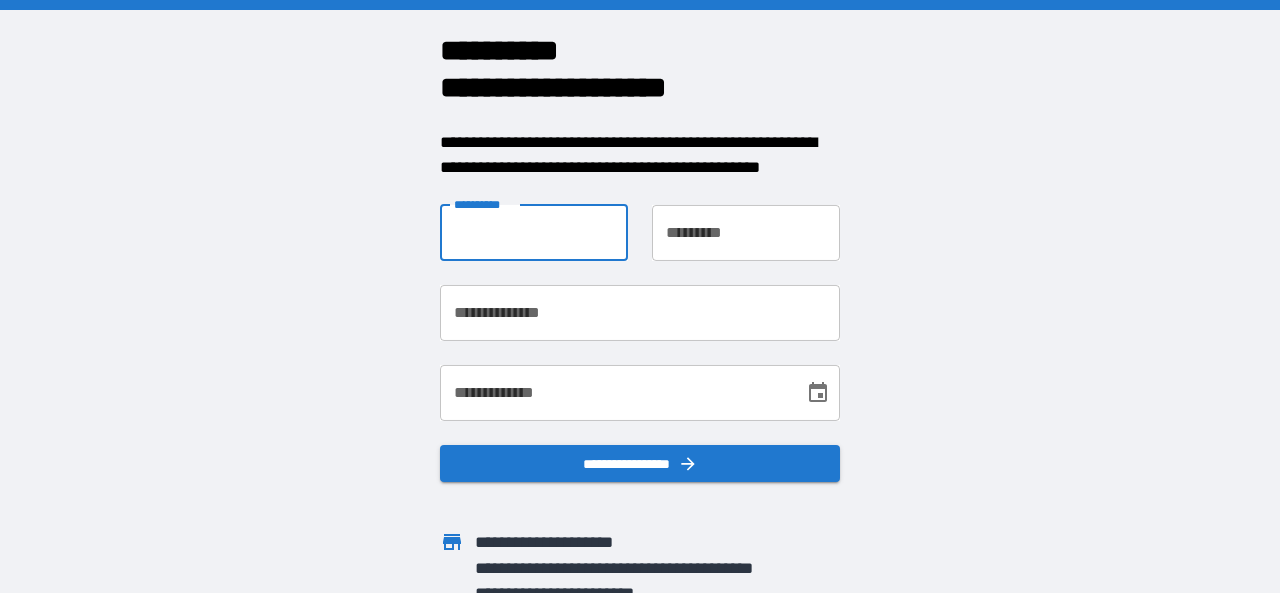 type on "******" 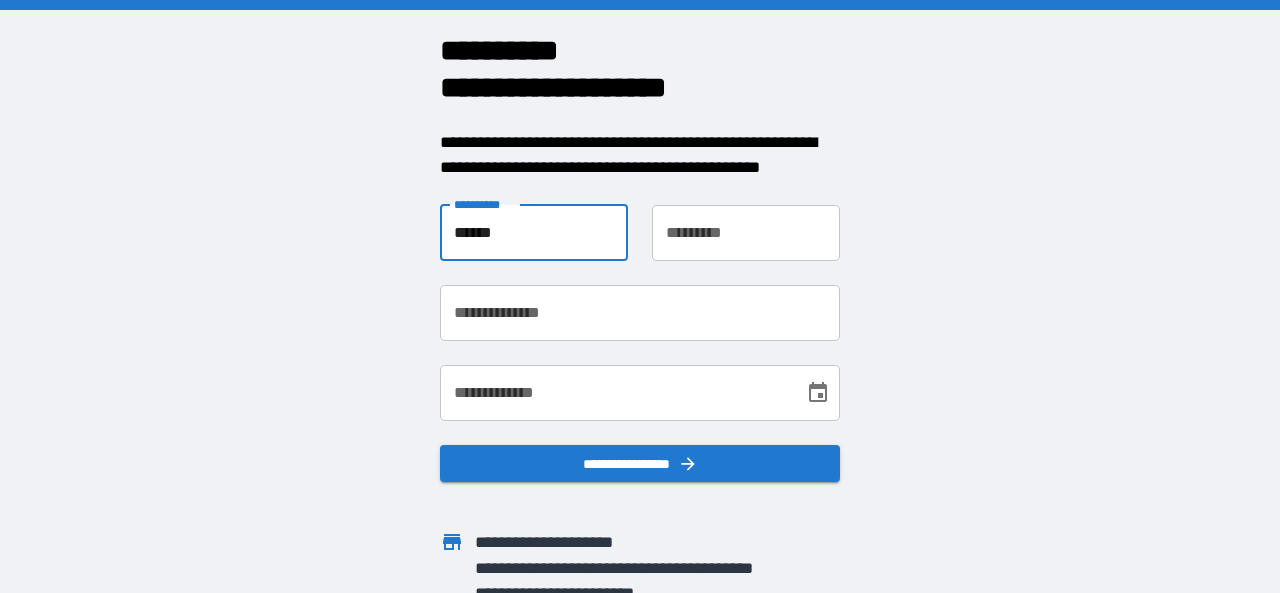 type on "*****" 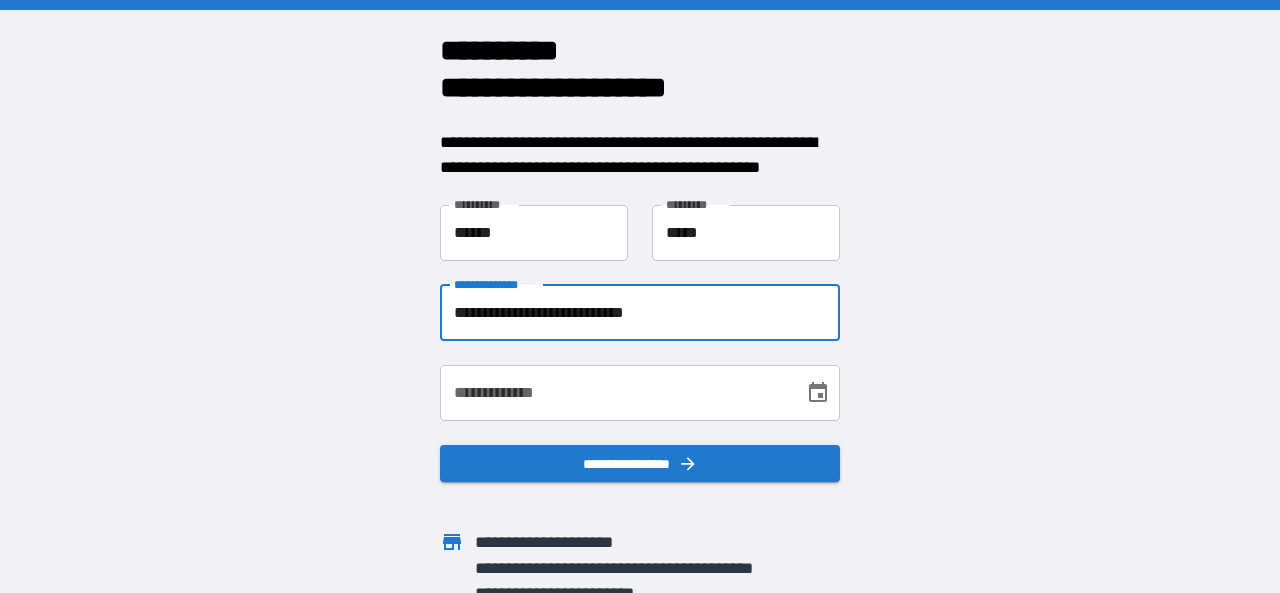 click on "**********" at bounding box center [640, 313] 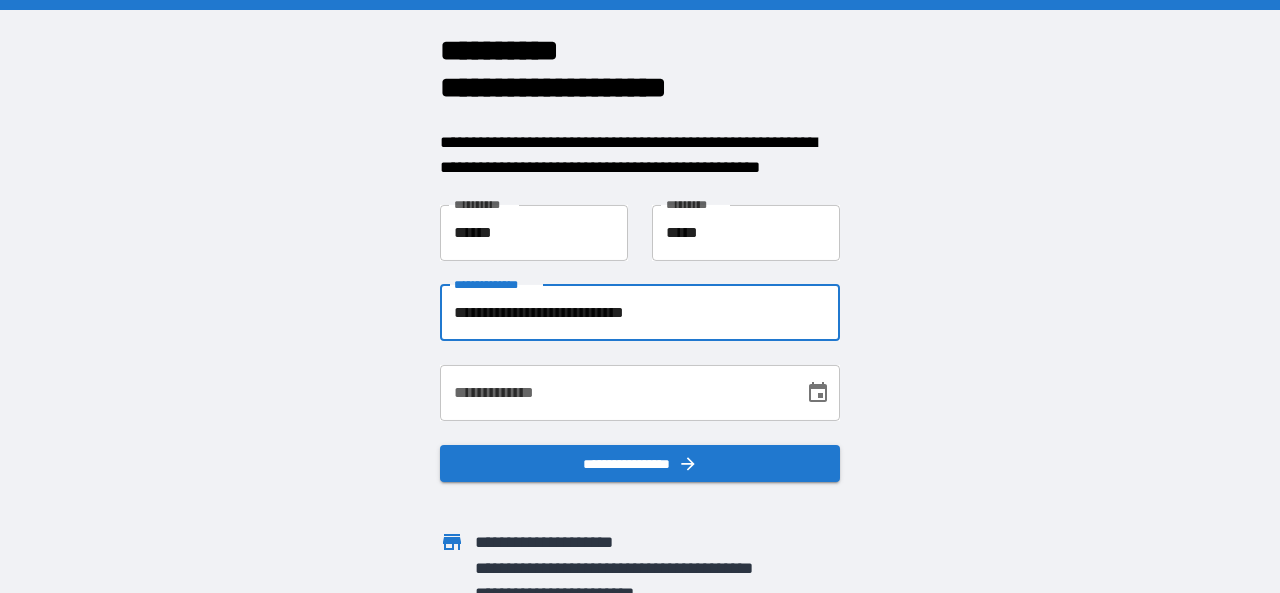 type on "**********" 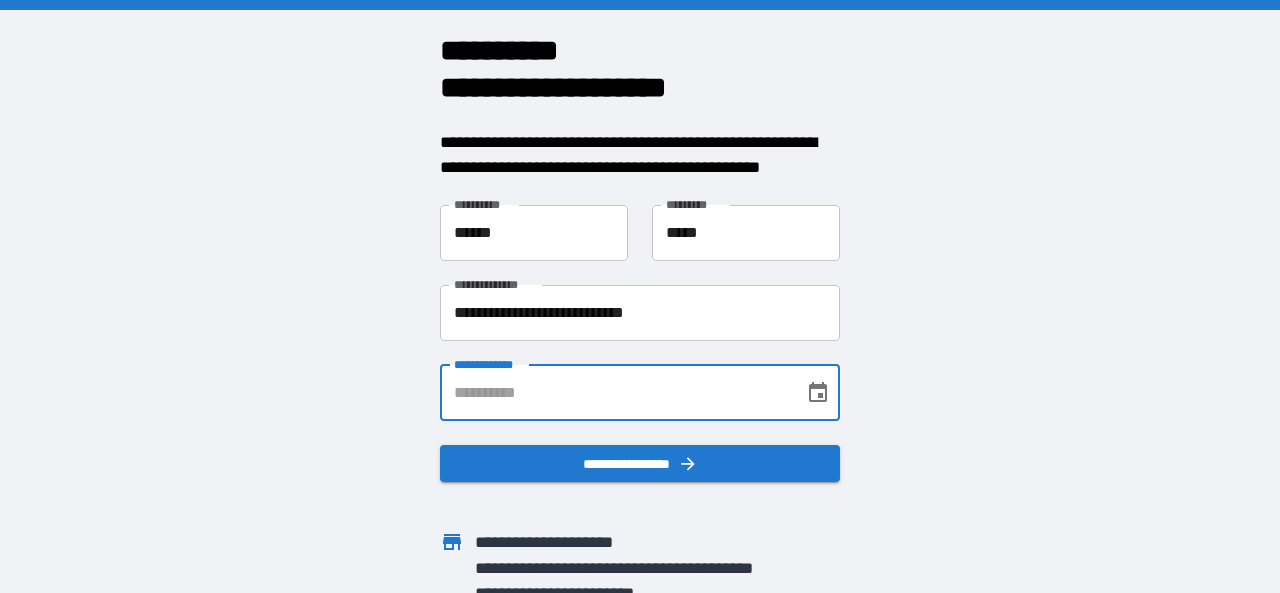click on "**********" at bounding box center [615, 393] 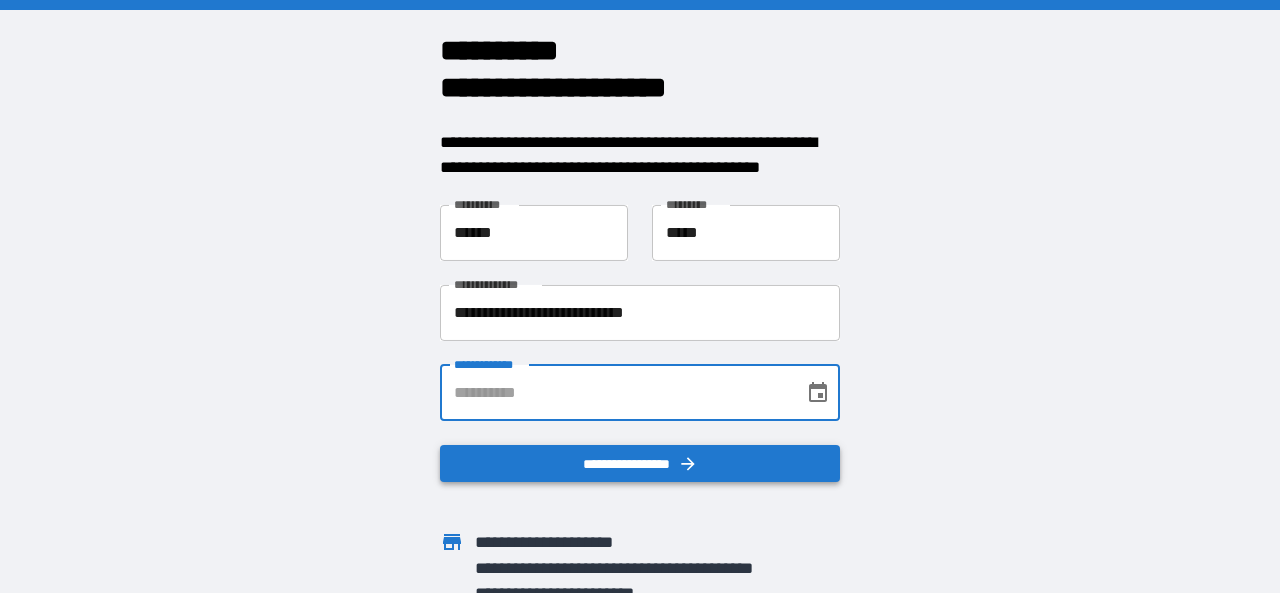 type on "**********" 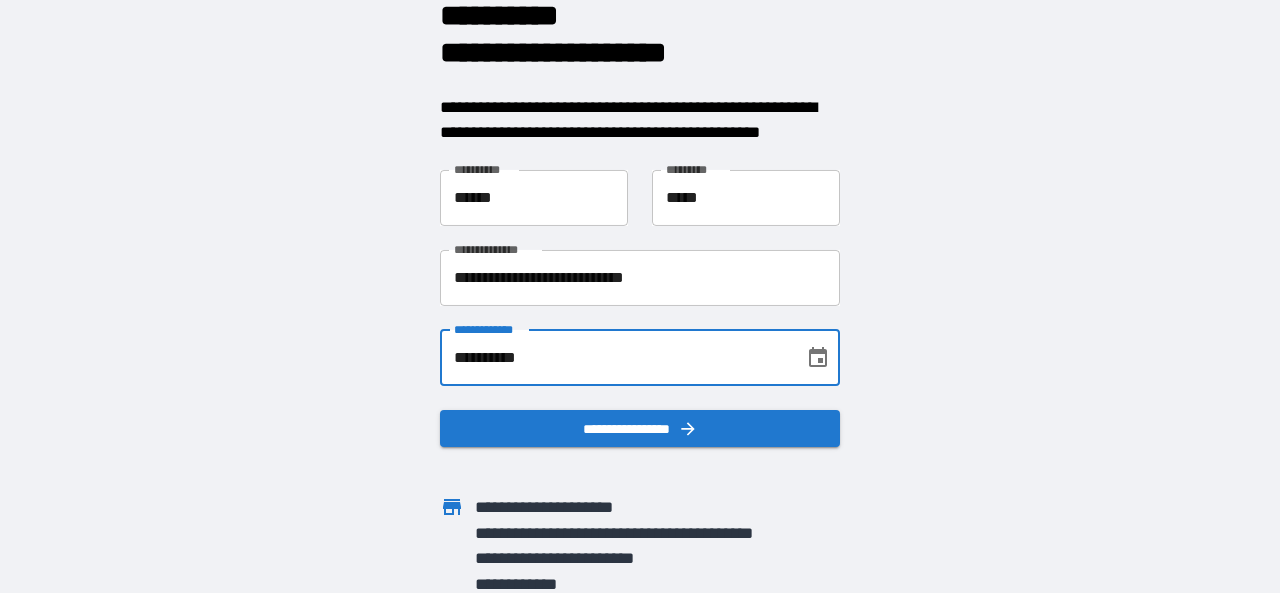 scroll, scrollTop: 65, scrollLeft: 0, axis: vertical 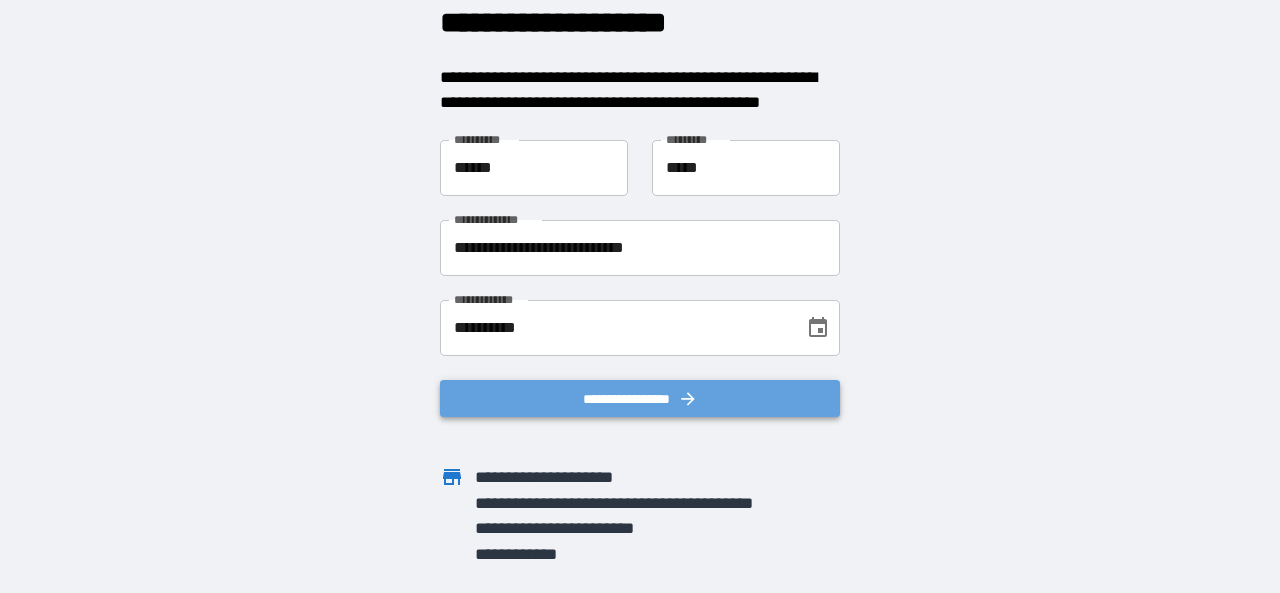 click on "**********" at bounding box center (640, 399) 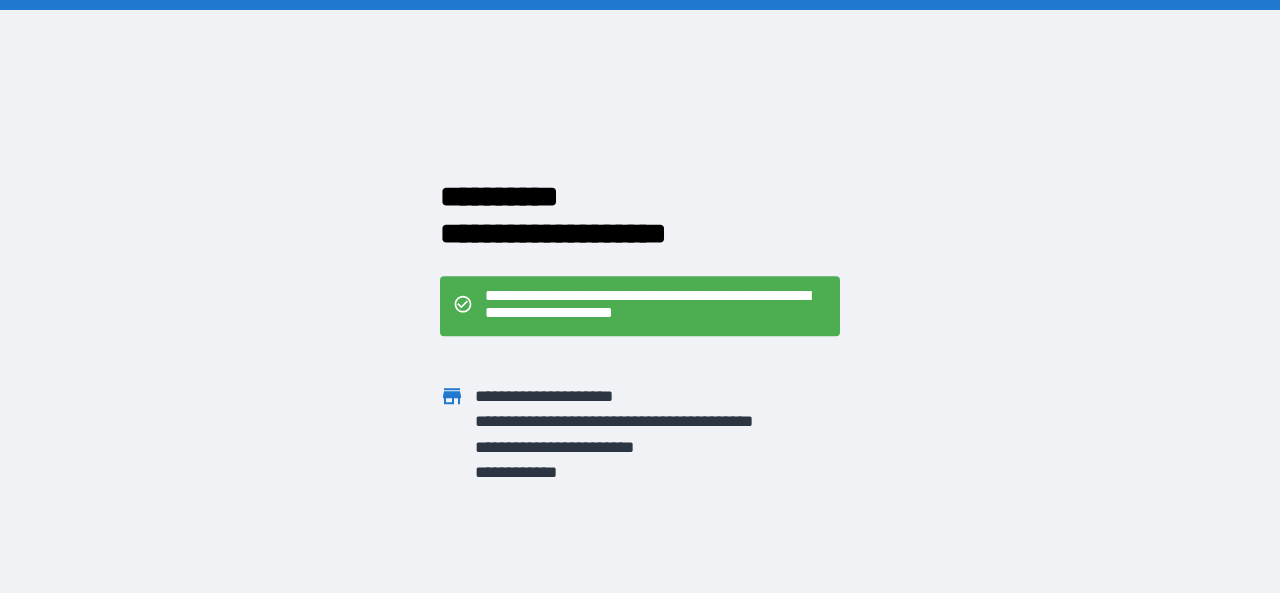 scroll, scrollTop: 0, scrollLeft: 0, axis: both 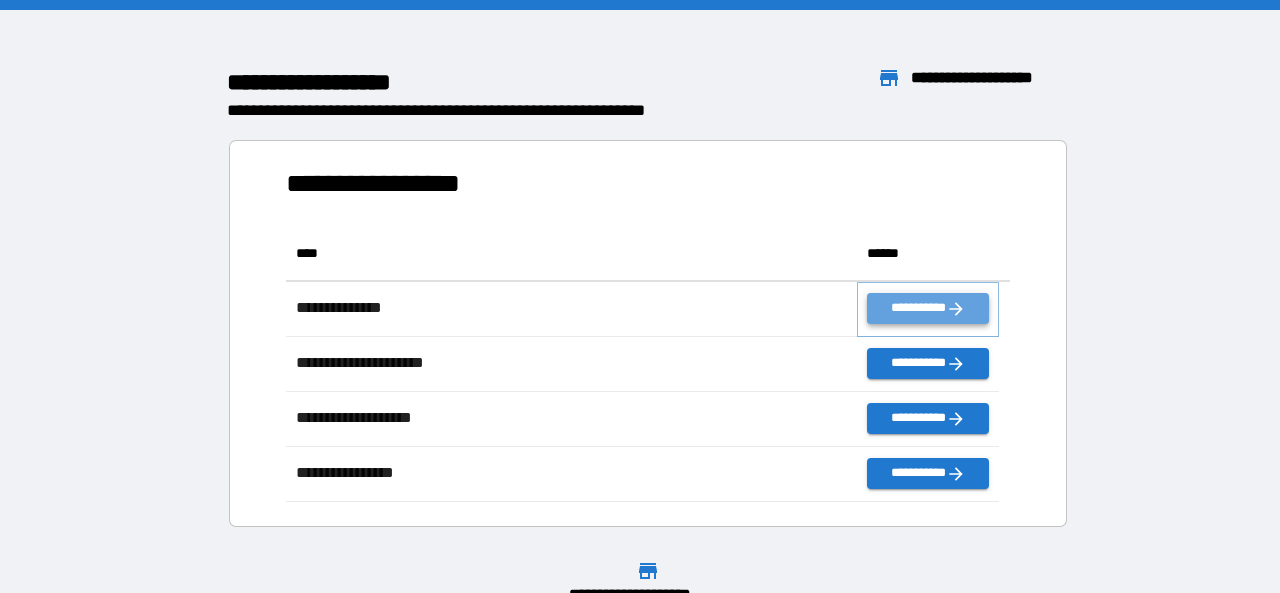 click on "**********" at bounding box center (928, 308) 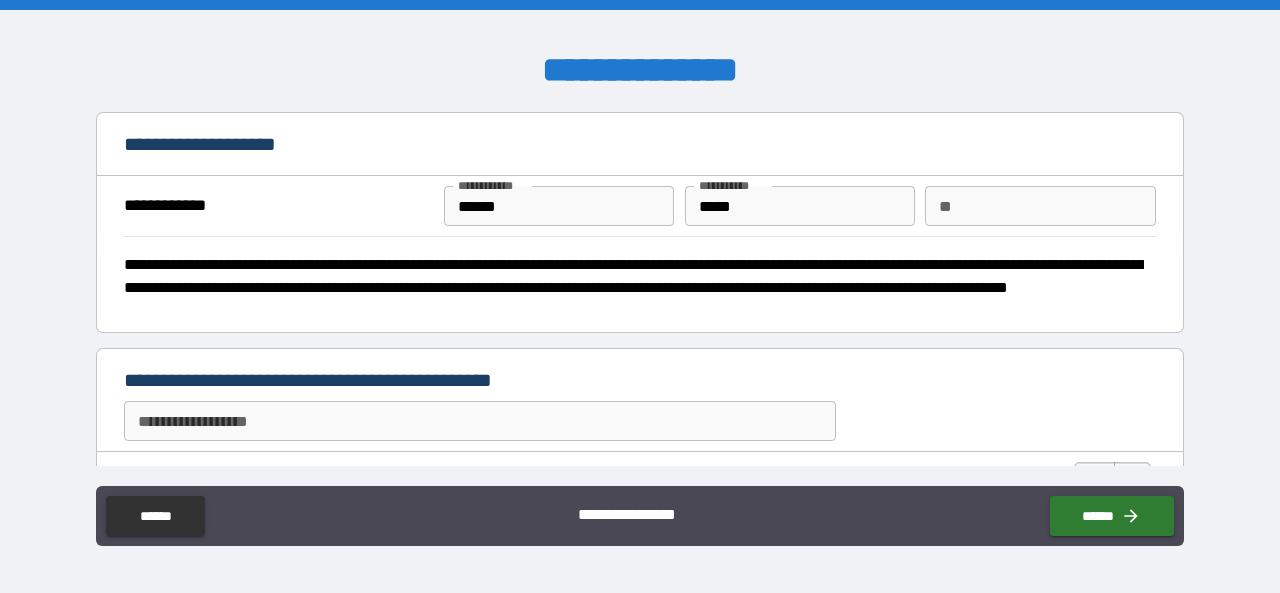 scroll, scrollTop: 100, scrollLeft: 0, axis: vertical 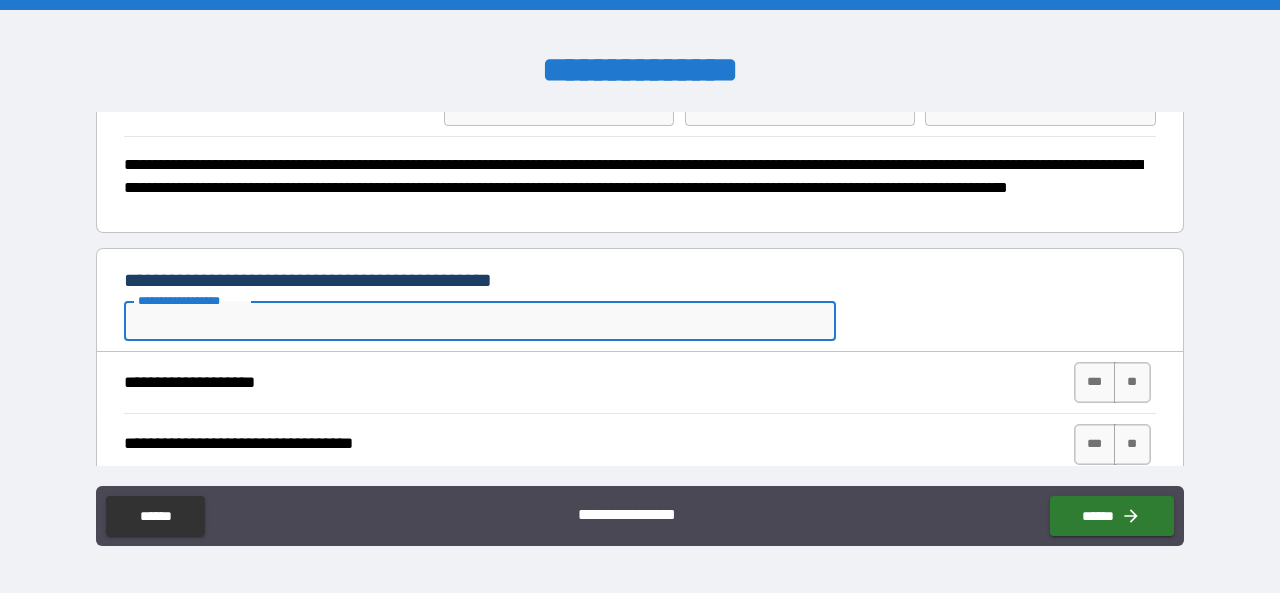 click on "**********" at bounding box center [480, 321] 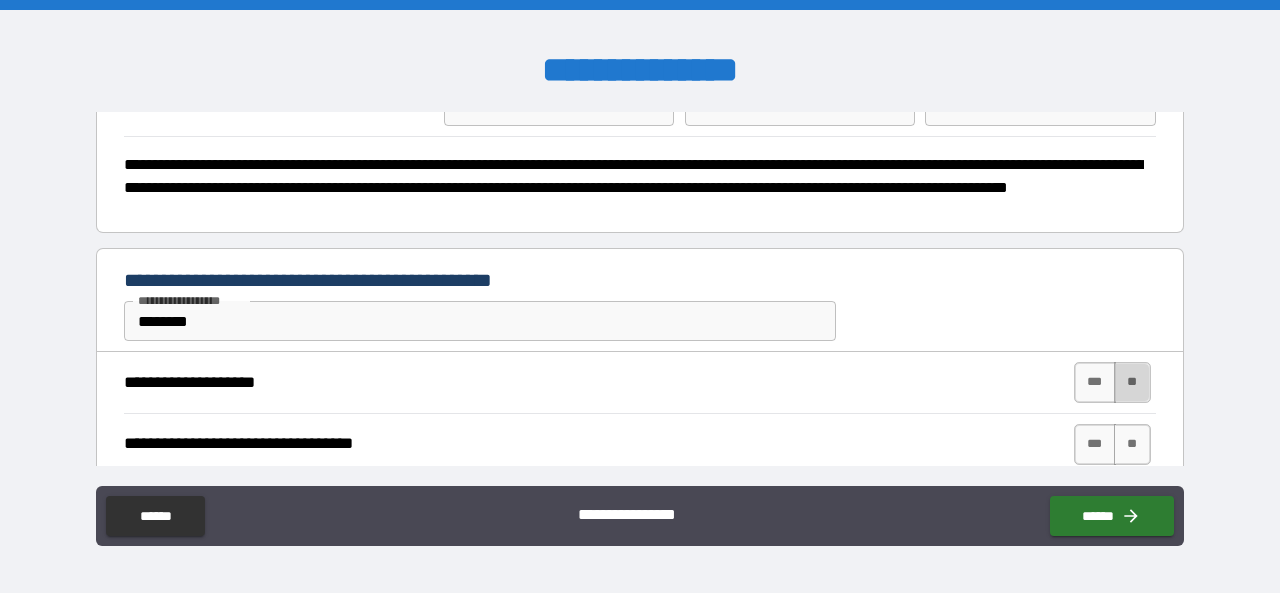 click on "**" at bounding box center [1132, 382] 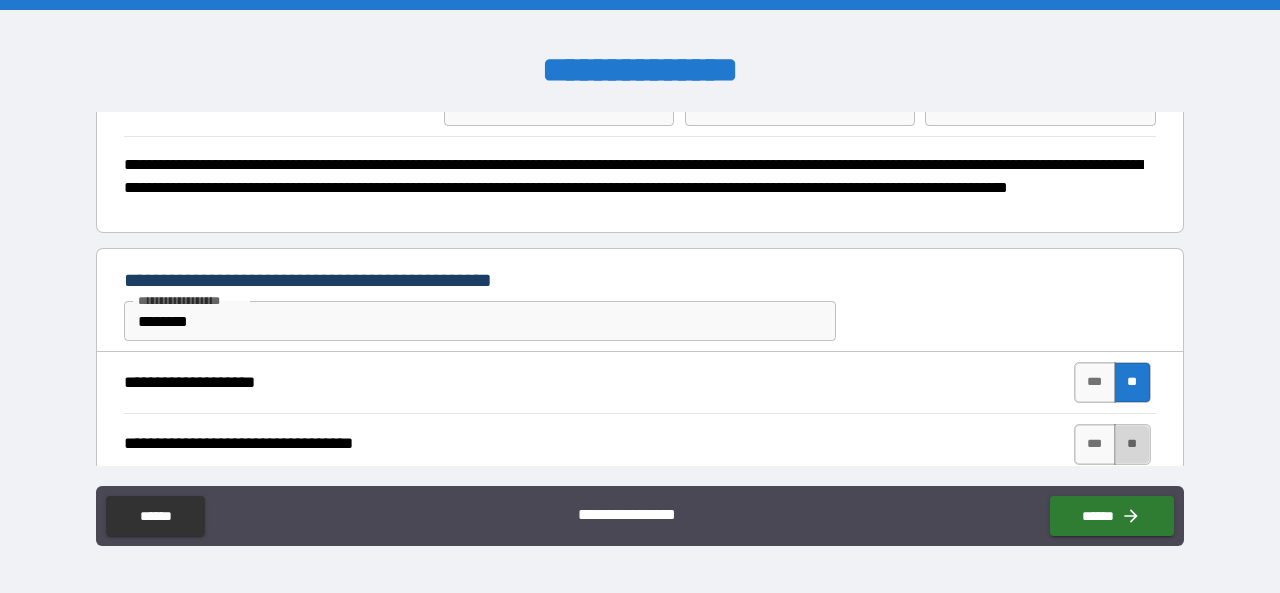click on "**" at bounding box center (1132, 444) 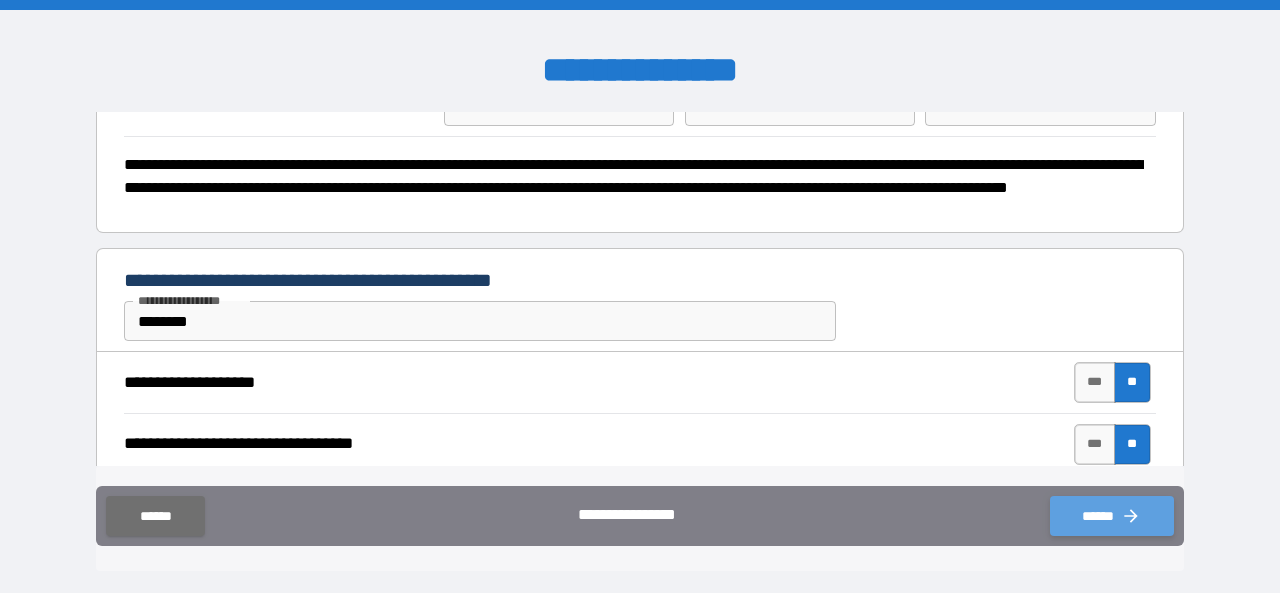 click 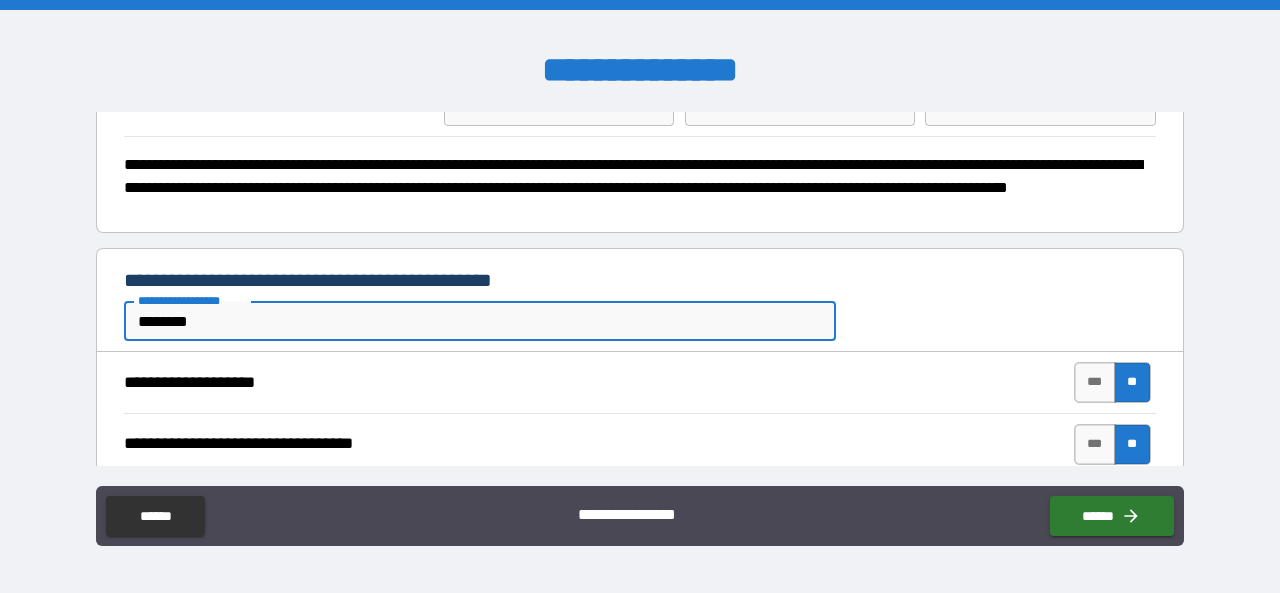 click on "********" at bounding box center (480, 321) 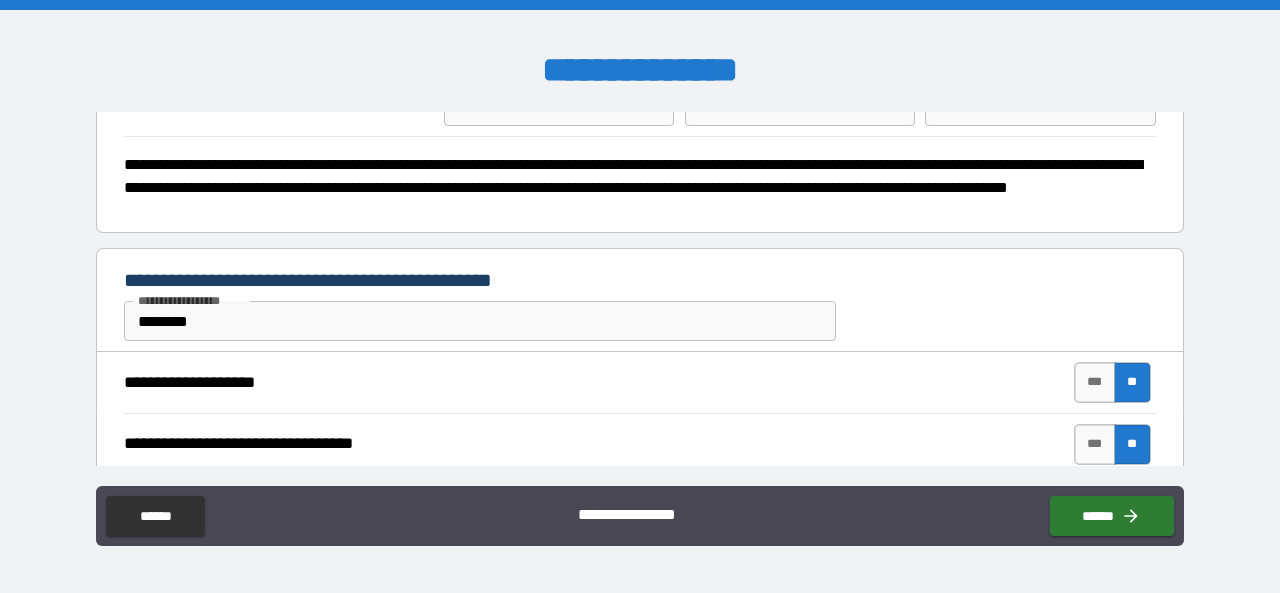 click on "**********" at bounding box center [191, 300] 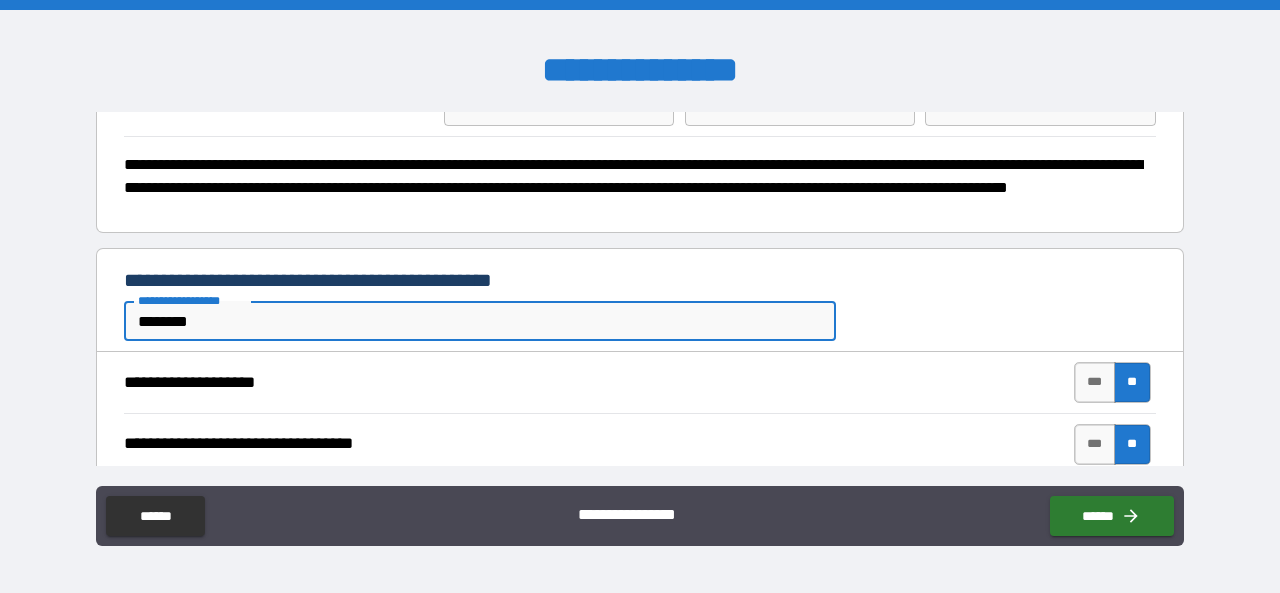 click on "********" at bounding box center (480, 321) 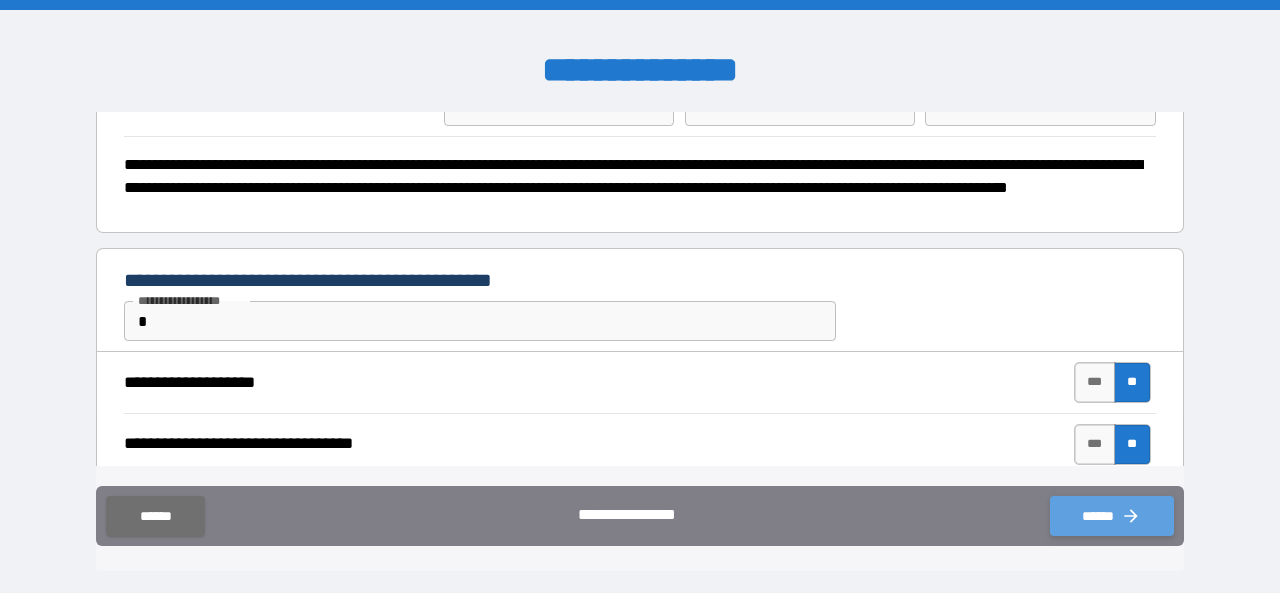 click on "******" at bounding box center [1112, 516] 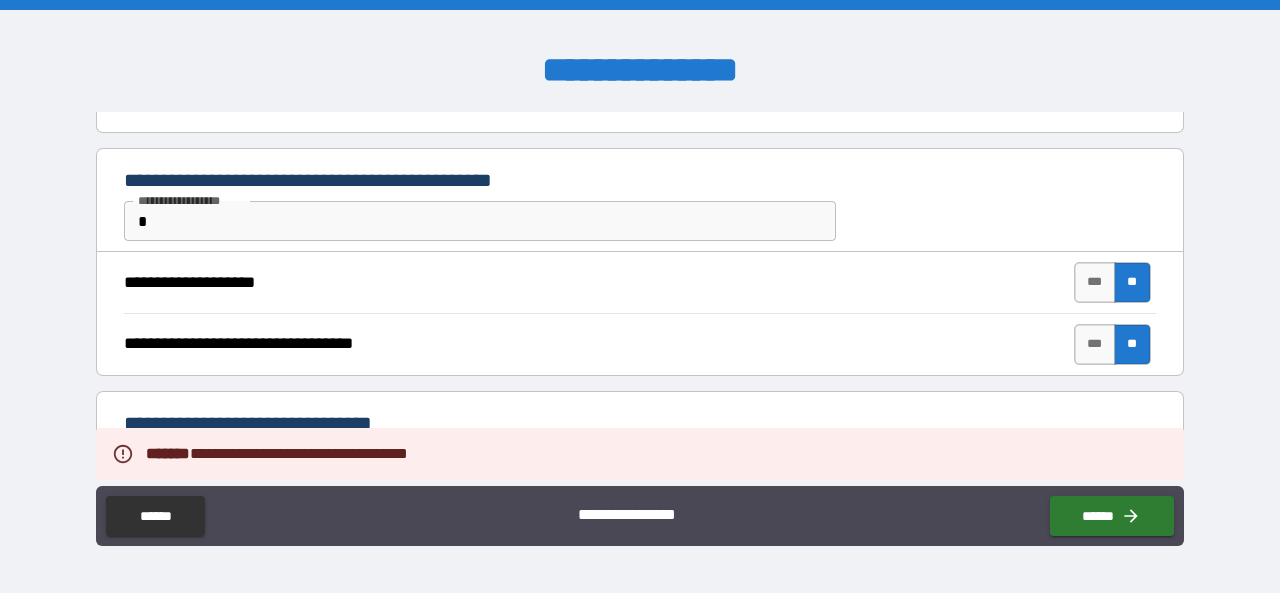 scroll, scrollTop: 100, scrollLeft: 0, axis: vertical 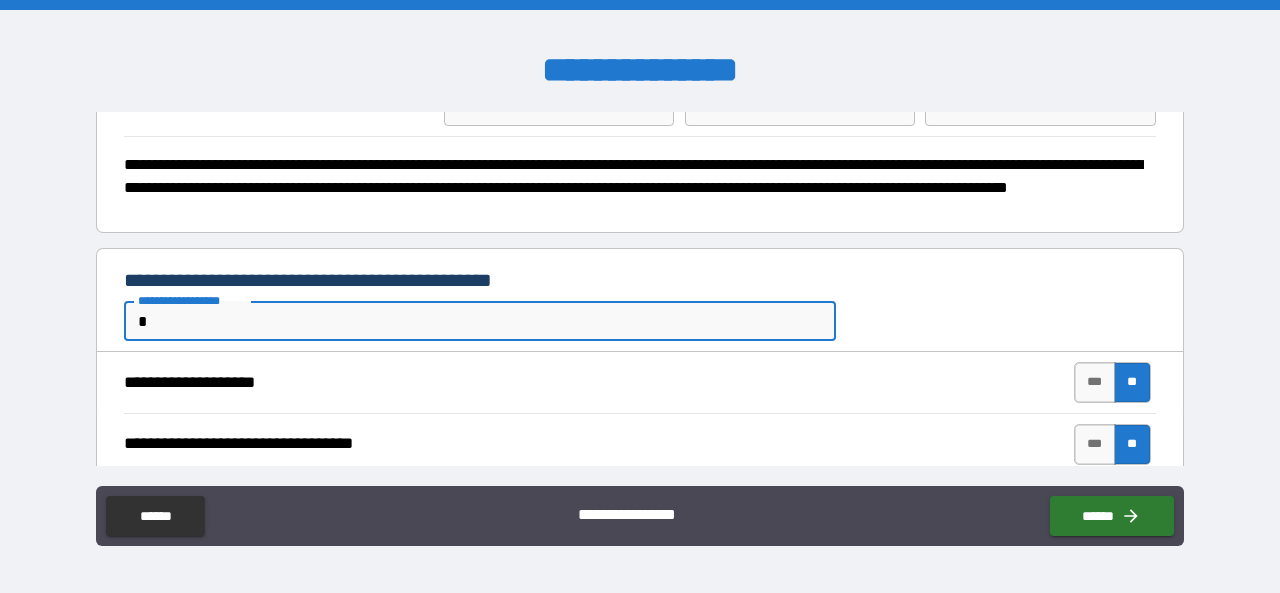 click on "*" at bounding box center [480, 321] 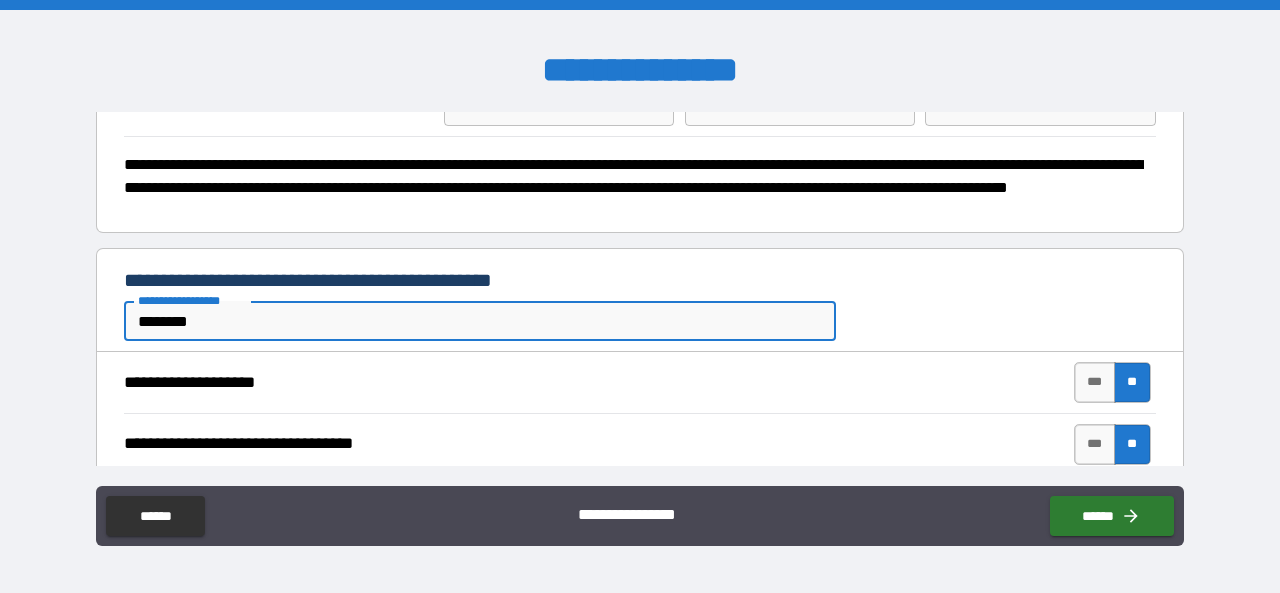 type on "********" 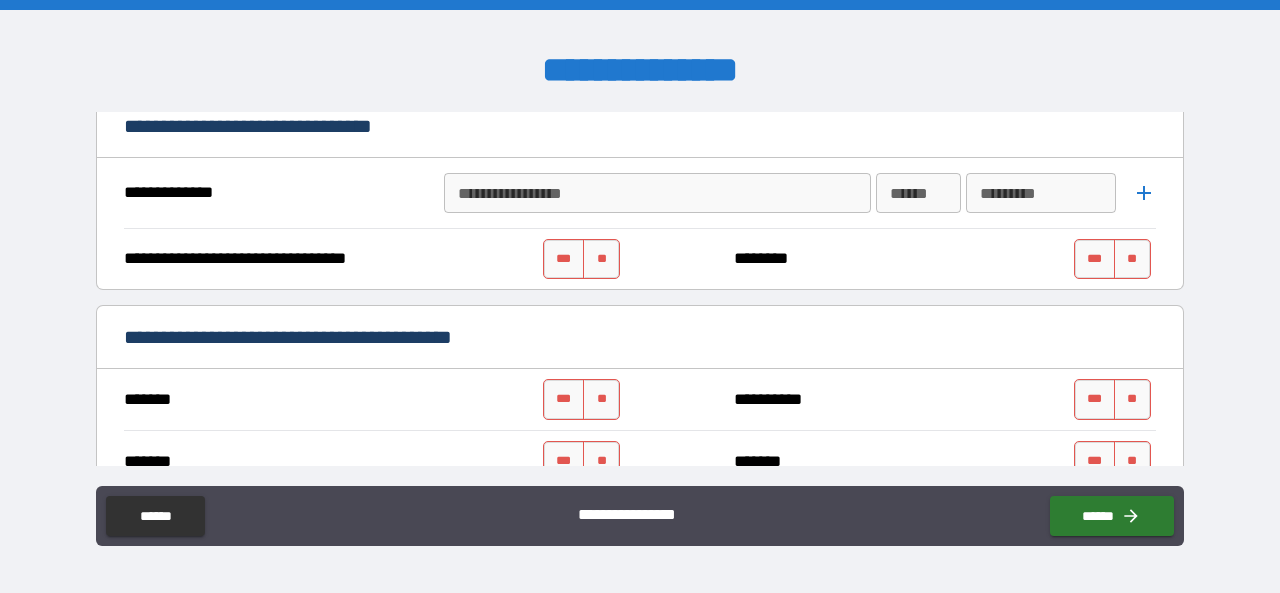 scroll, scrollTop: 500, scrollLeft: 0, axis: vertical 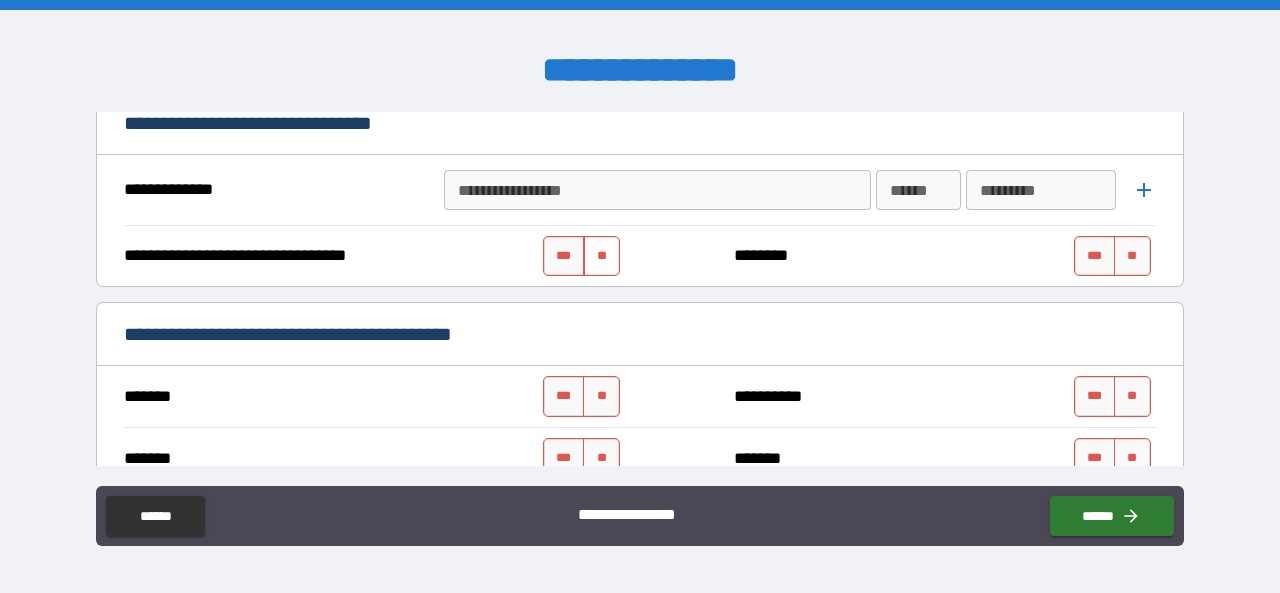 drag, startPoint x: 588, startPoint y: 238, endPoint x: 593, endPoint y: 247, distance: 10.29563 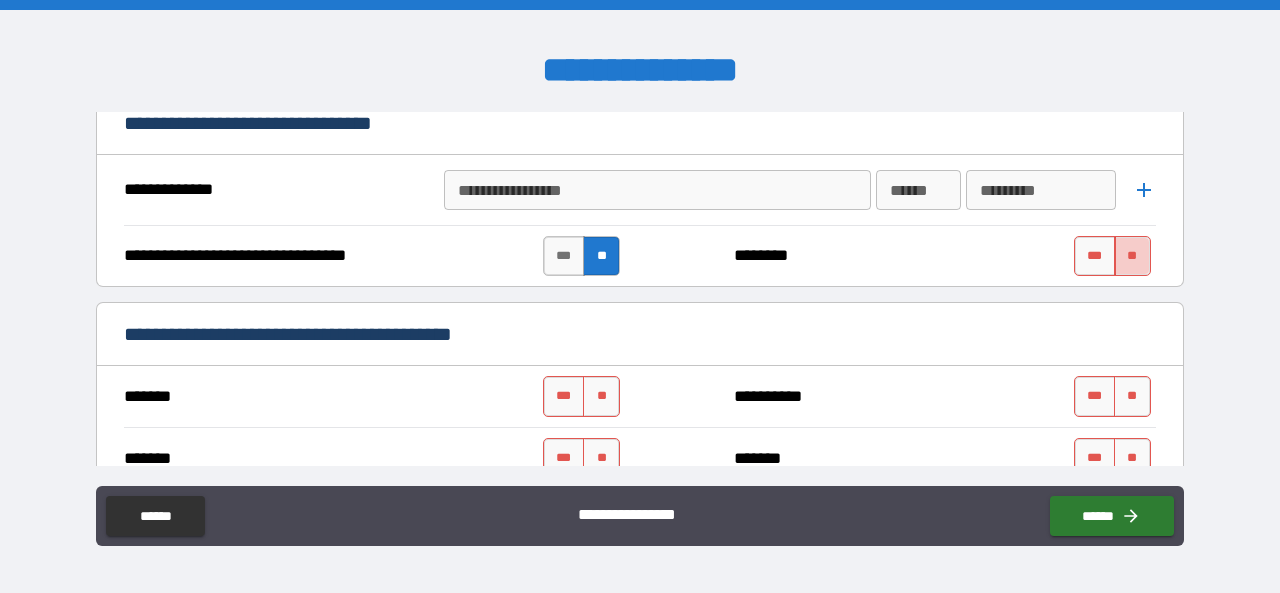click on "**" at bounding box center [1132, 256] 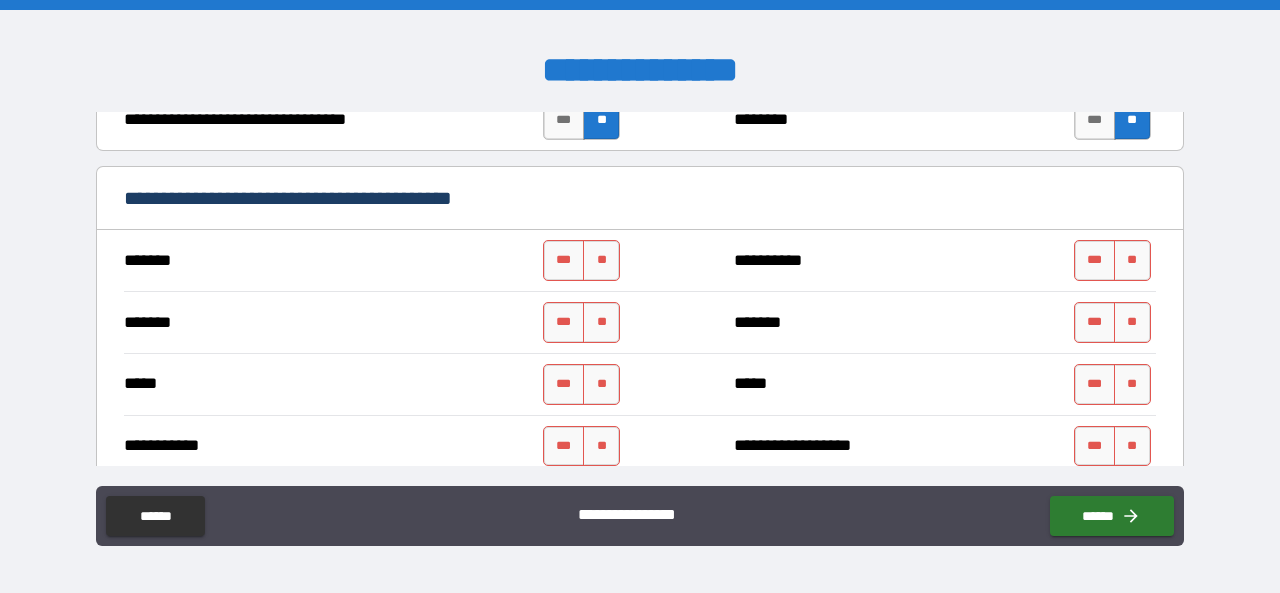 scroll, scrollTop: 700, scrollLeft: 0, axis: vertical 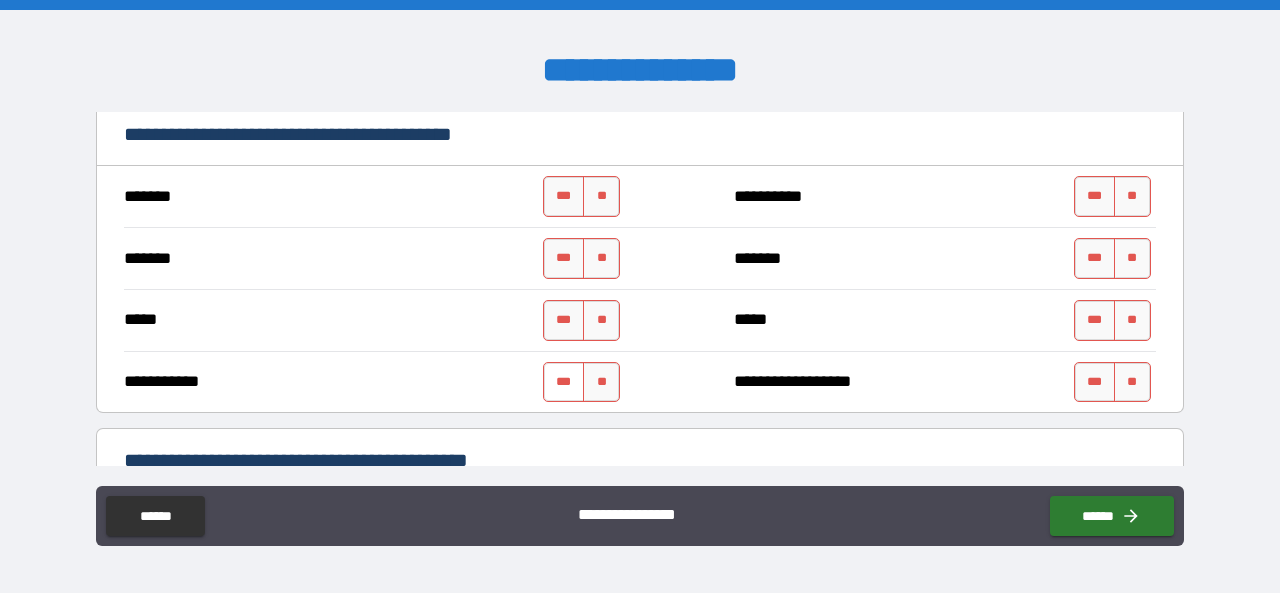 click on "***" at bounding box center [564, 382] 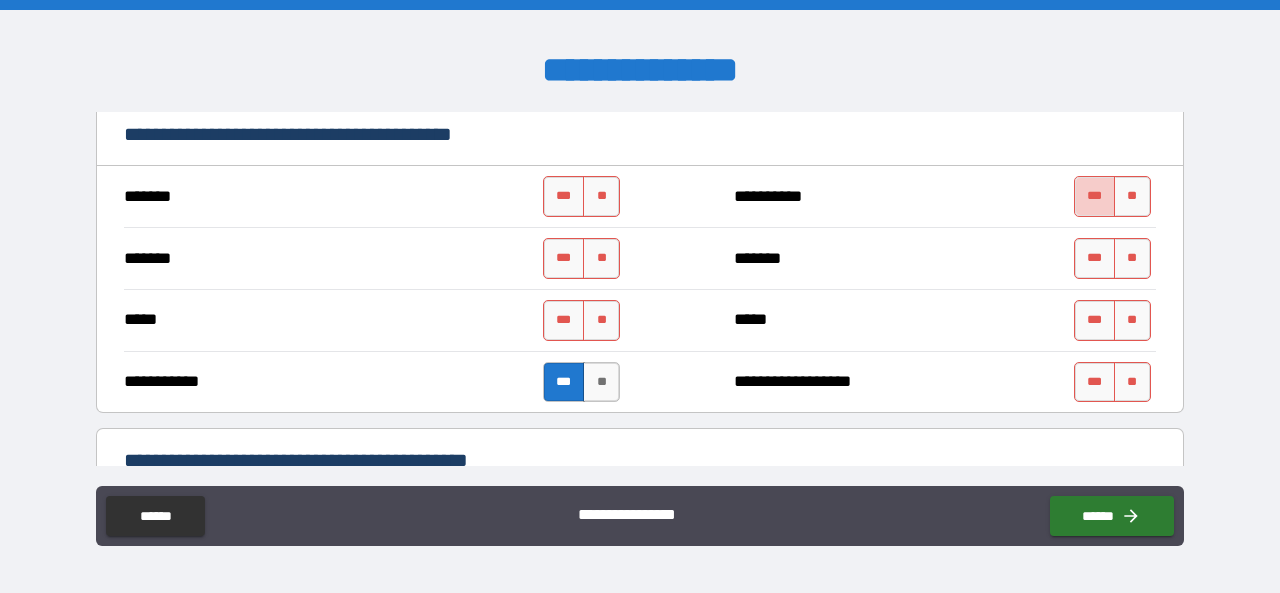 click on "***" at bounding box center [1095, 196] 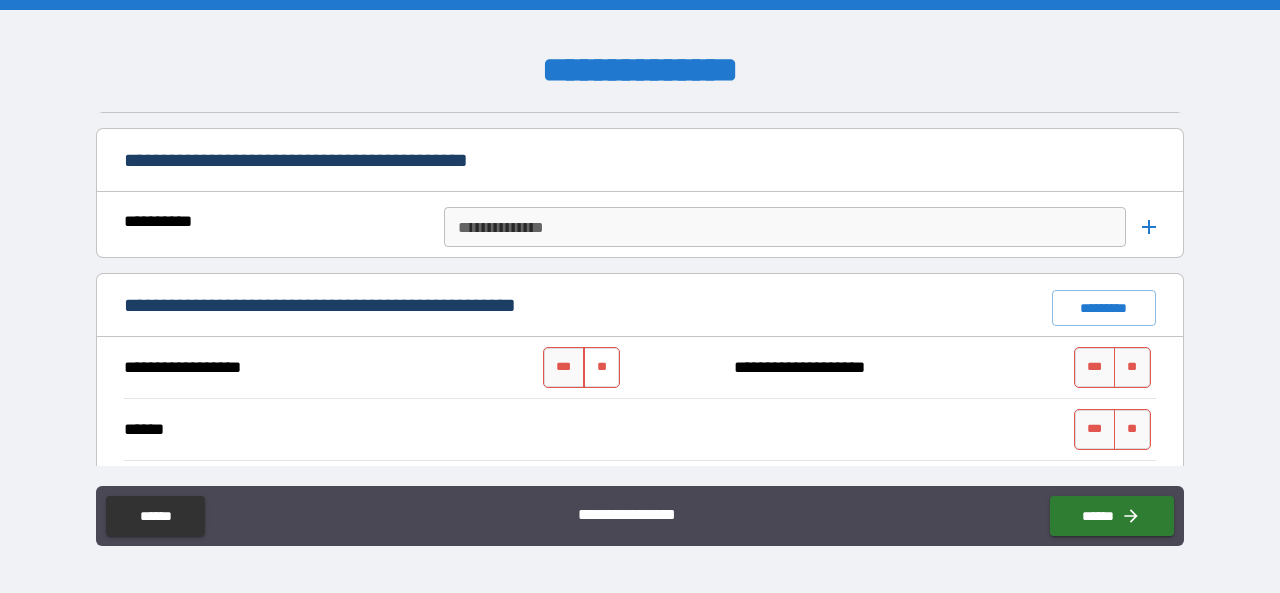 scroll, scrollTop: 1100, scrollLeft: 0, axis: vertical 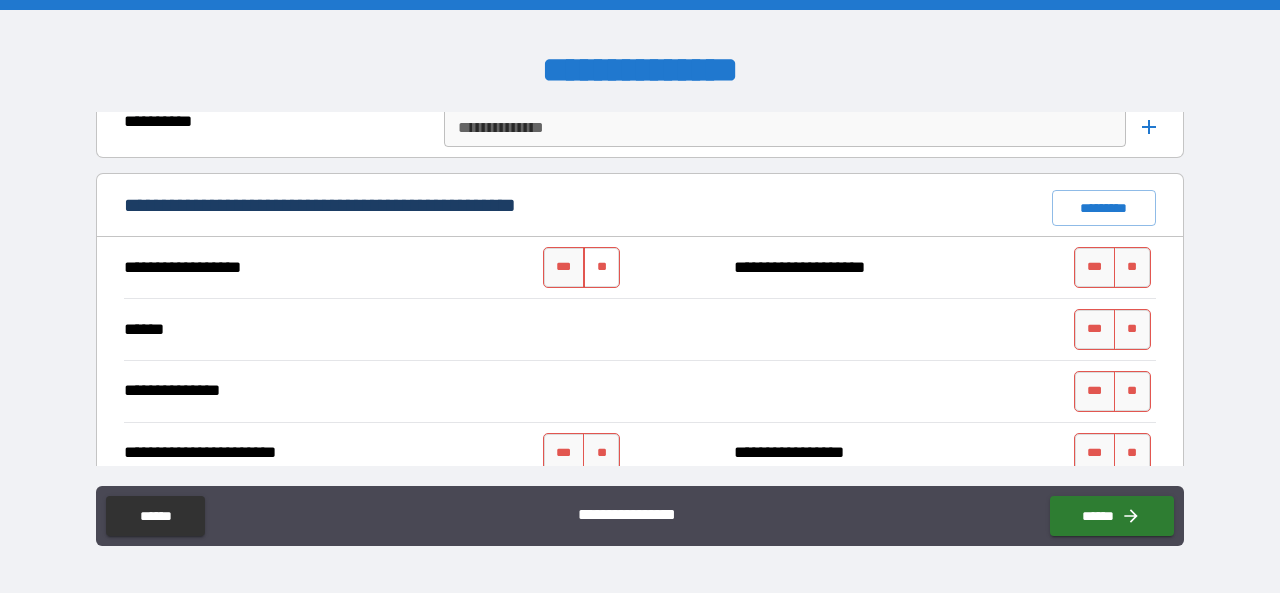 click on "**" at bounding box center [601, 267] 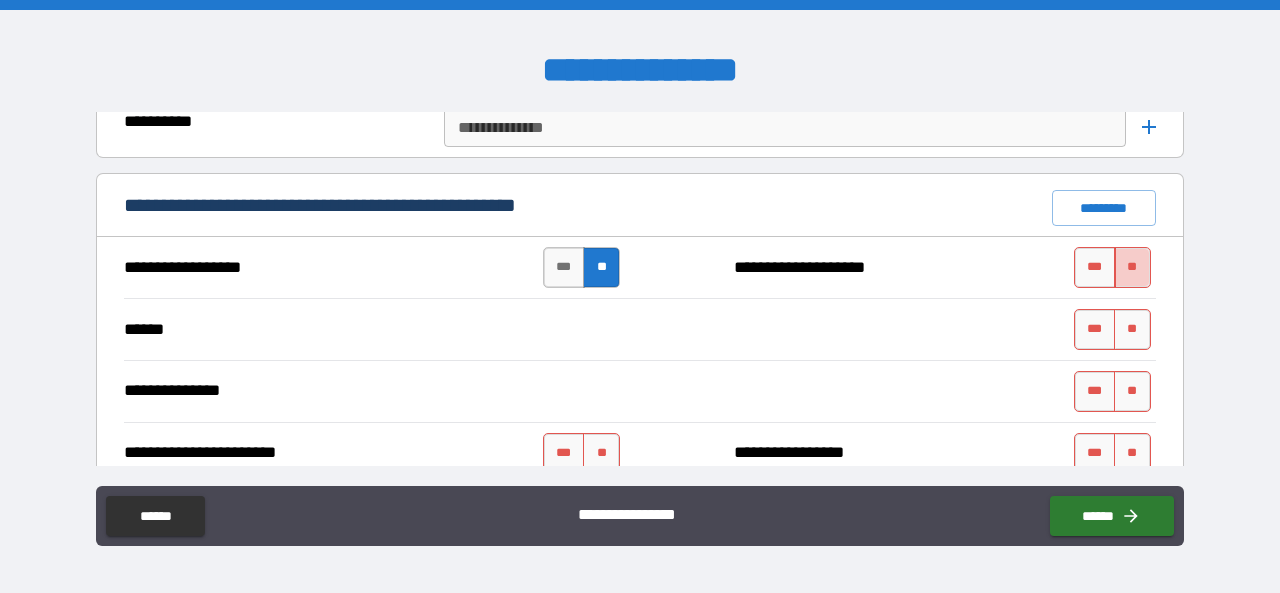 click on "**" at bounding box center (1132, 267) 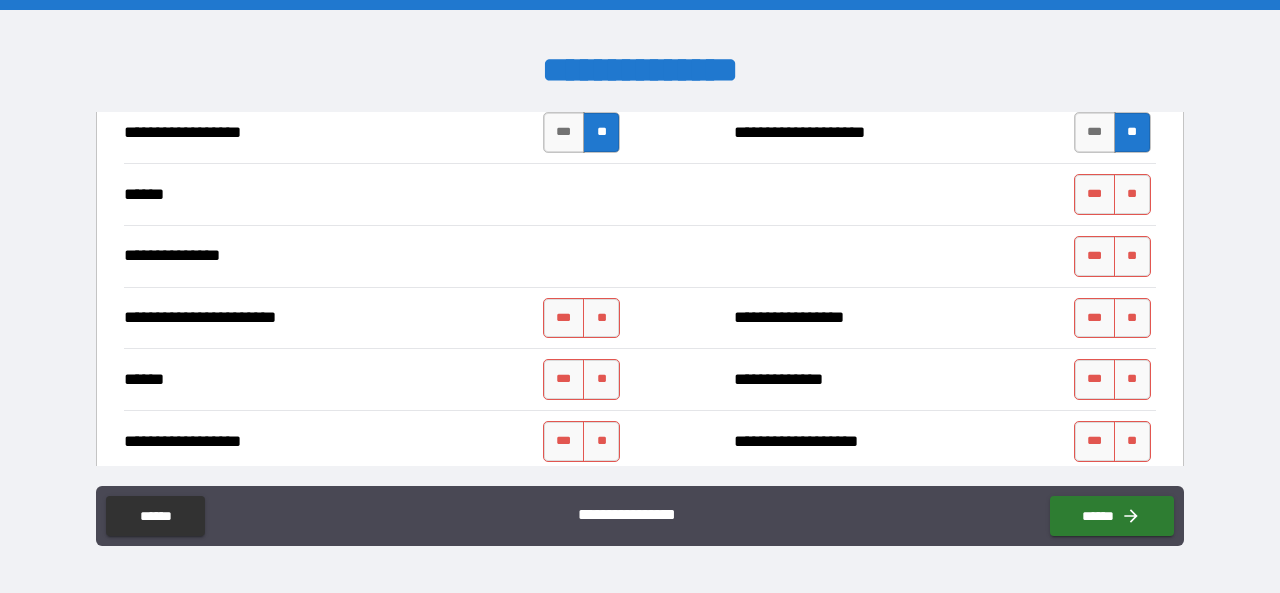 scroll, scrollTop: 1200, scrollLeft: 0, axis: vertical 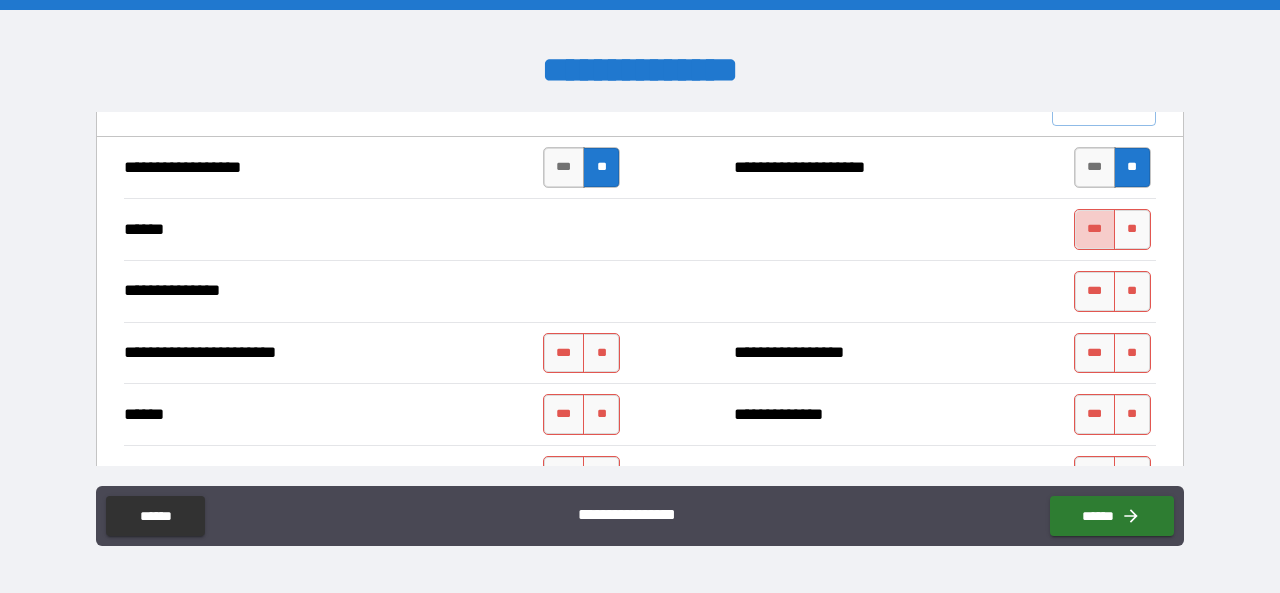 click on "***" at bounding box center (1095, 229) 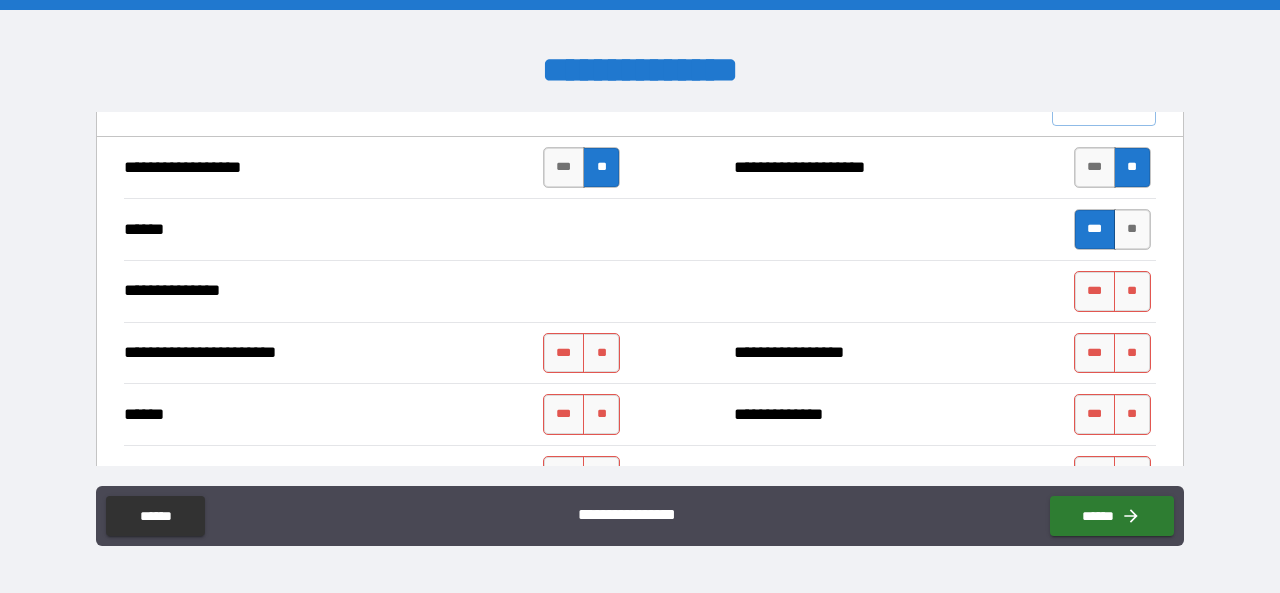scroll, scrollTop: 1300, scrollLeft: 0, axis: vertical 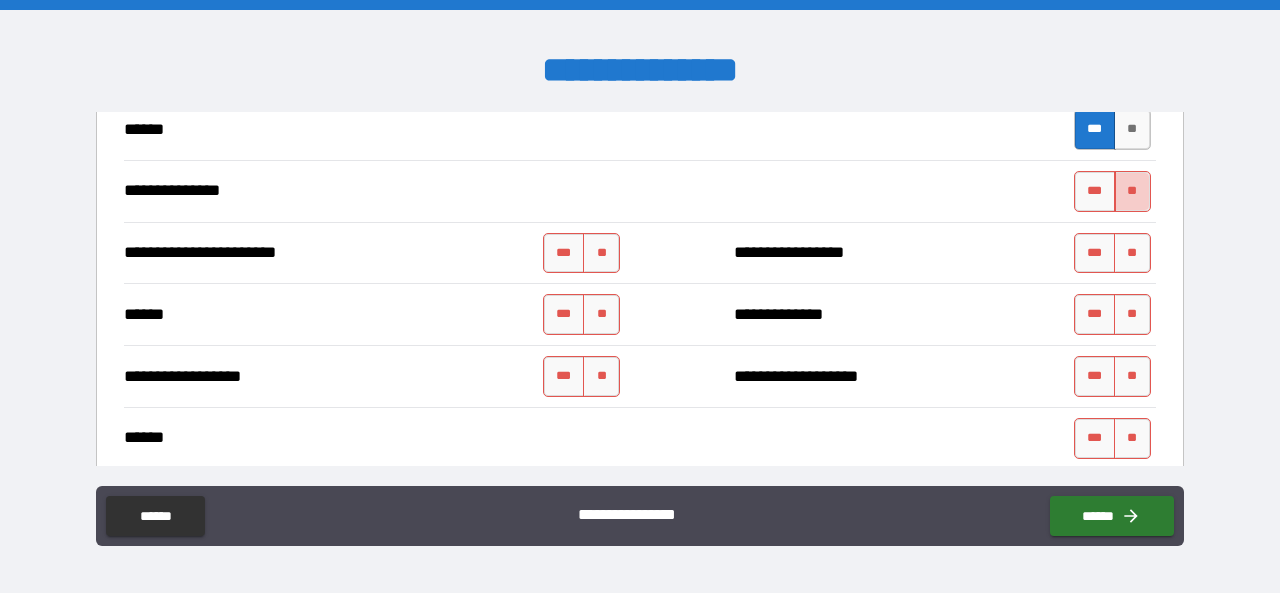 click on "**" at bounding box center [1132, 191] 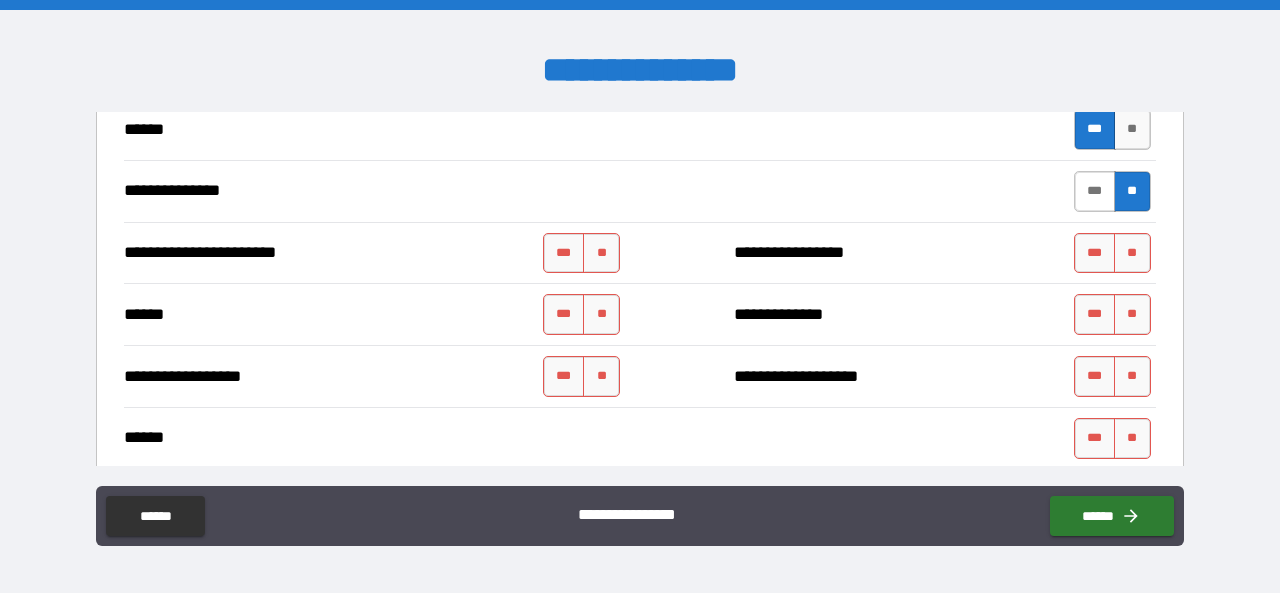 click on "***" at bounding box center [1095, 191] 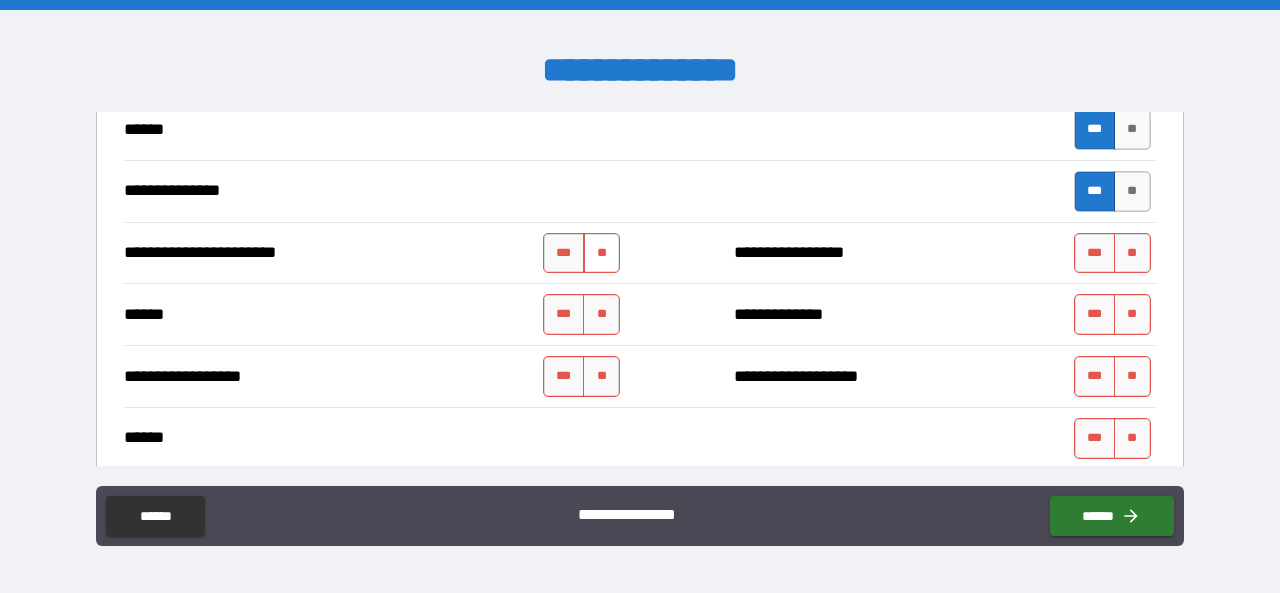 click on "**" at bounding box center (601, 253) 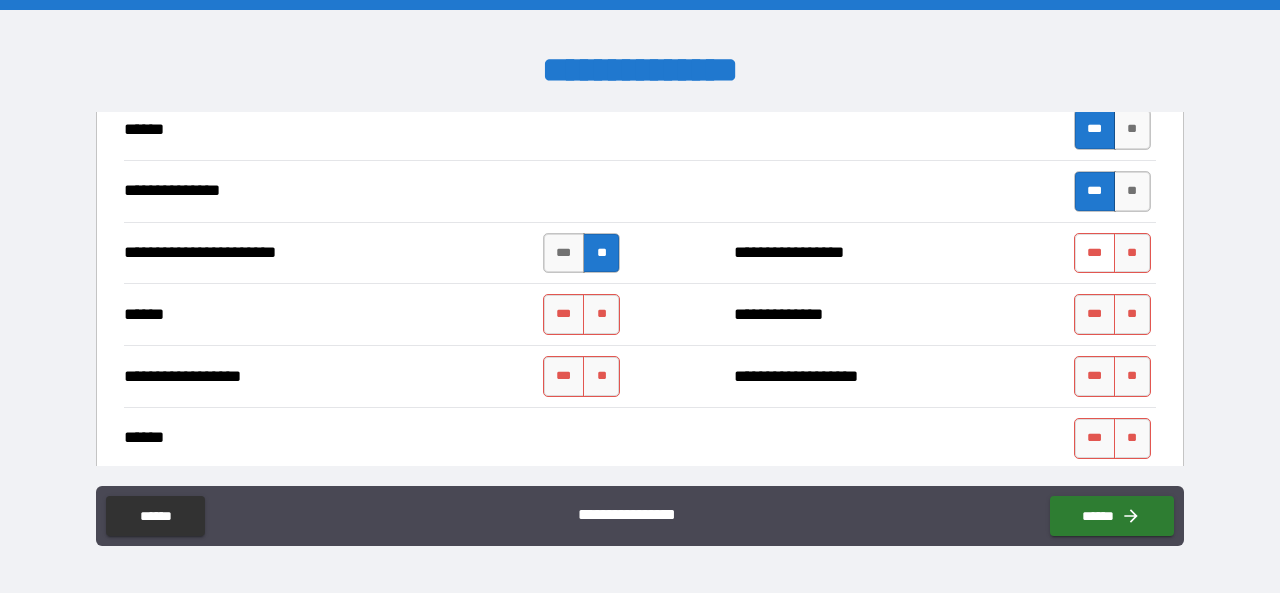 click on "***" at bounding box center [1095, 253] 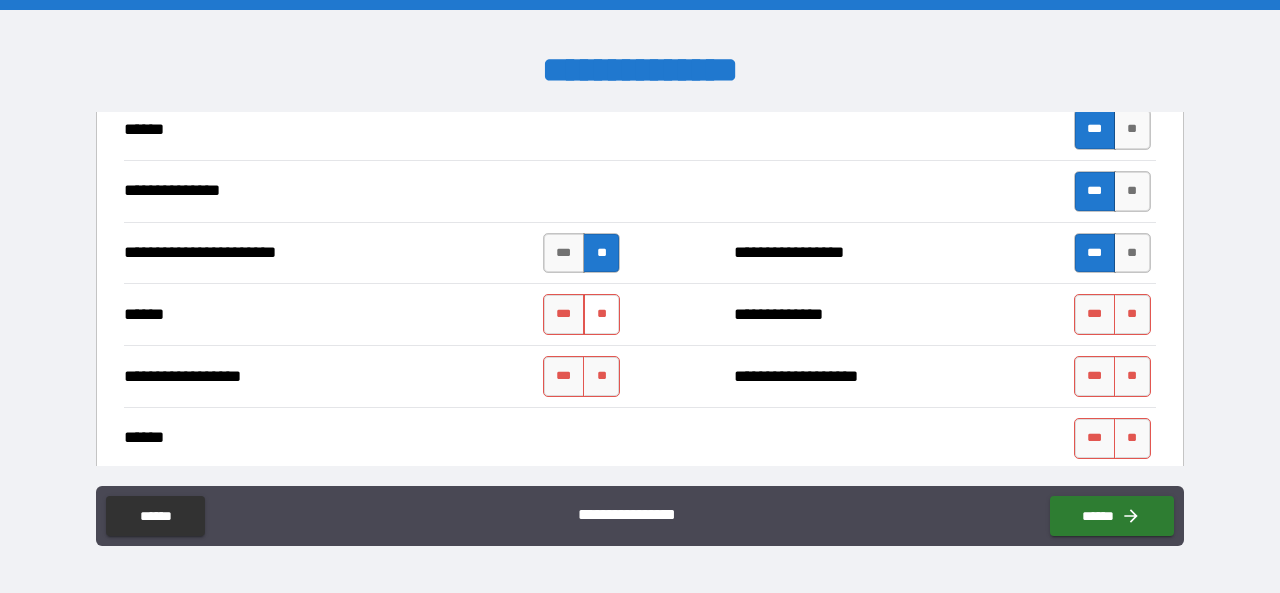click on "**" at bounding box center (601, 314) 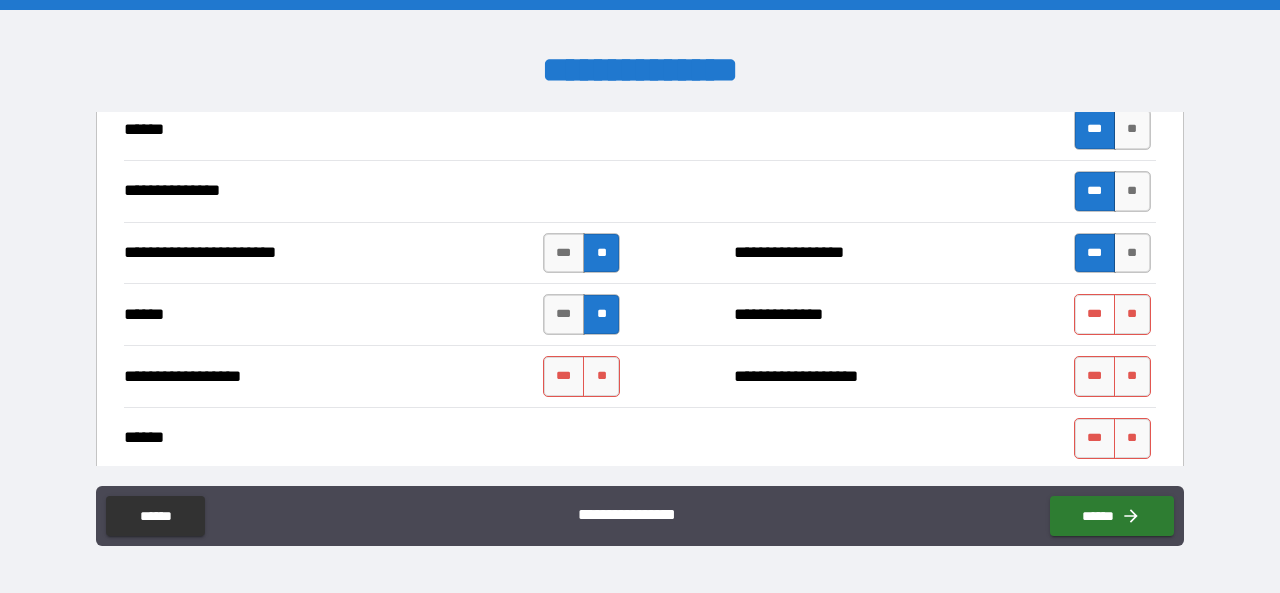 click on "***" at bounding box center [1095, 314] 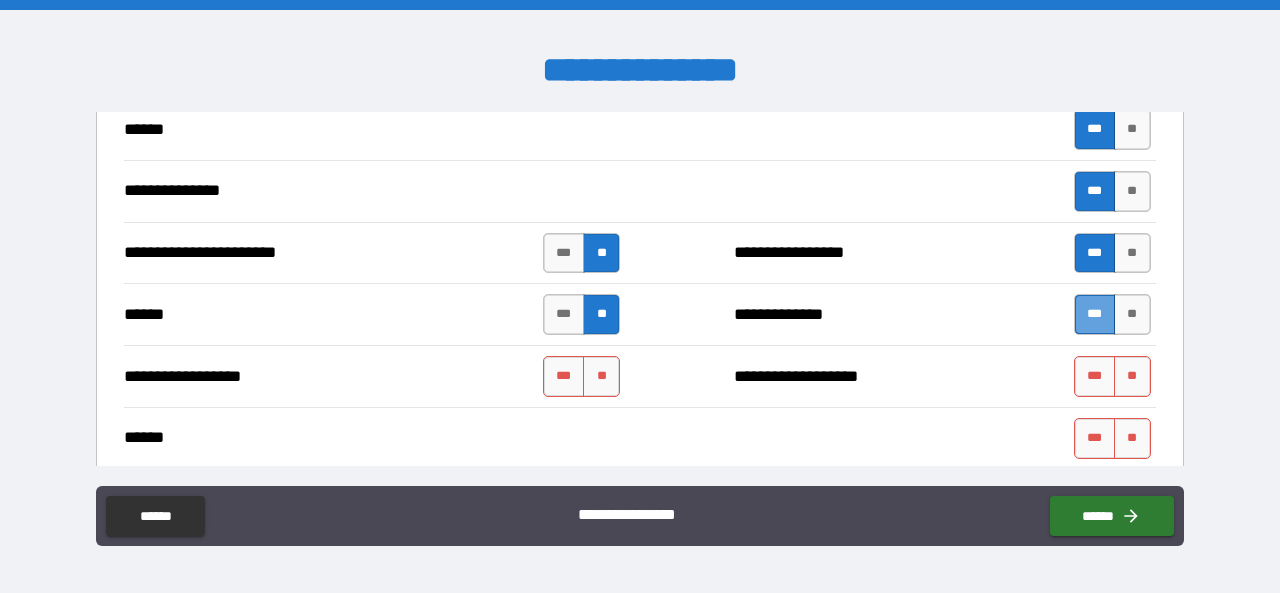 click on "***" at bounding box center [1095, 314] 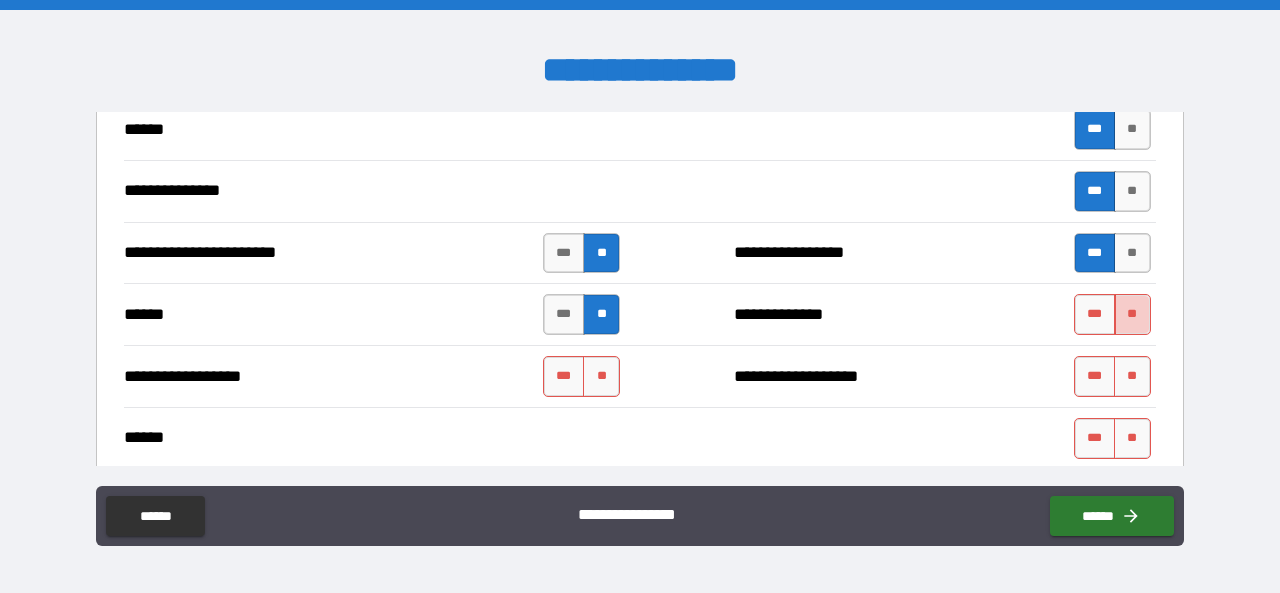 click on "**" at bounding box center (1132, 314) 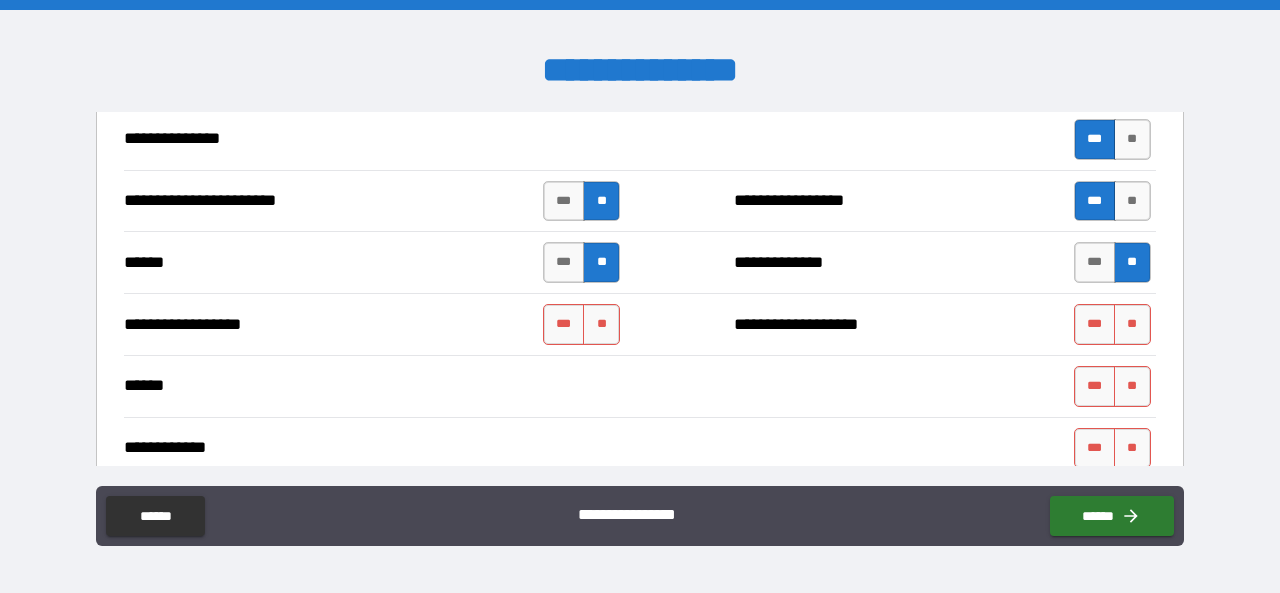 scroll, scrollTop: 1400, scrollLeft: 0, axis: vertical 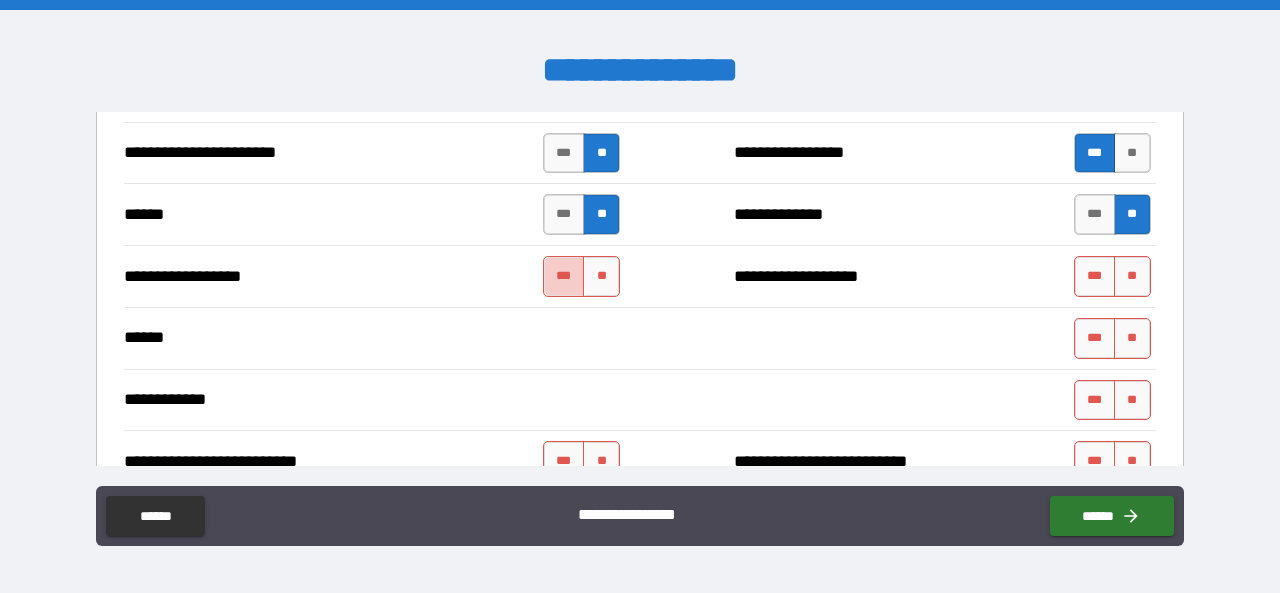 click on "***" at bounding box center (564, 276) 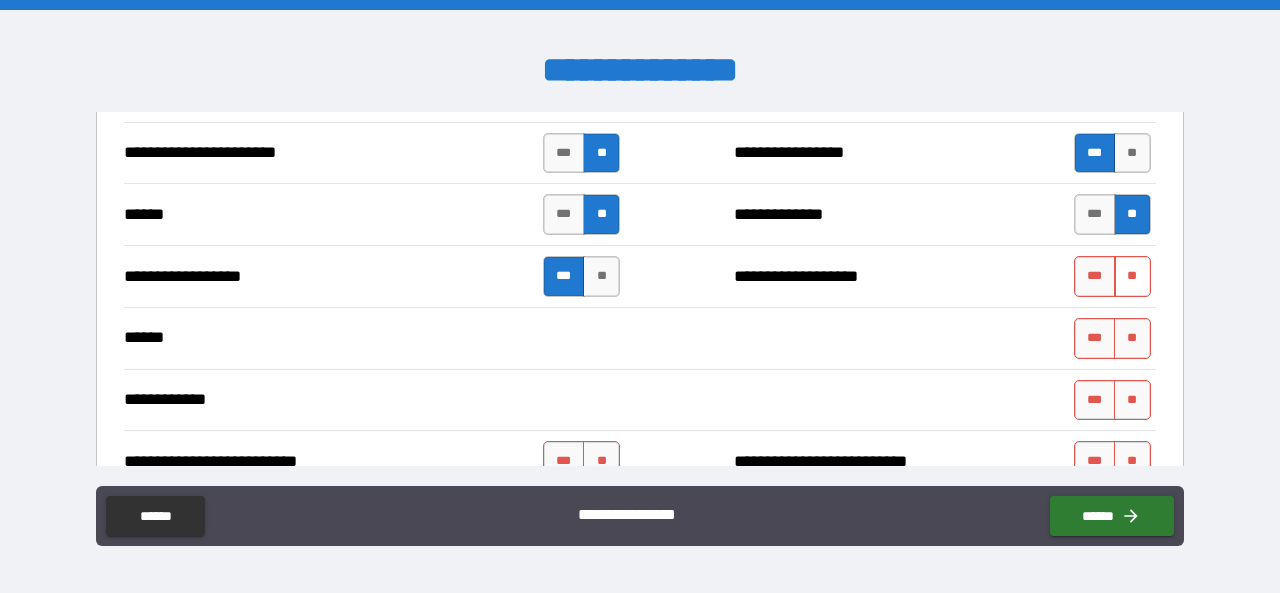 click on "**" at bounding box center [1132, 276] 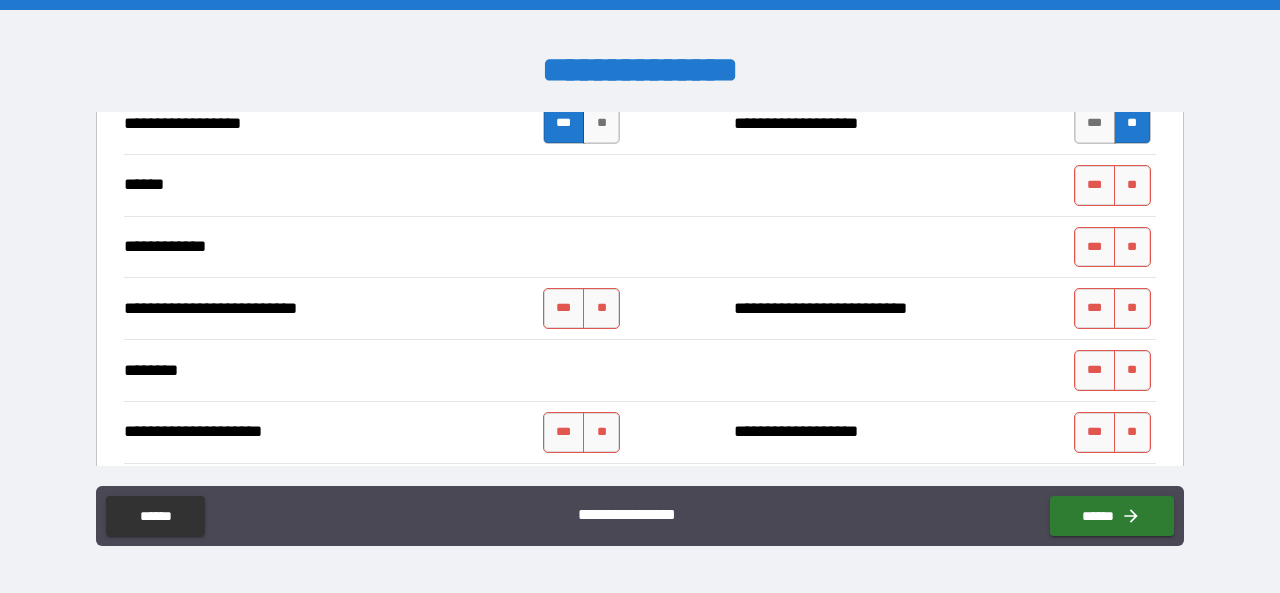 scroll, scrollTop: 1600, scrollLeft: 0, axis: vertical 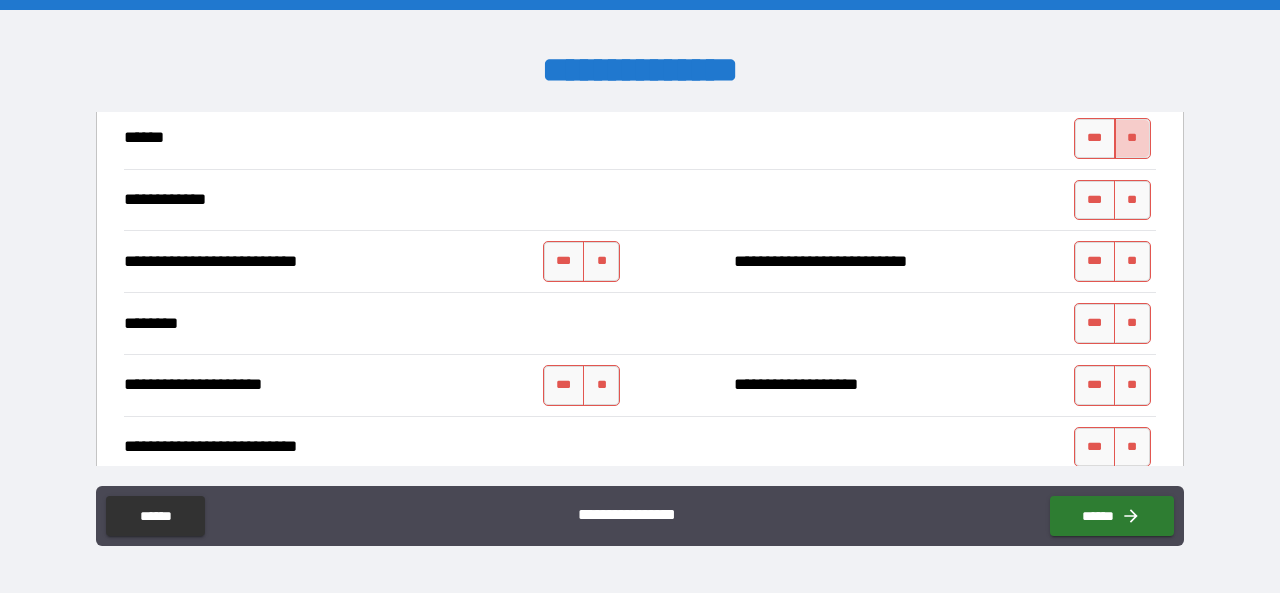 click on "**" at bounding box center (1132, 138) 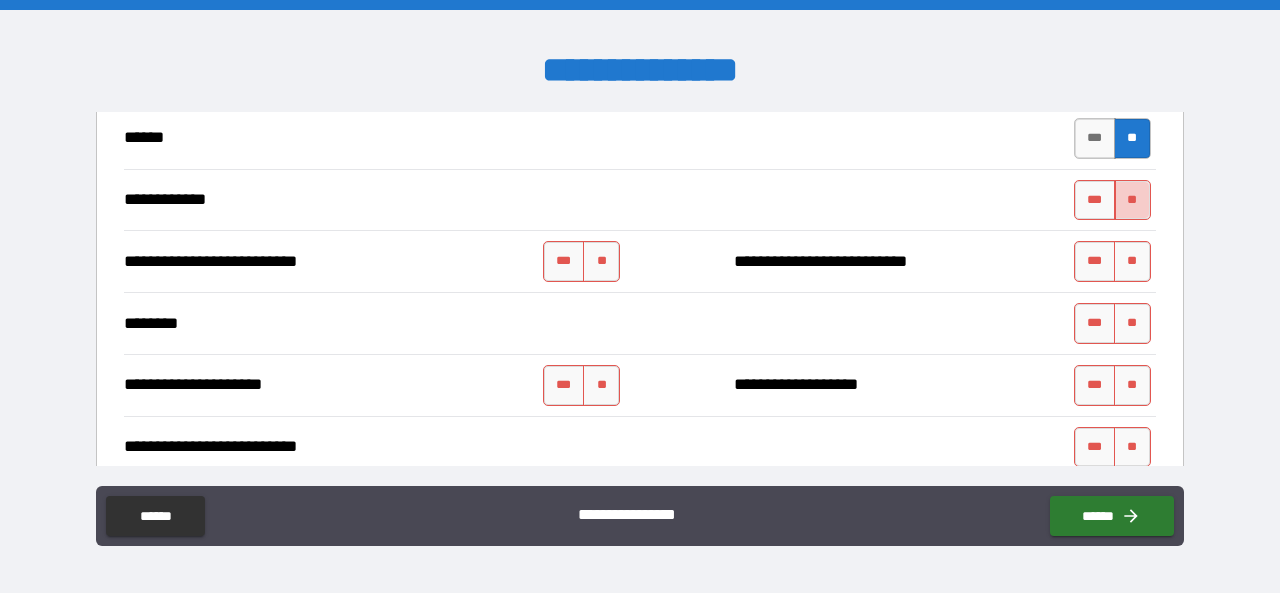 click on "**" at bounding box center (1132, 200) 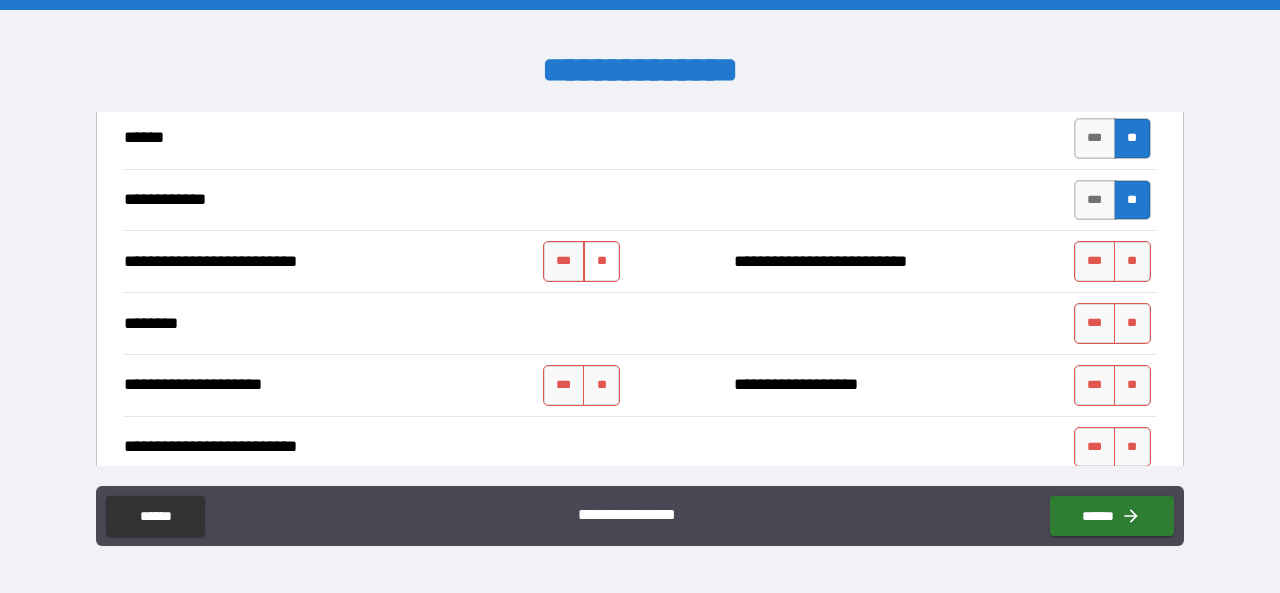 click on "**" at bounding box center [601, 261] 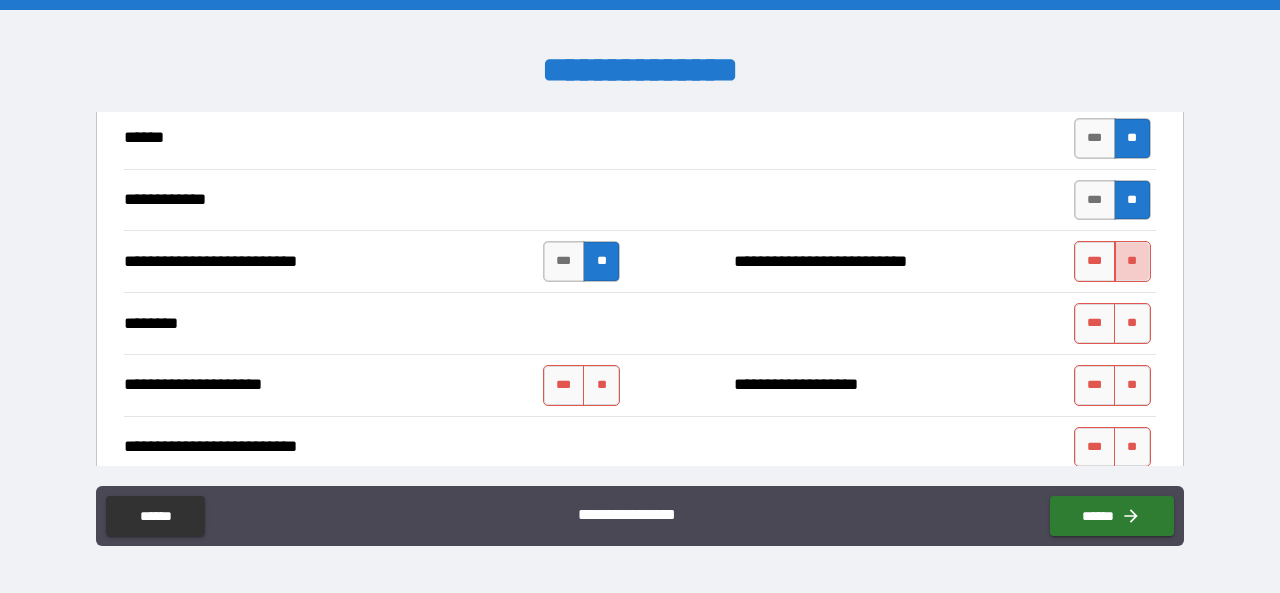 click on "**" at bounding box center (1132, 261) 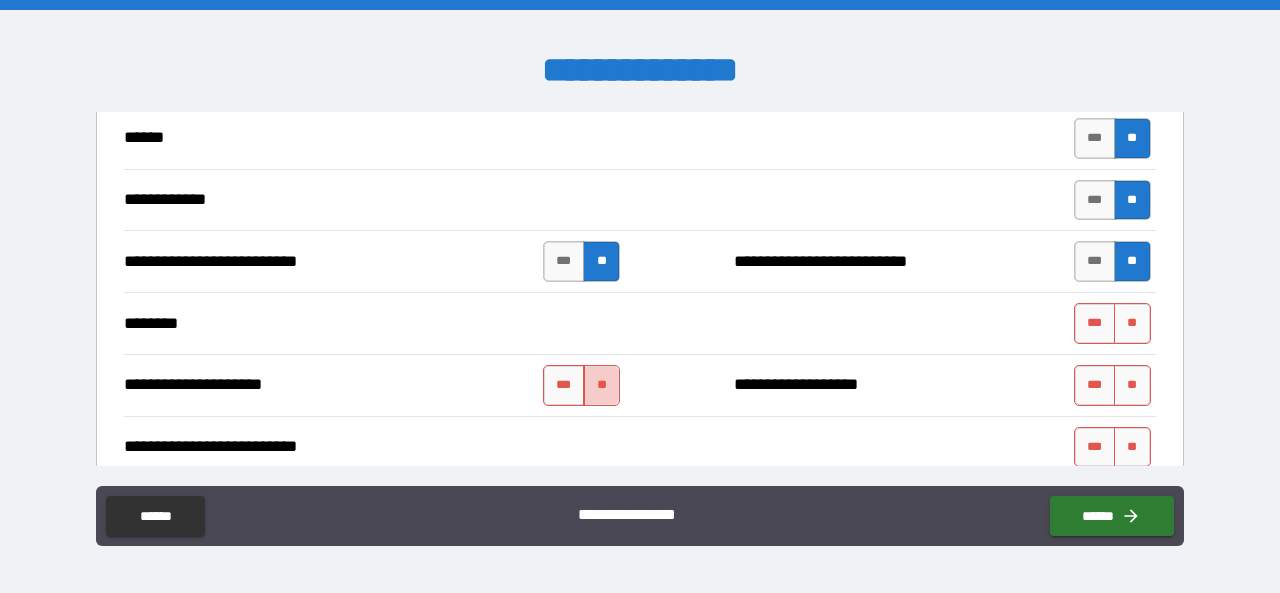 click on "**" at bounding box center [601, 385] 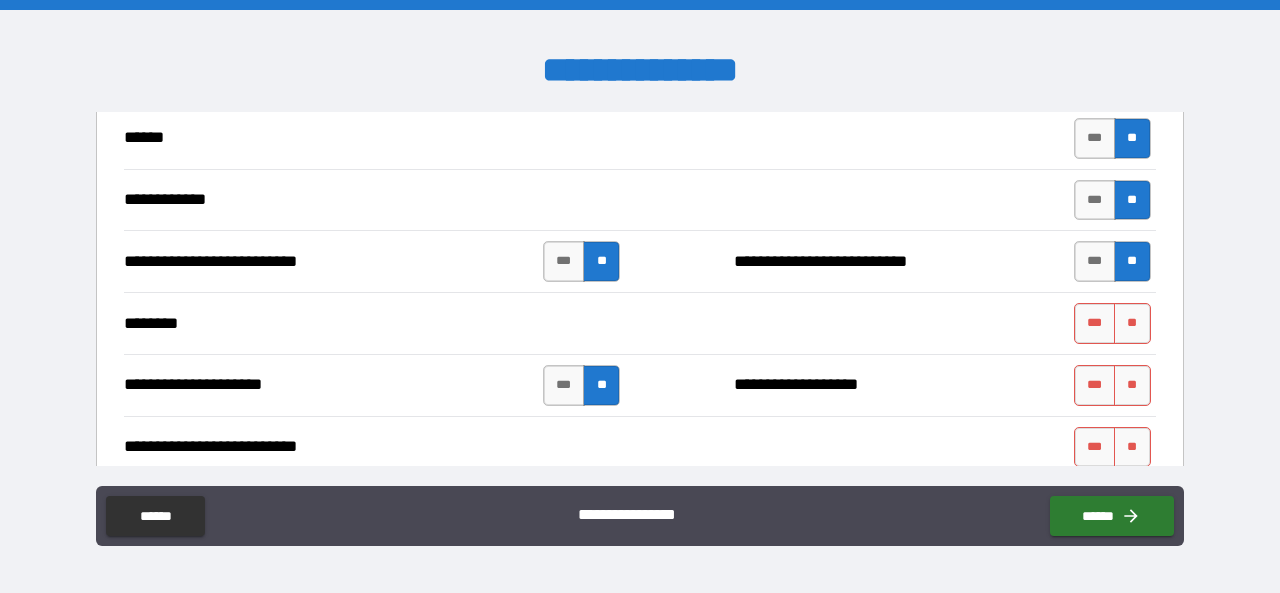click on "*** **" at bounding box center (1115, 323) 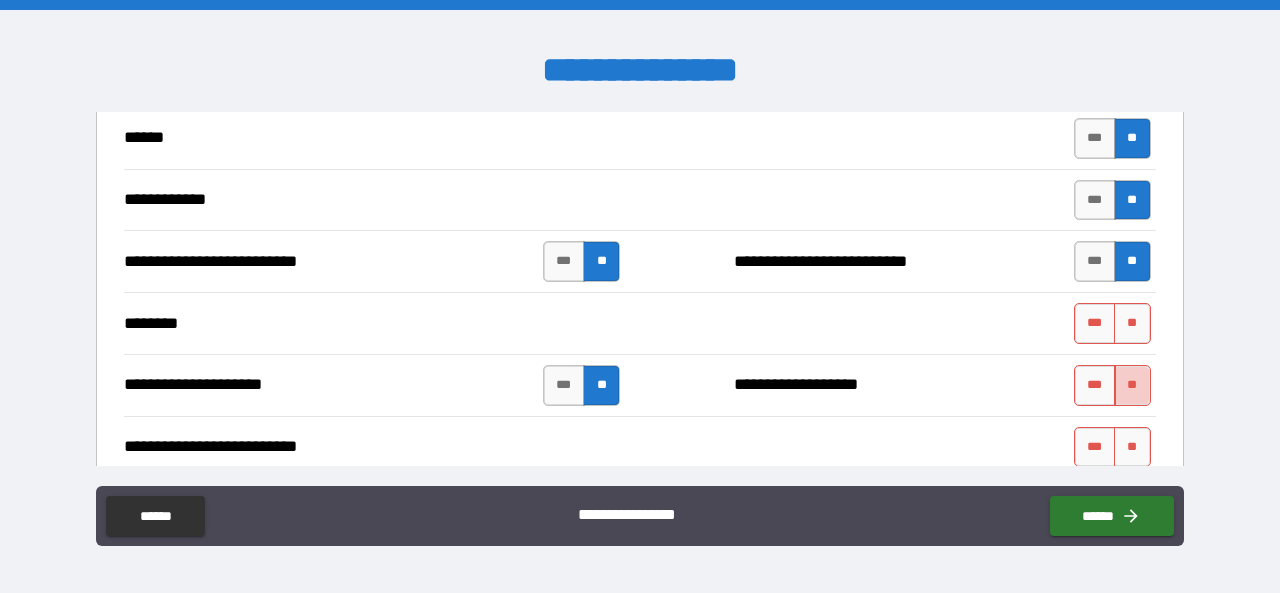 click on "**" at bounding box center (1132, 385) 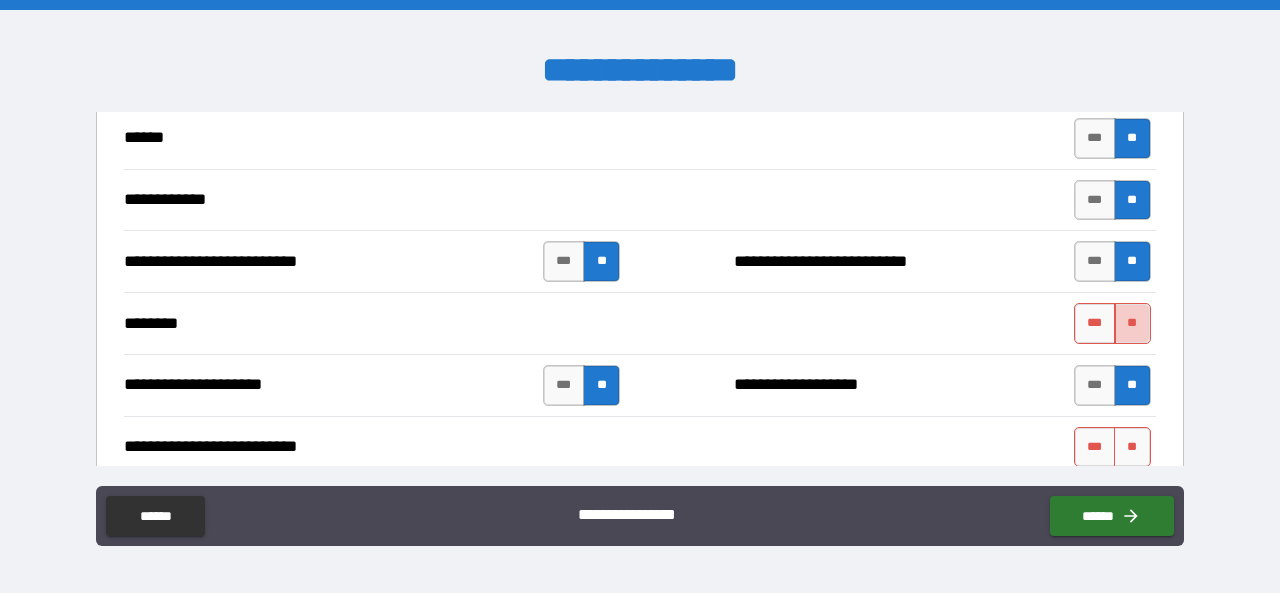 click on "**" at bounding box center [1132, 323] 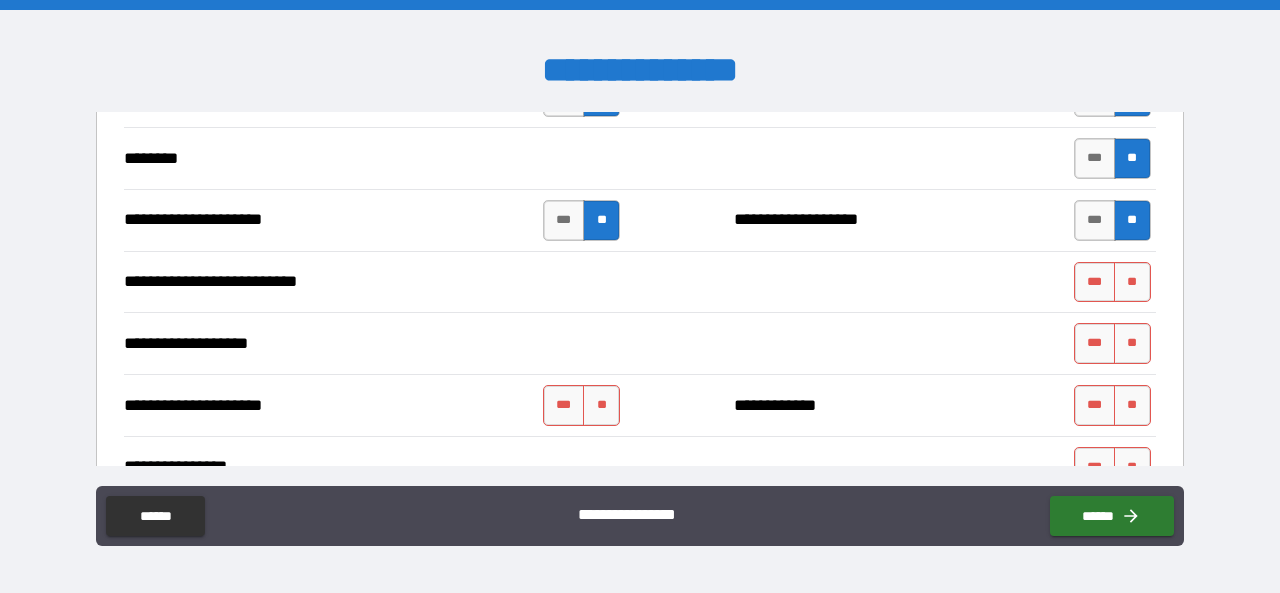 scroll, scrollTop: 1800, scrollLeft: 0, axis: vertical 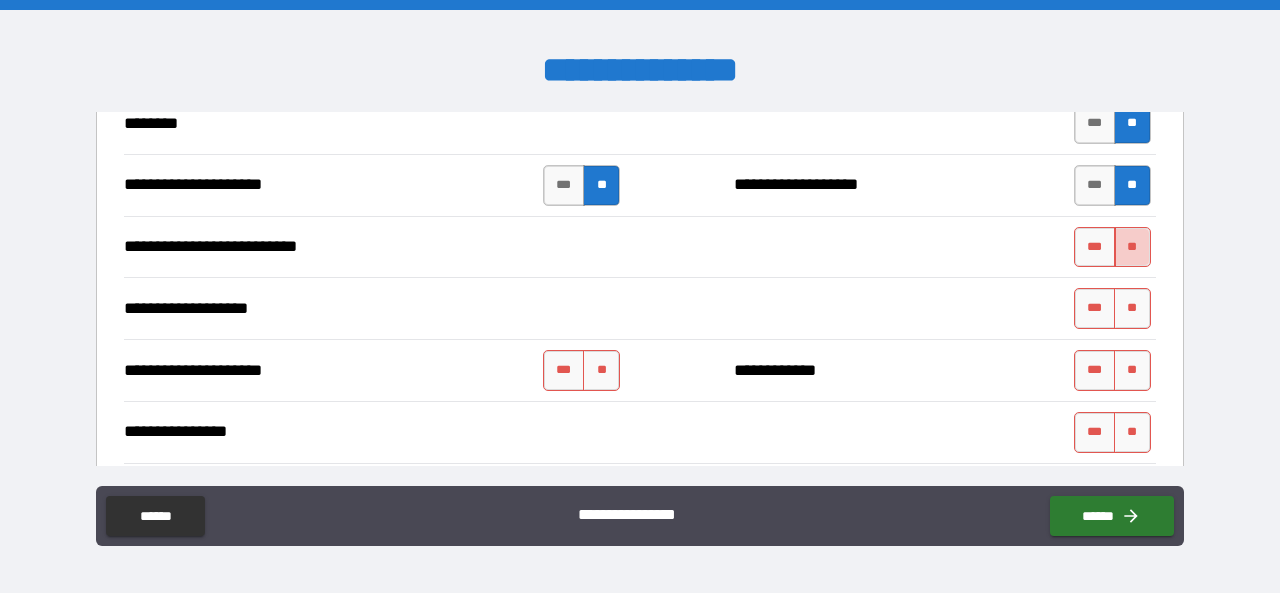 click on "**" at bounding box center (1132, 247) 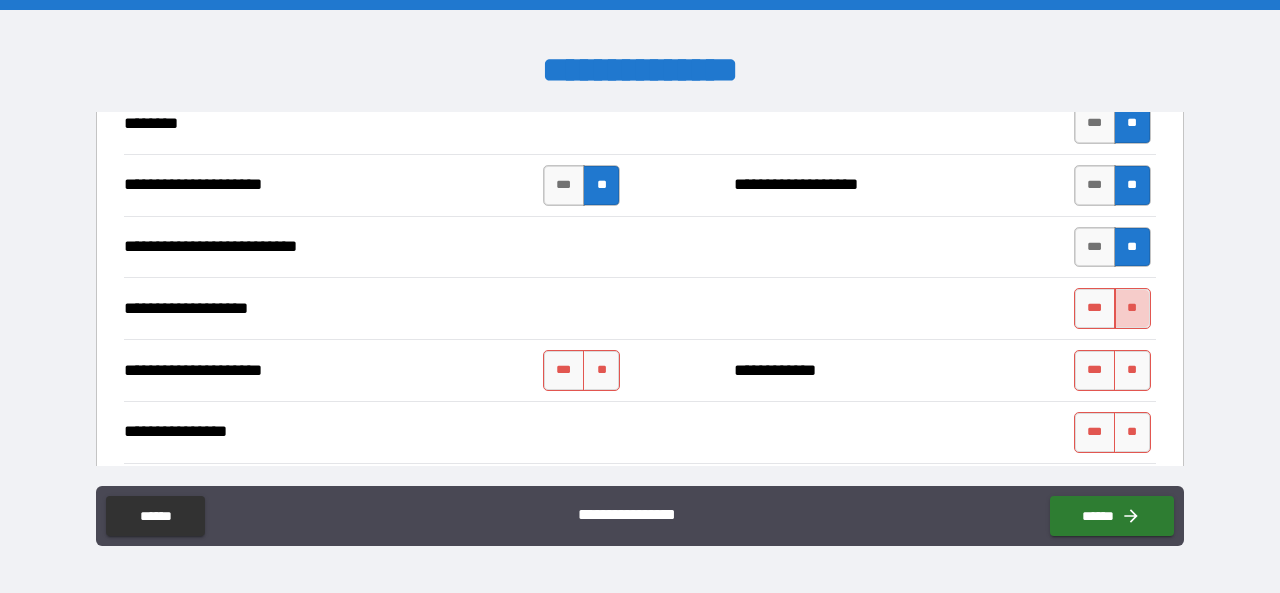 click on "**" at bounding box center (1132, 308) 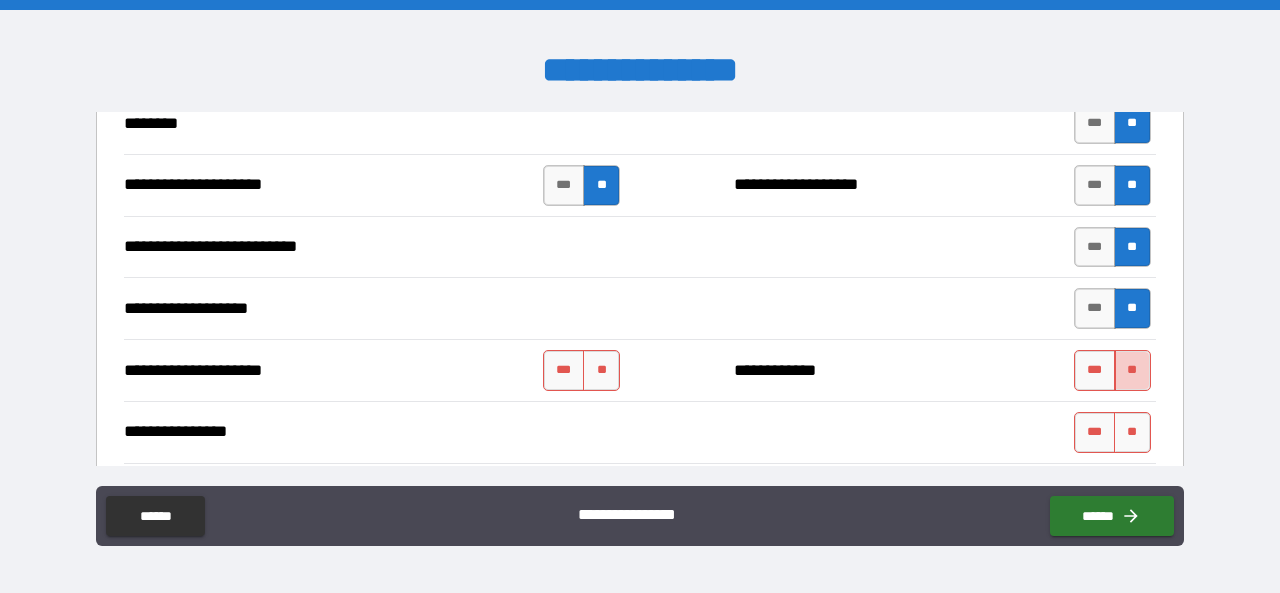 click on "**" at bounding box center [1132, 370] 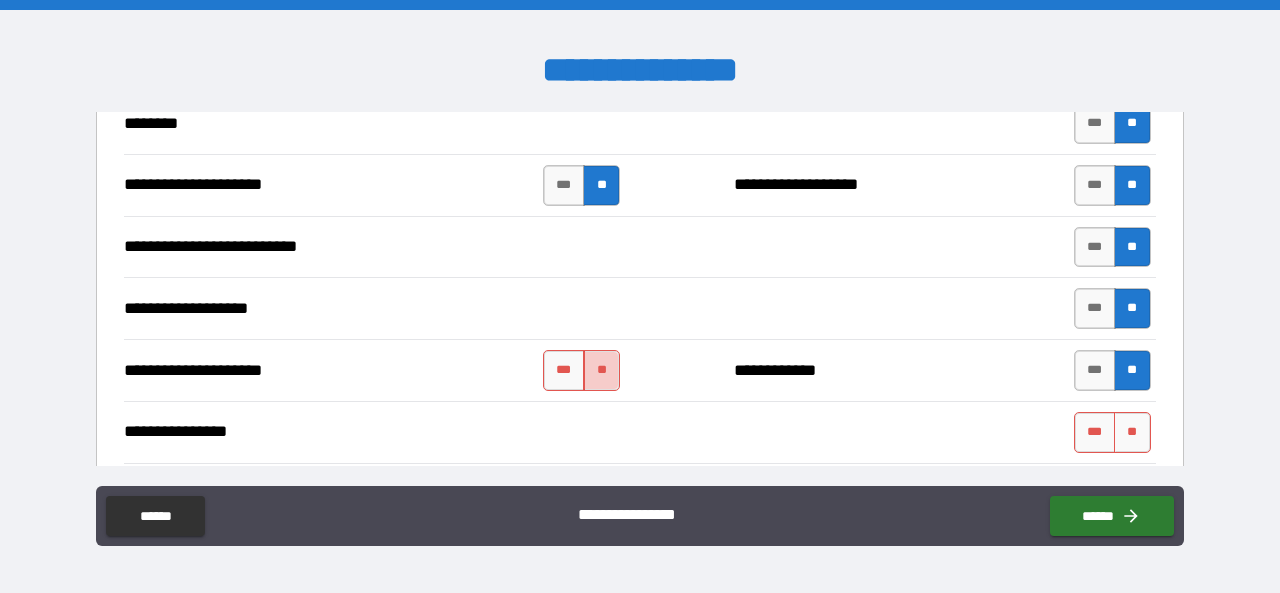 click on "**" at bounding box center (601, 370) 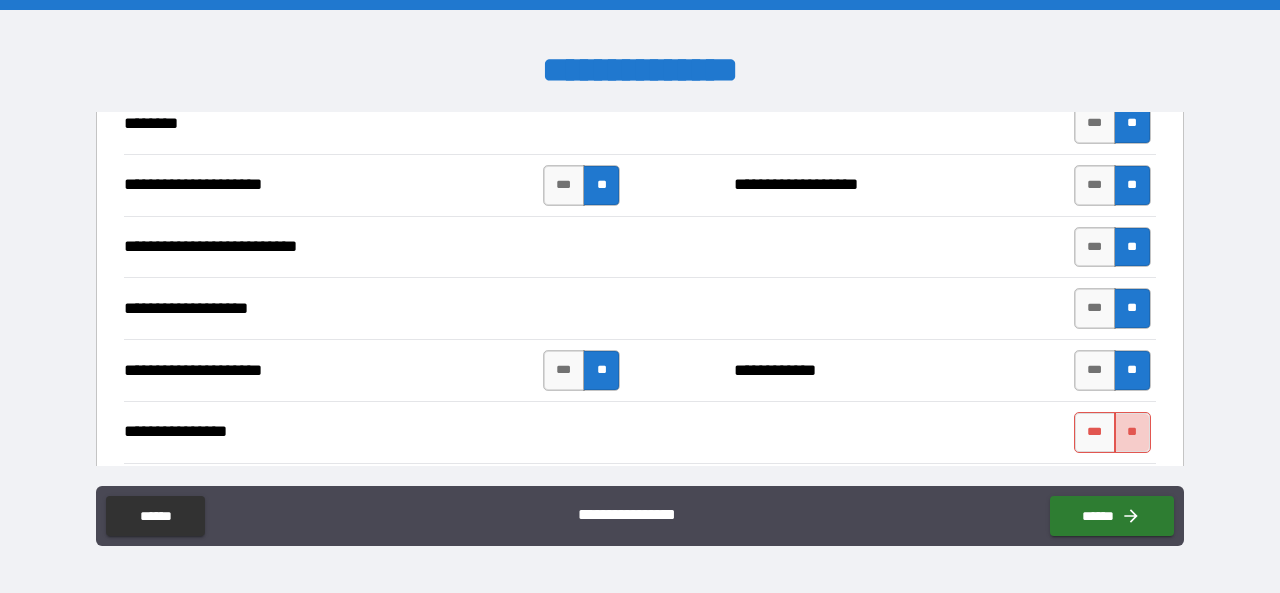 click on "**" at bounding box center (1132, 432) 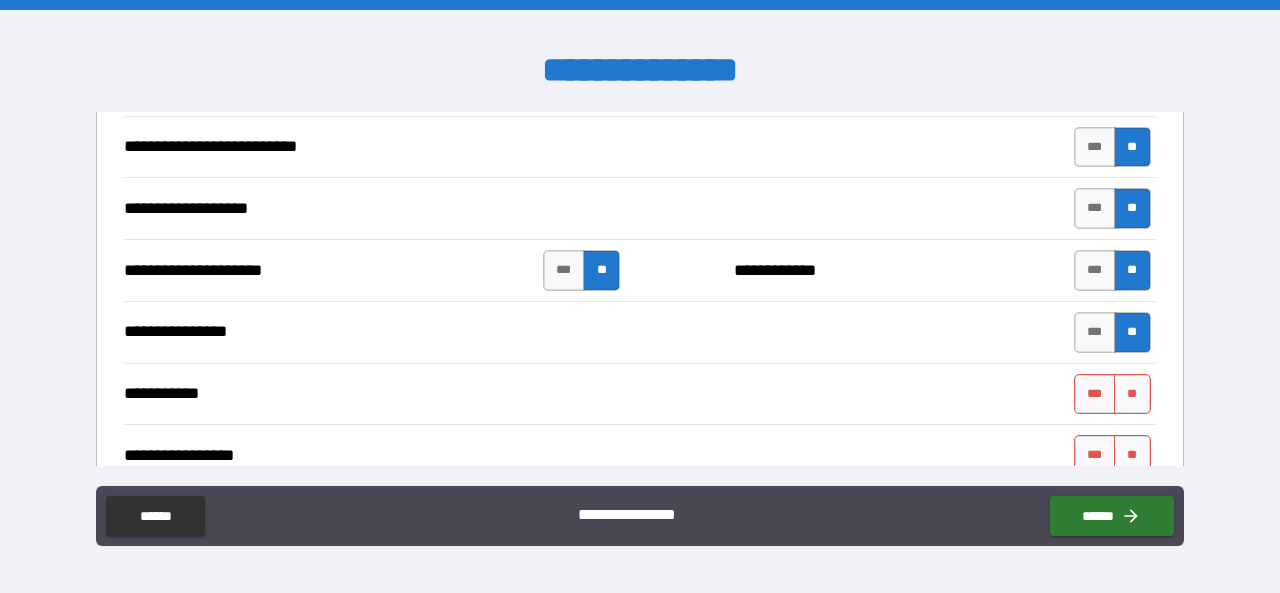 scroll, scrollTop: 2000, scrollLeft: 0, axis: vertical 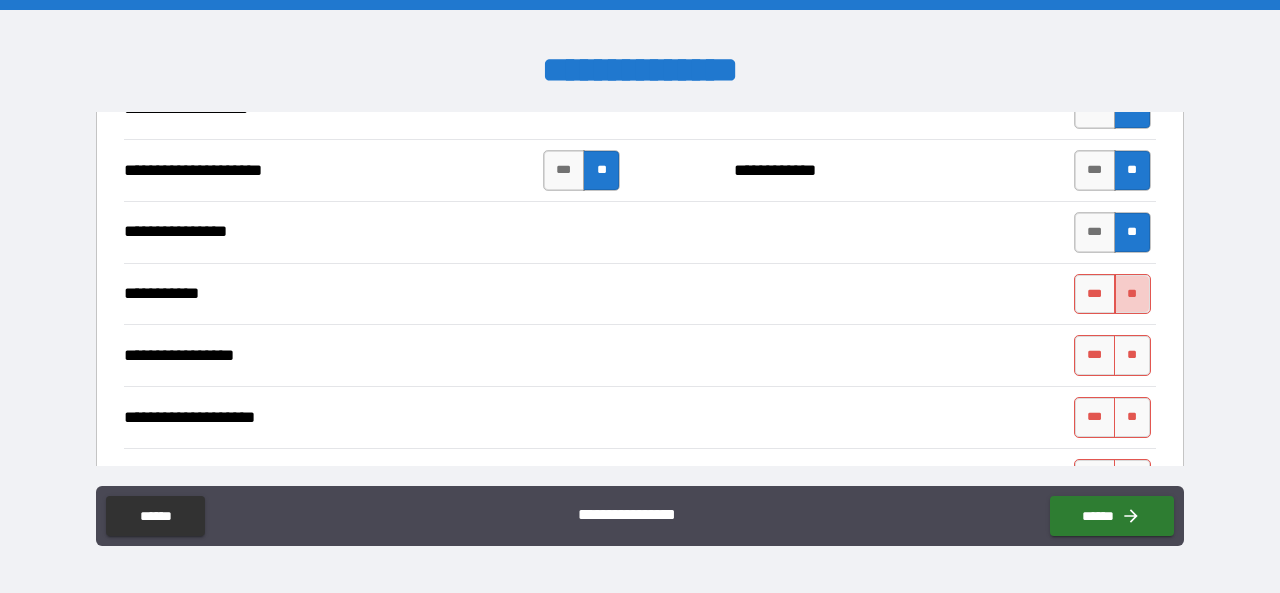click on "**" at bounding box center [1132, 294] 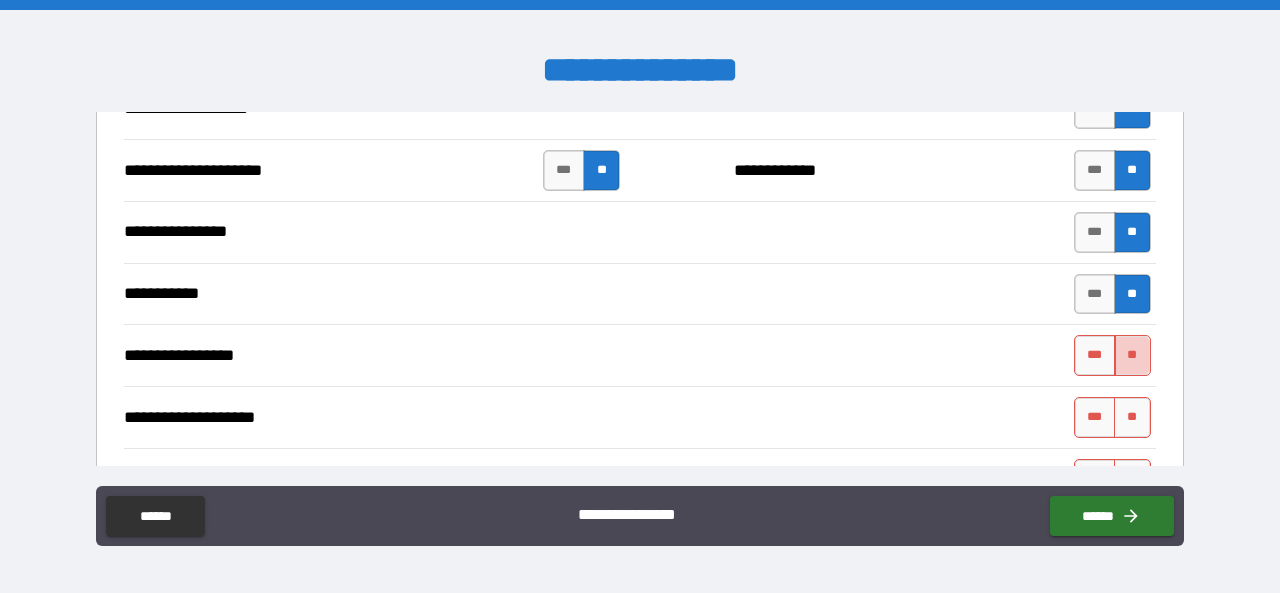 click on "**" at bounding box center (1132, 355) 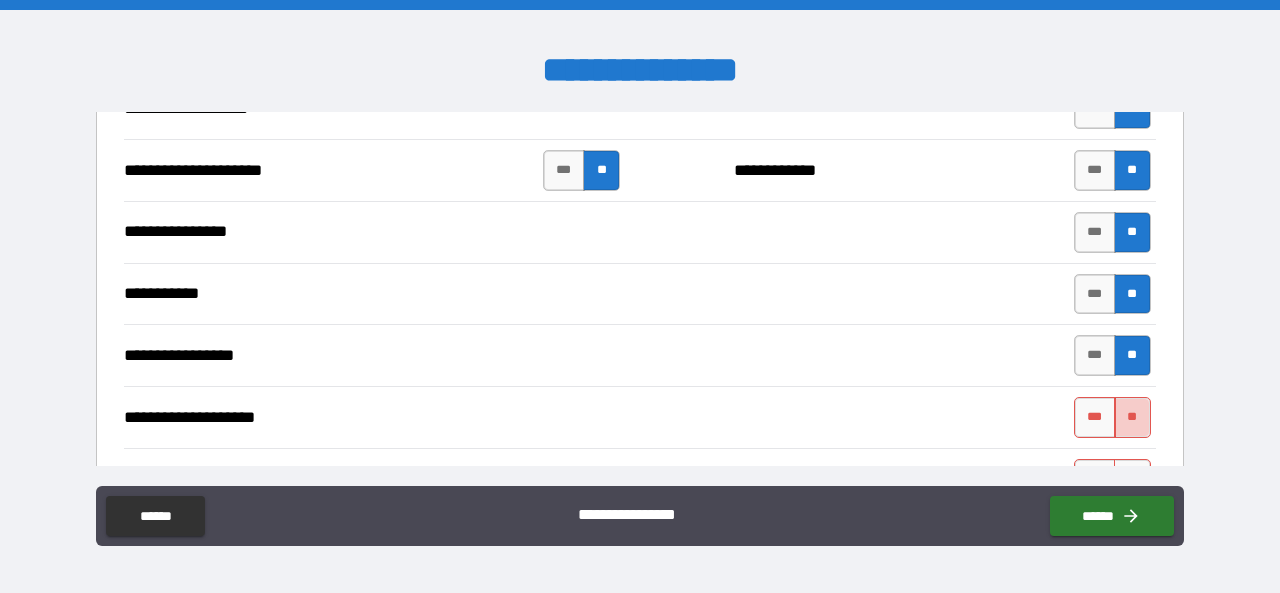 click on "**" at bounding box center (1132, 417) 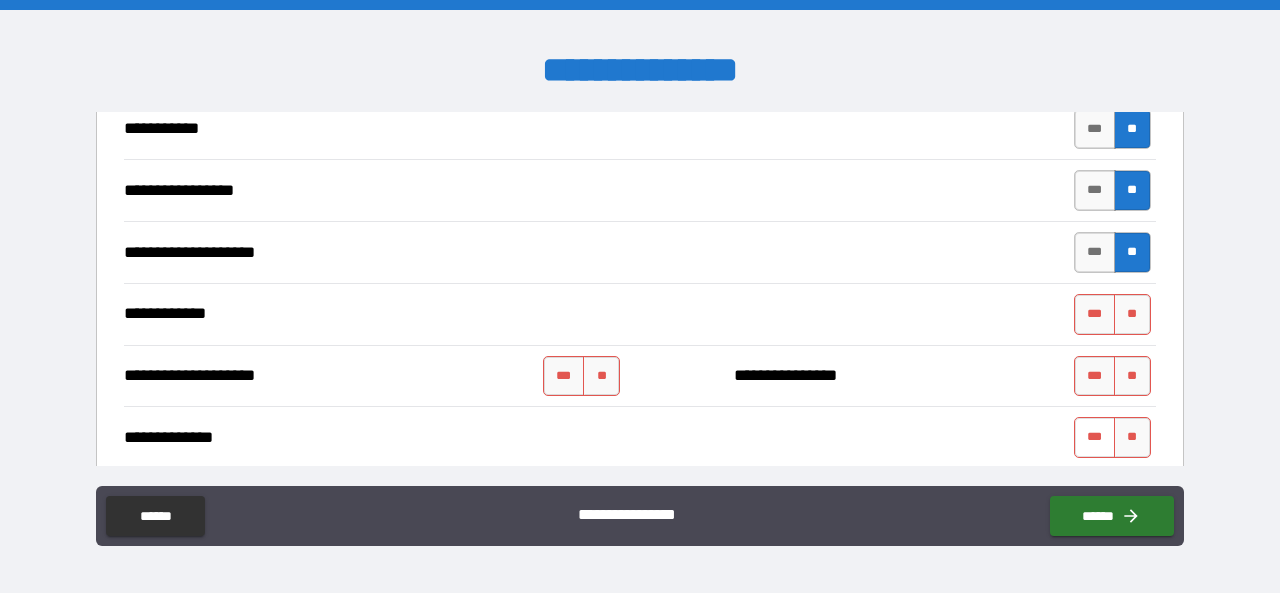 scroll, scrollTop: 2200, scrollLeft: 0, axis: vertical 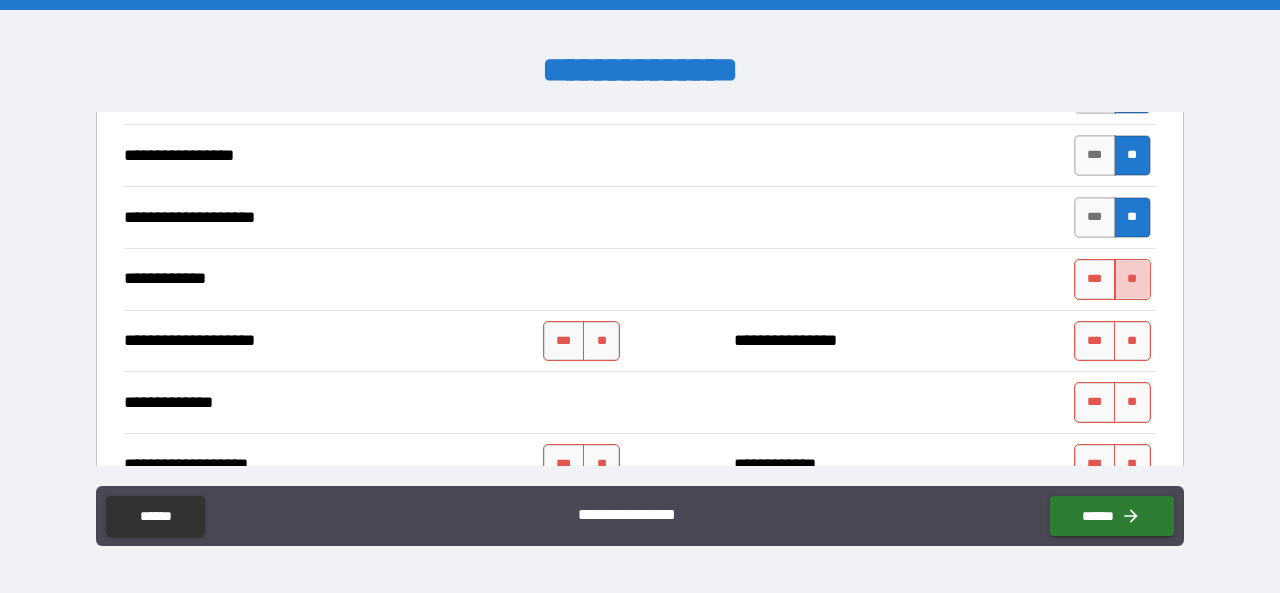 click on "**" at bounding box center [1132, 279] 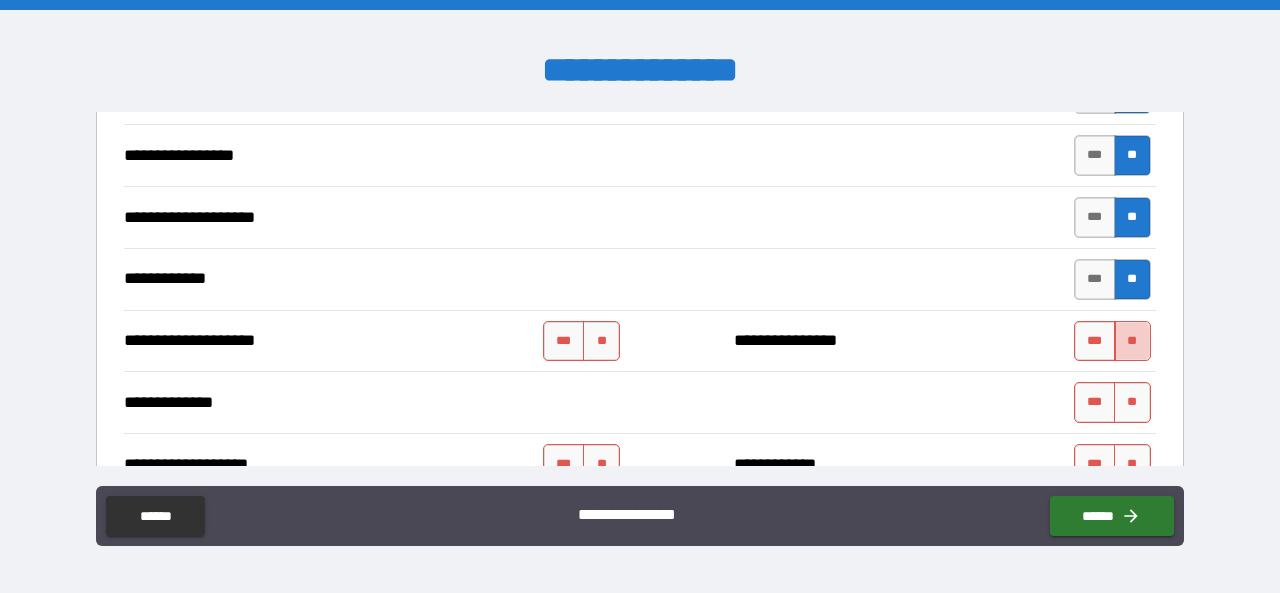 click on "**" at bounding box center (1132, 341) 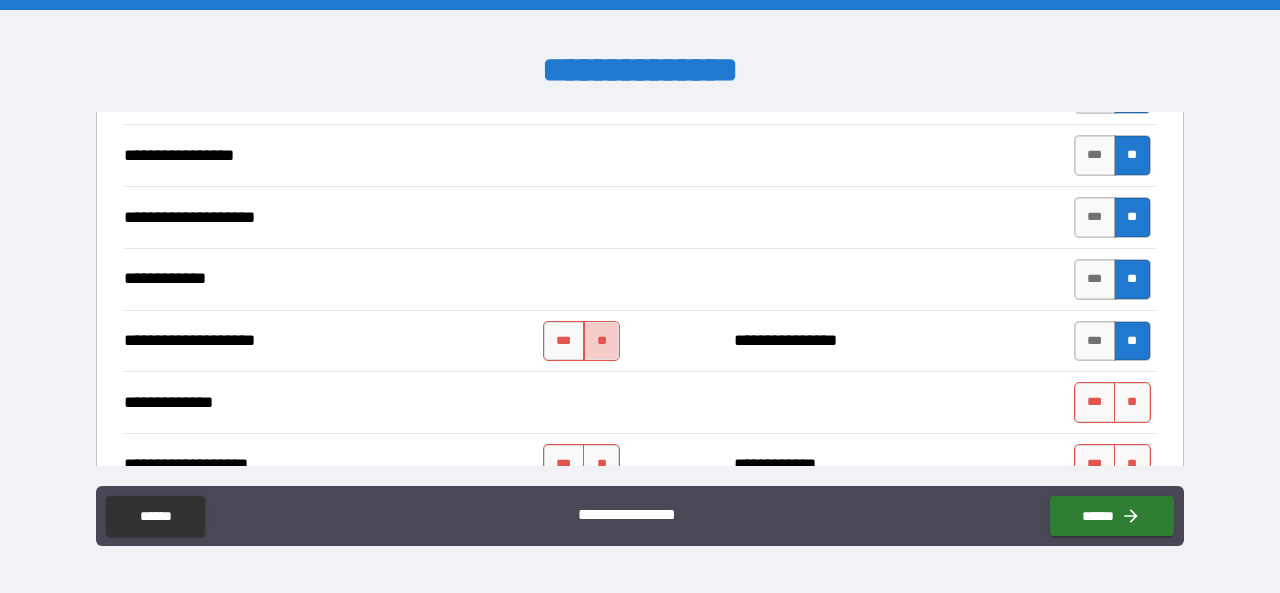 click on "**" at bounding box center (601, 341) 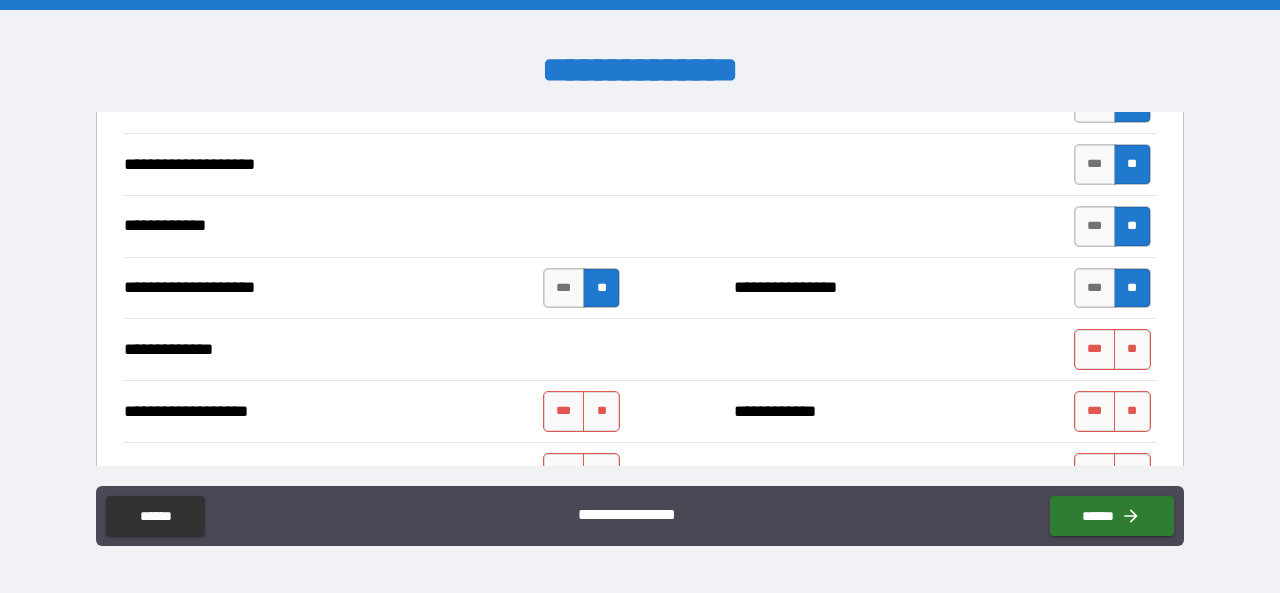 scroll, scrollTop: 2300, scrollLeft: 0, axis: vertical 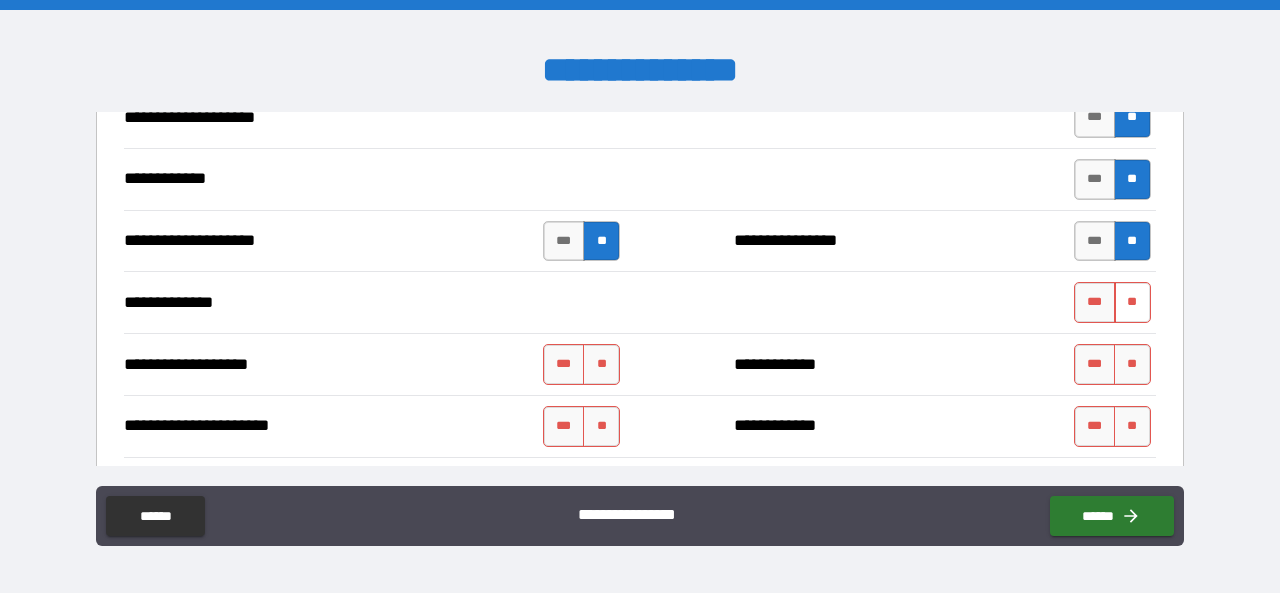 click on "**" at bounding box center (1132, 302) 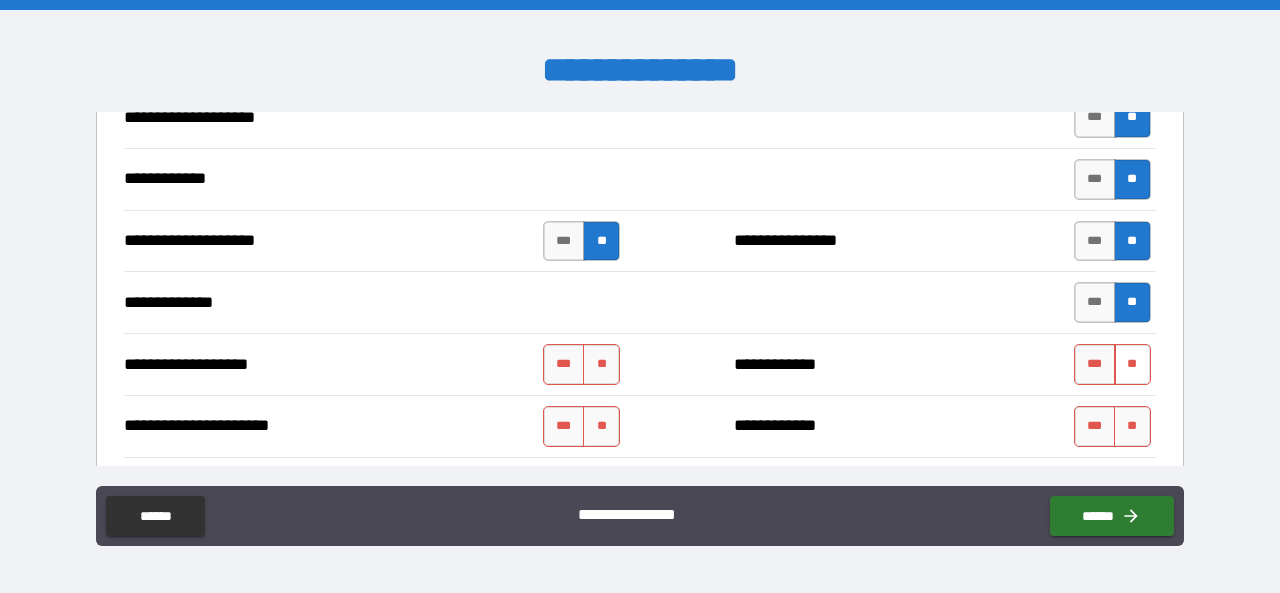click on "**" at bounding box center [1132, 364] 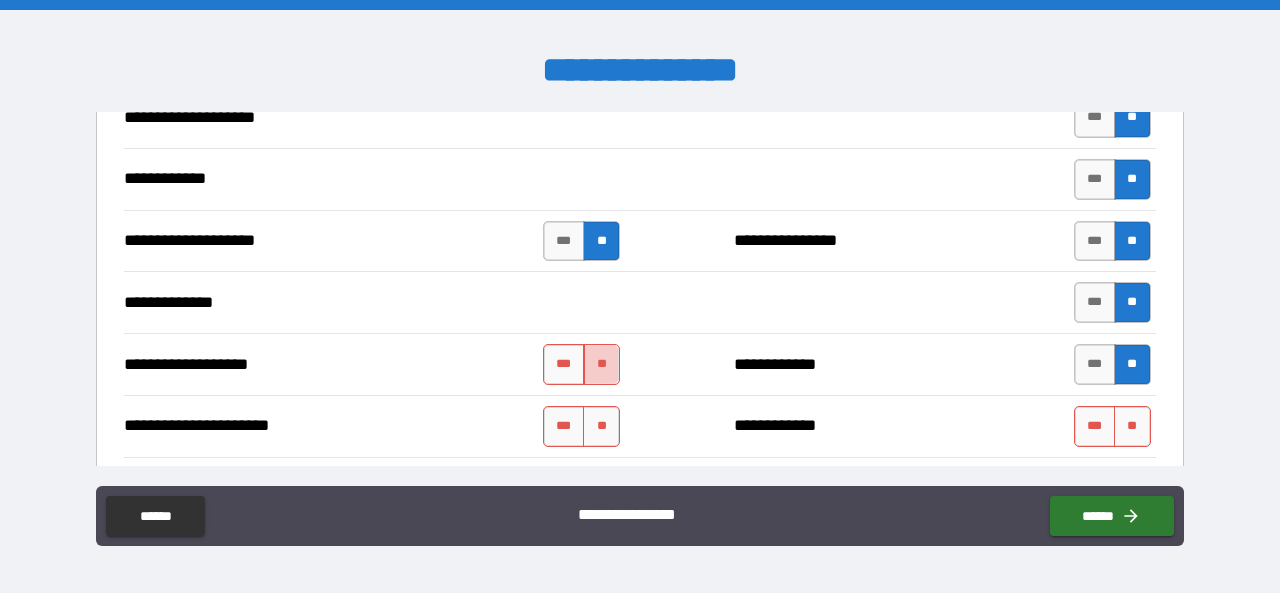 click on "**" at bounding box center [601, 364] 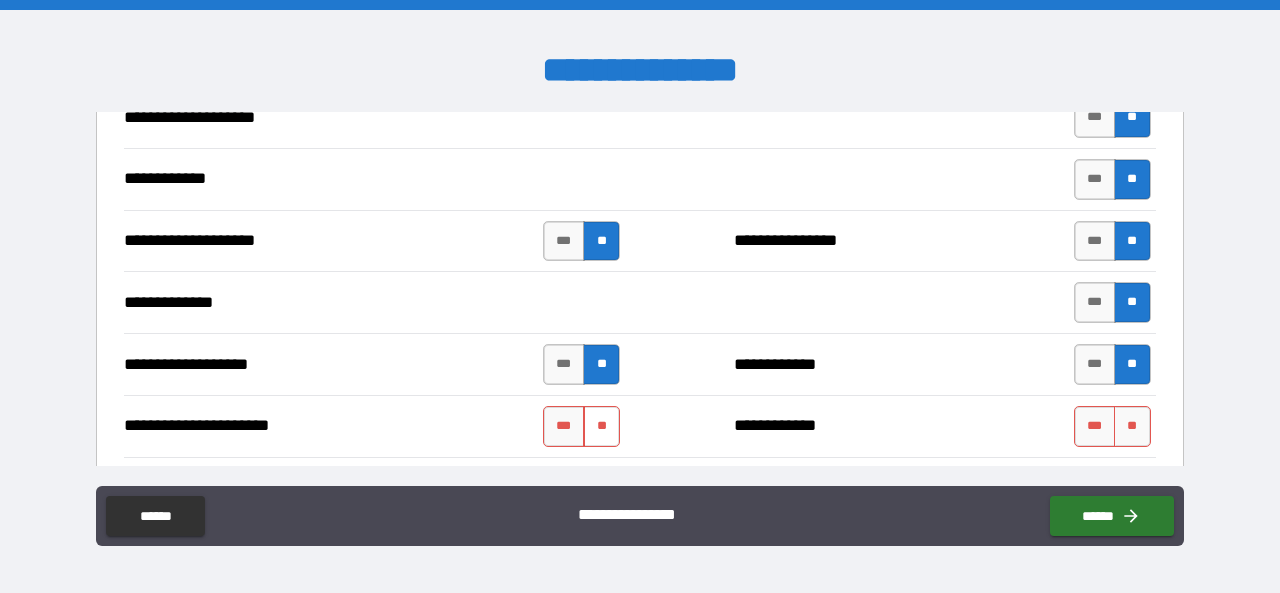 click on "**" at bounding box center (601, 426) 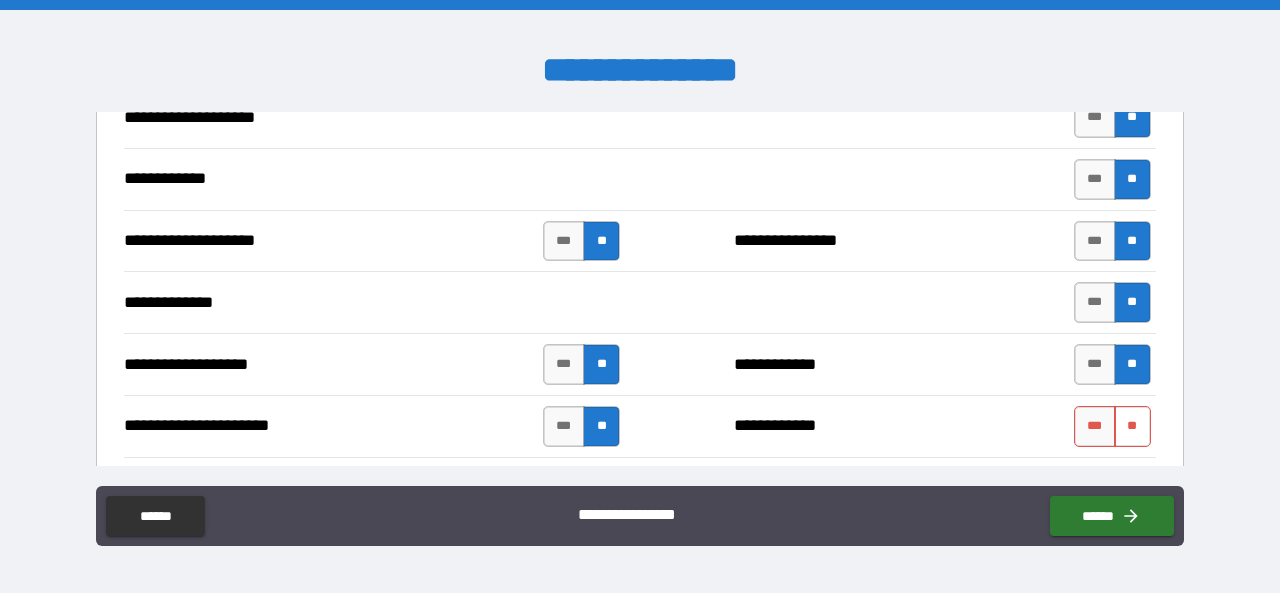 click on "**" at bounding box center (1132, 426) 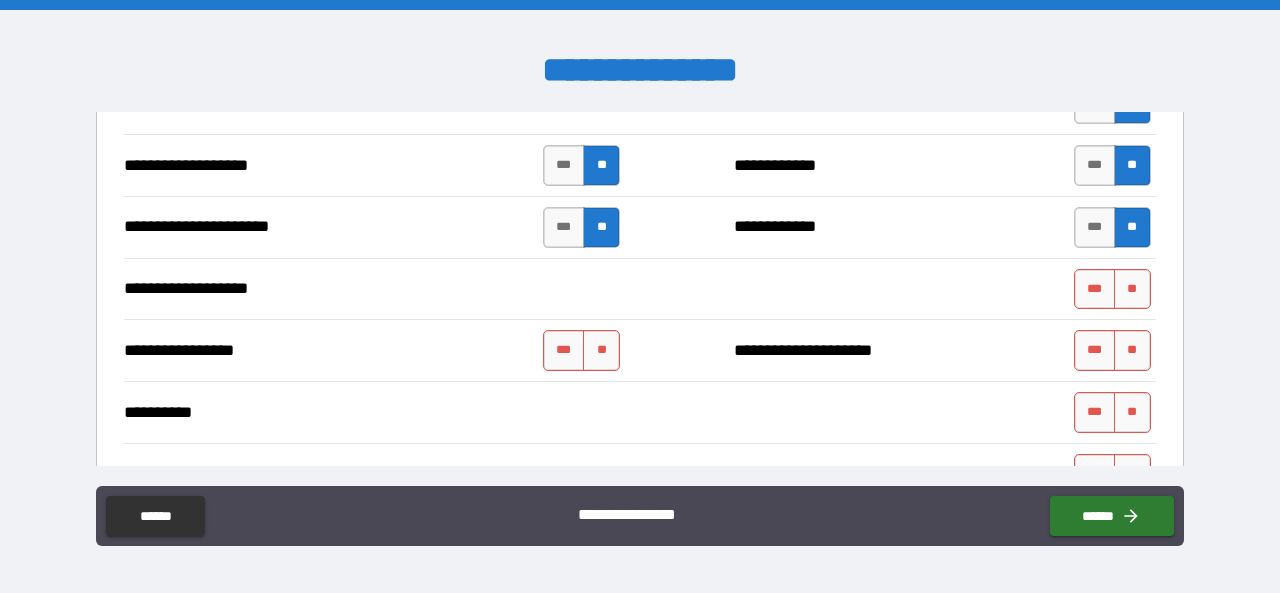scroll, scrollTop: 2500, scrollLeft: 0, axis: vertical 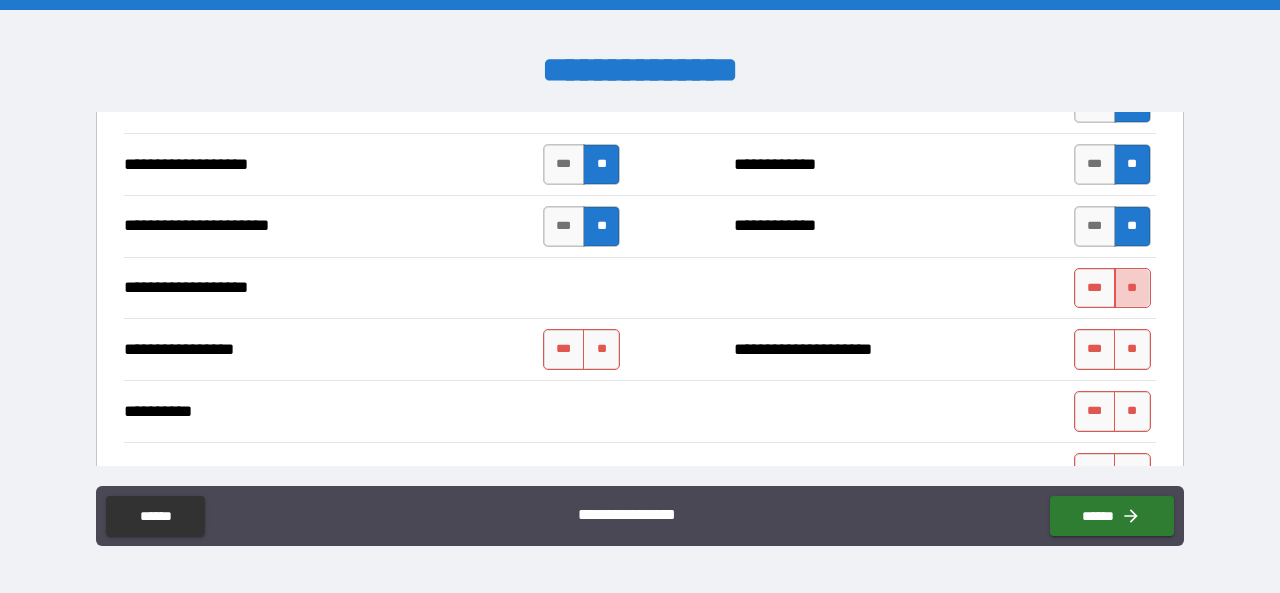 click on "**" at bounding box center (1132, 288) 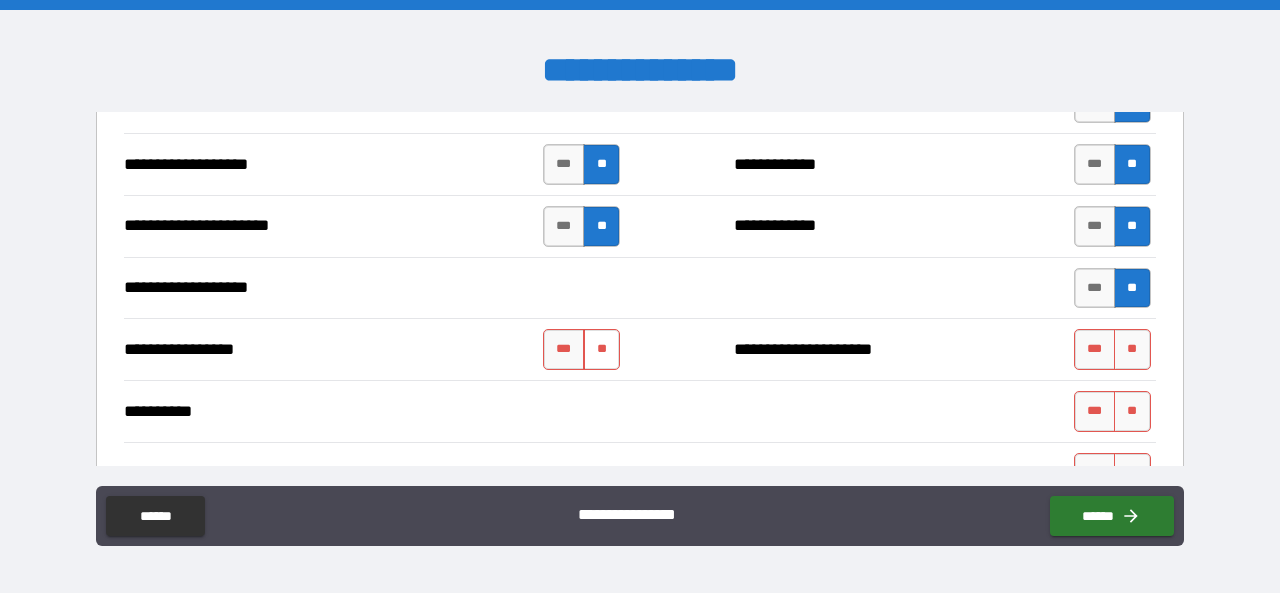 click on "**" at bounding box center [601, 349] 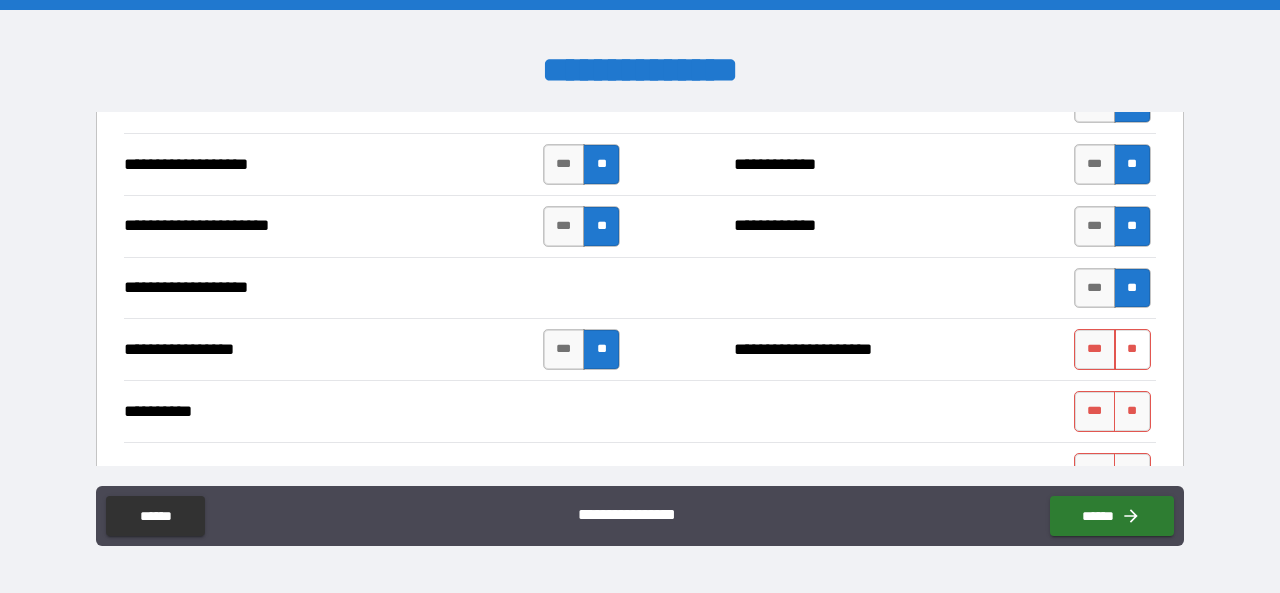 click on "**" at bounding box center (1132, 349) 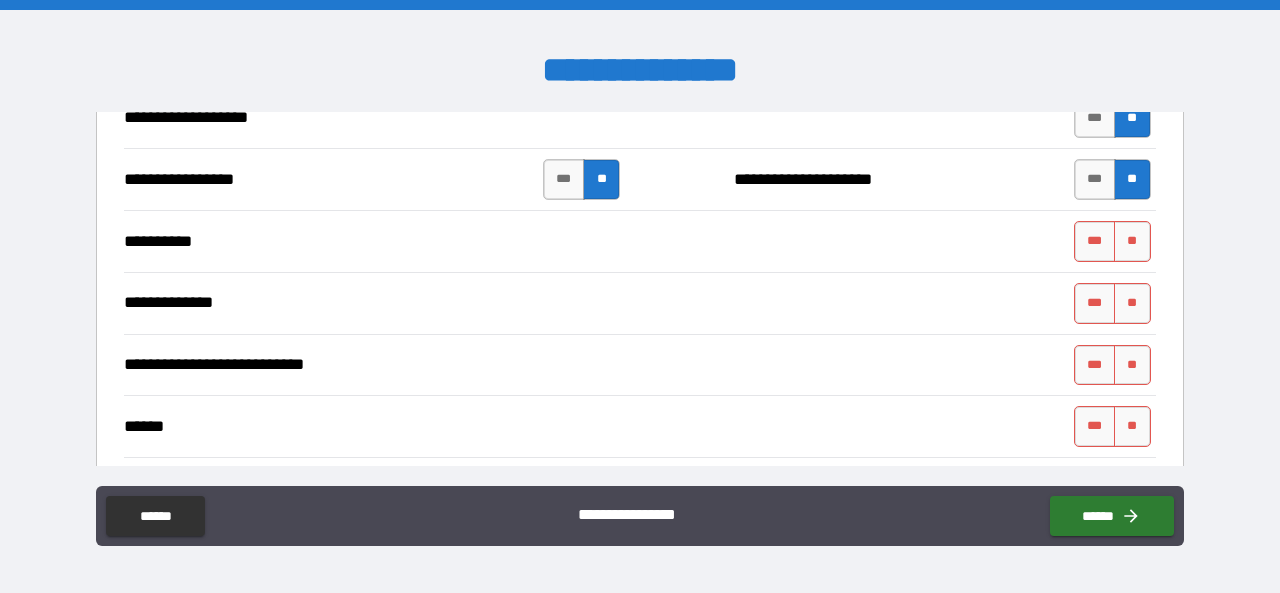 scroll, scrollTop: 2700, scrollLeft: 0, axis: vertical 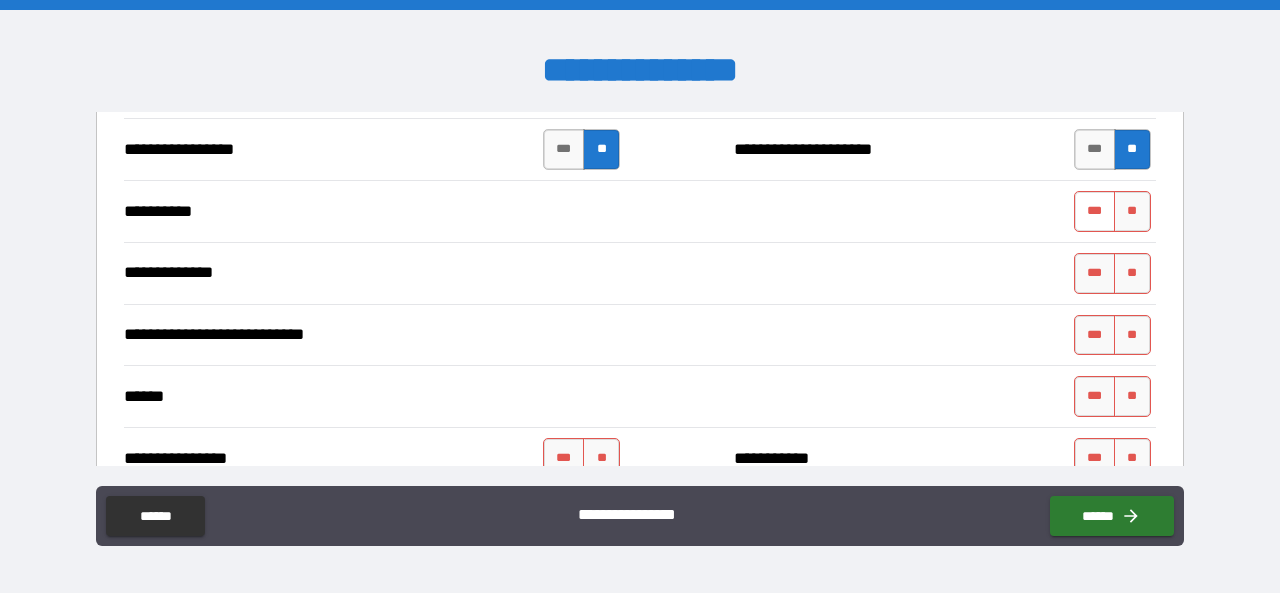 click on "***" at bounding box center [1095, 211] 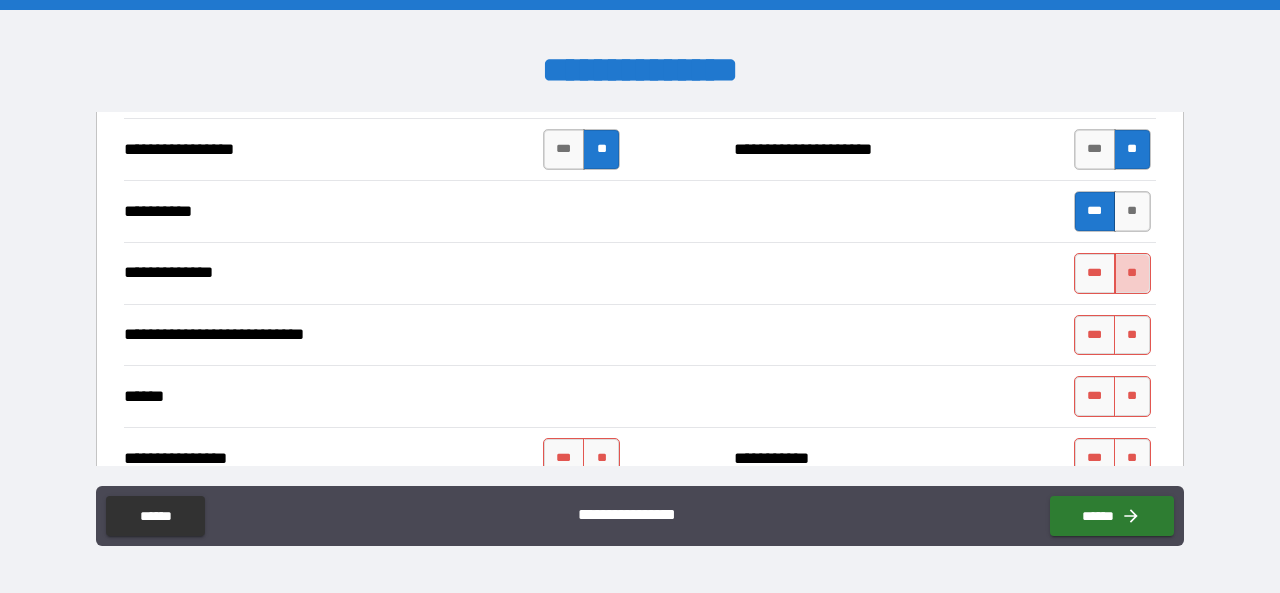 click on "**" at bounding box center (1132, 273) 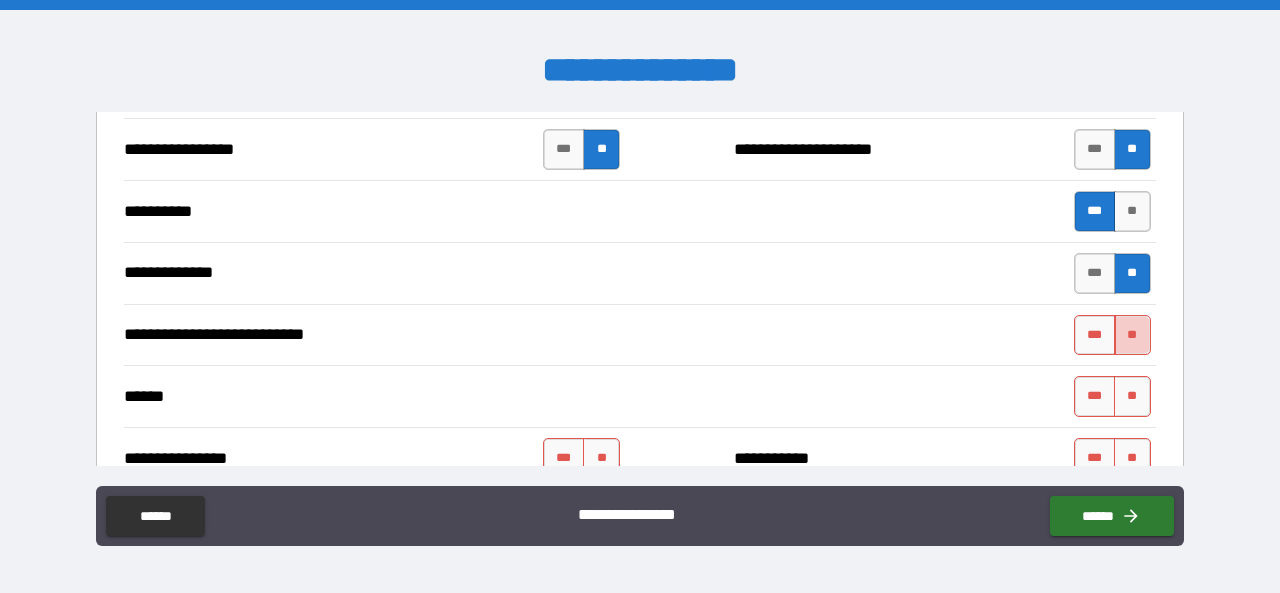 click on "**" at bounding box center [1132, 335] 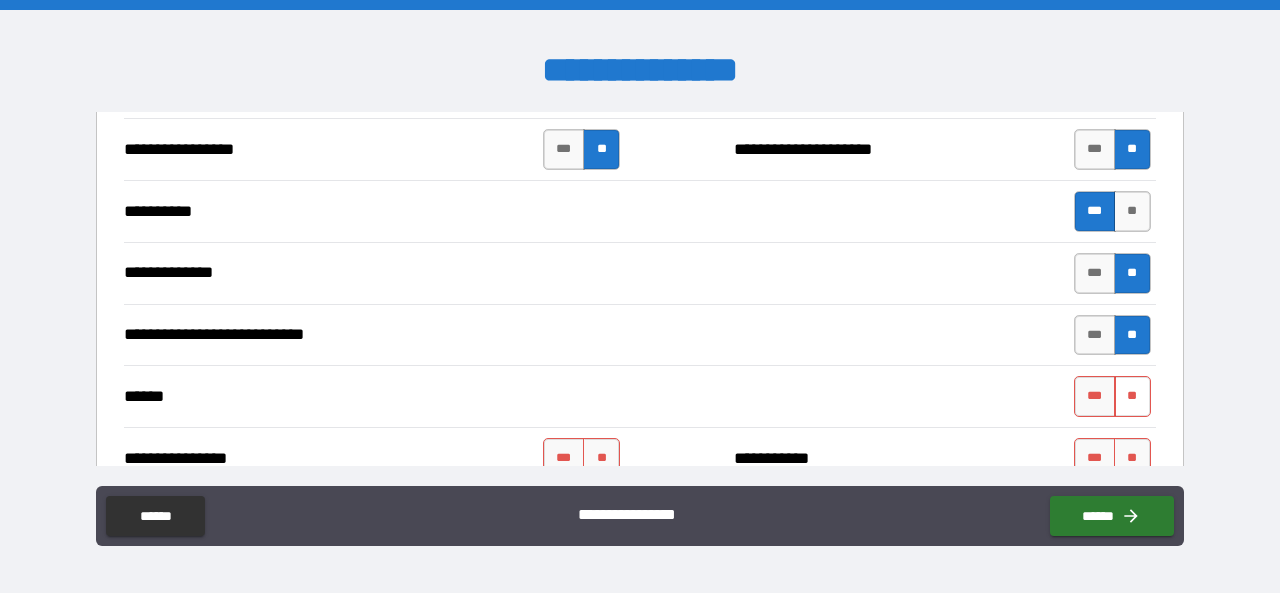 click on "**" at bounding box center [1132, 396] 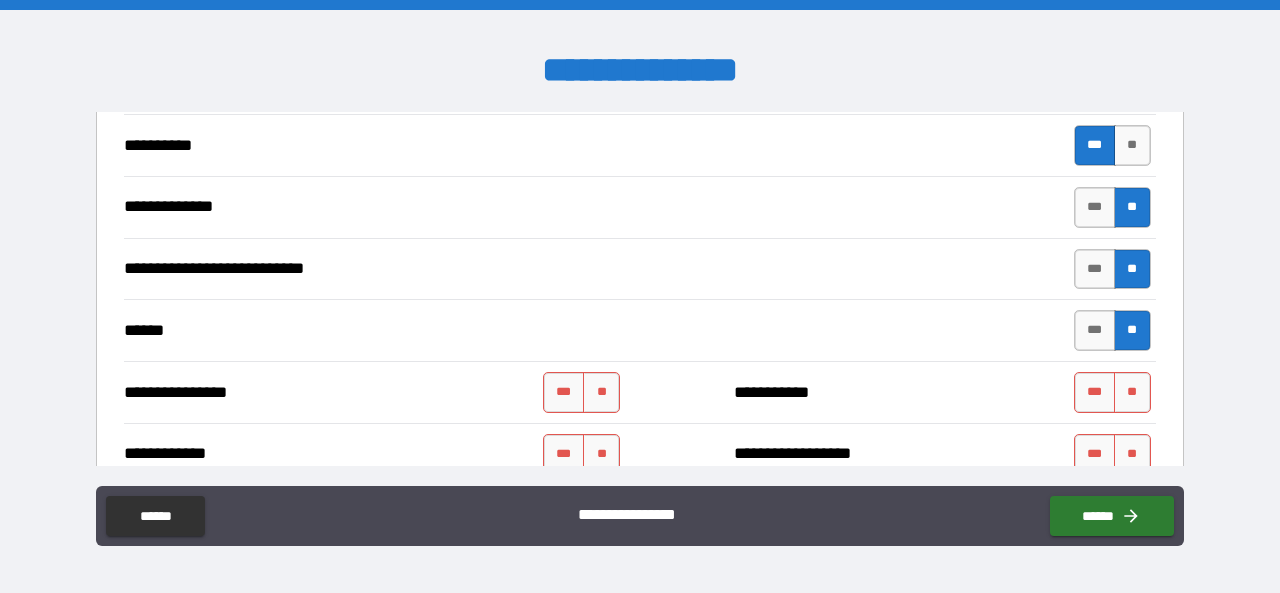 scroll, scrollTop: 2800, scrollLeft: 0, axis: vertical 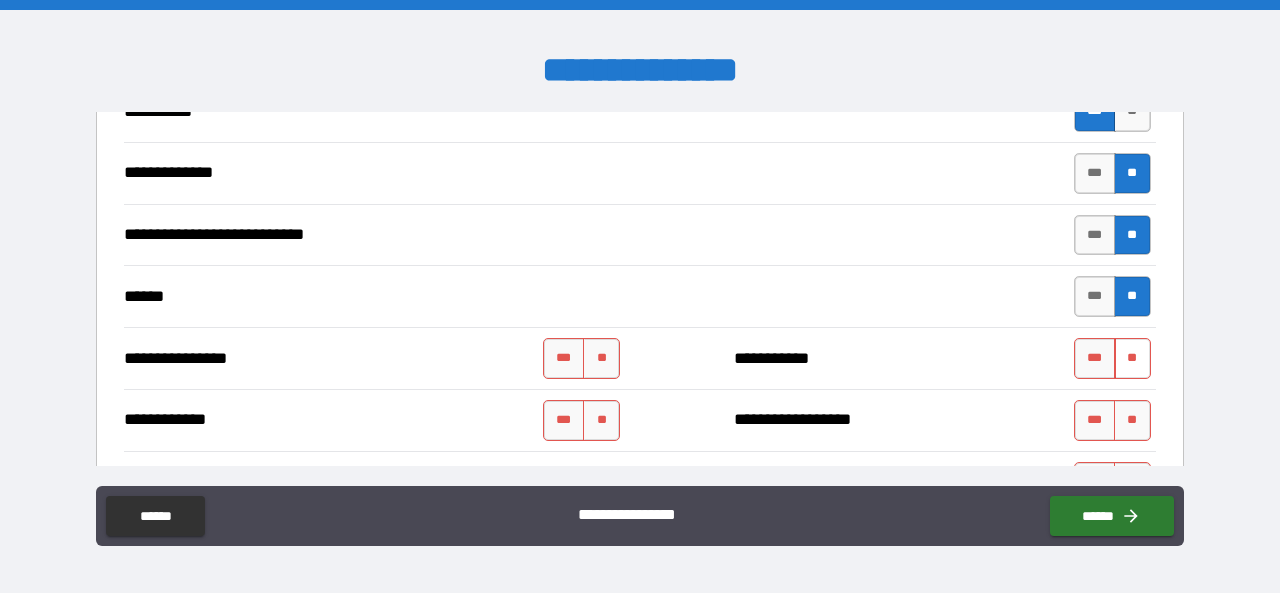 click on "**" at bounding box center [1132, 358] 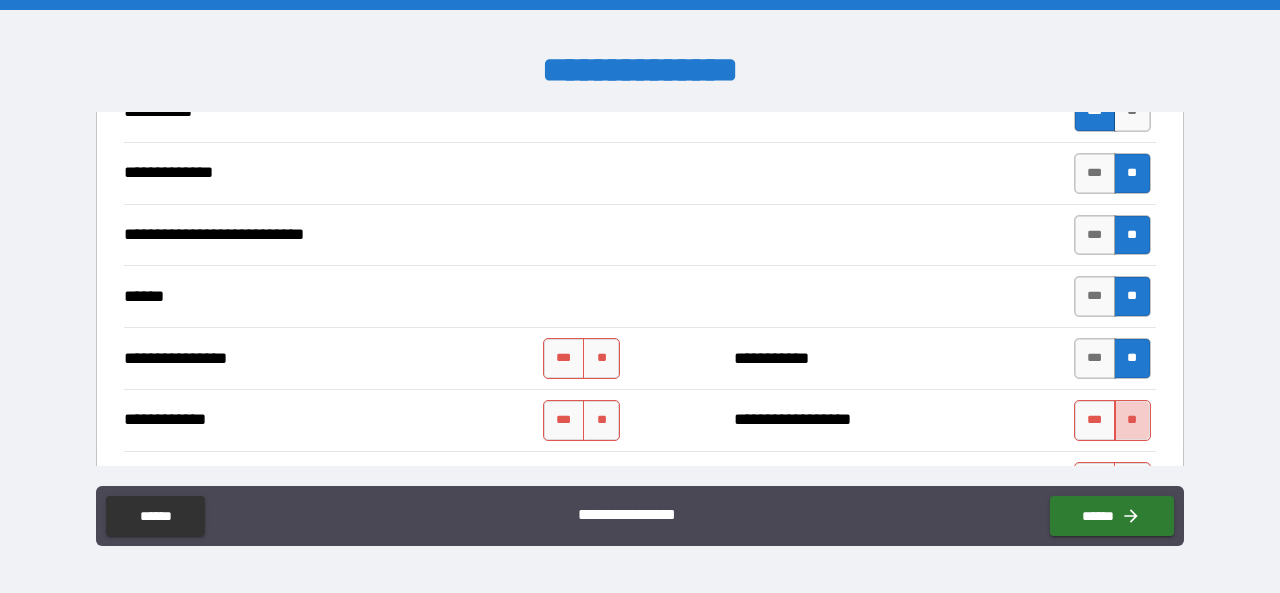 click on "**" at bounding box center (1132, 420) 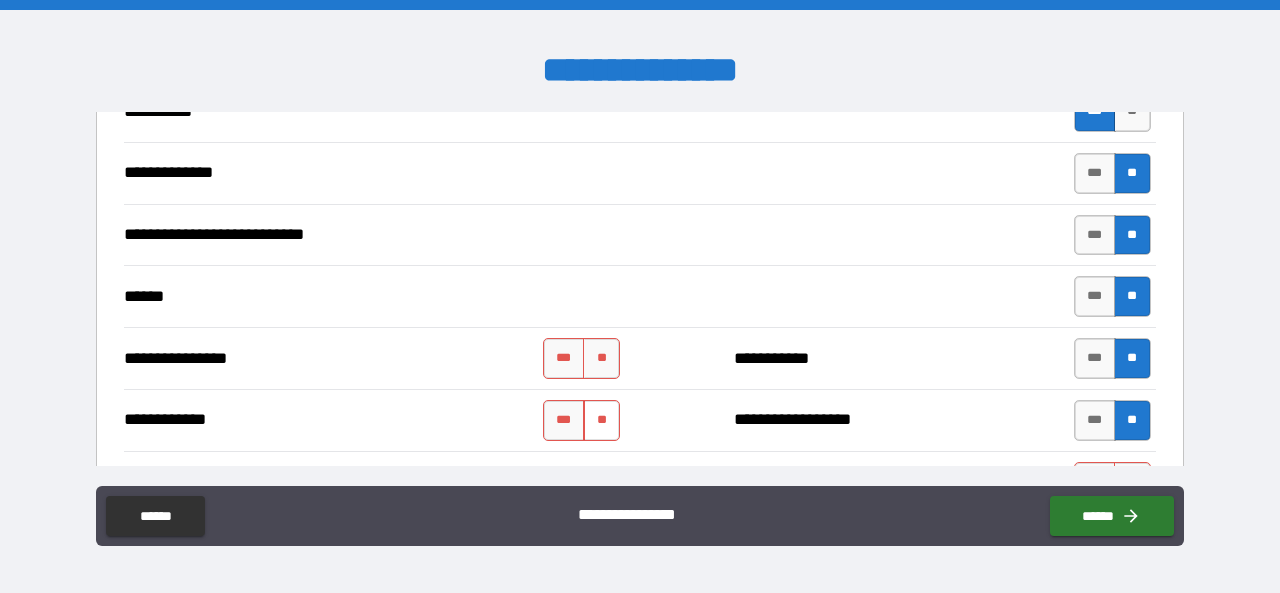 click on "**" at bounding box center [601, 420] 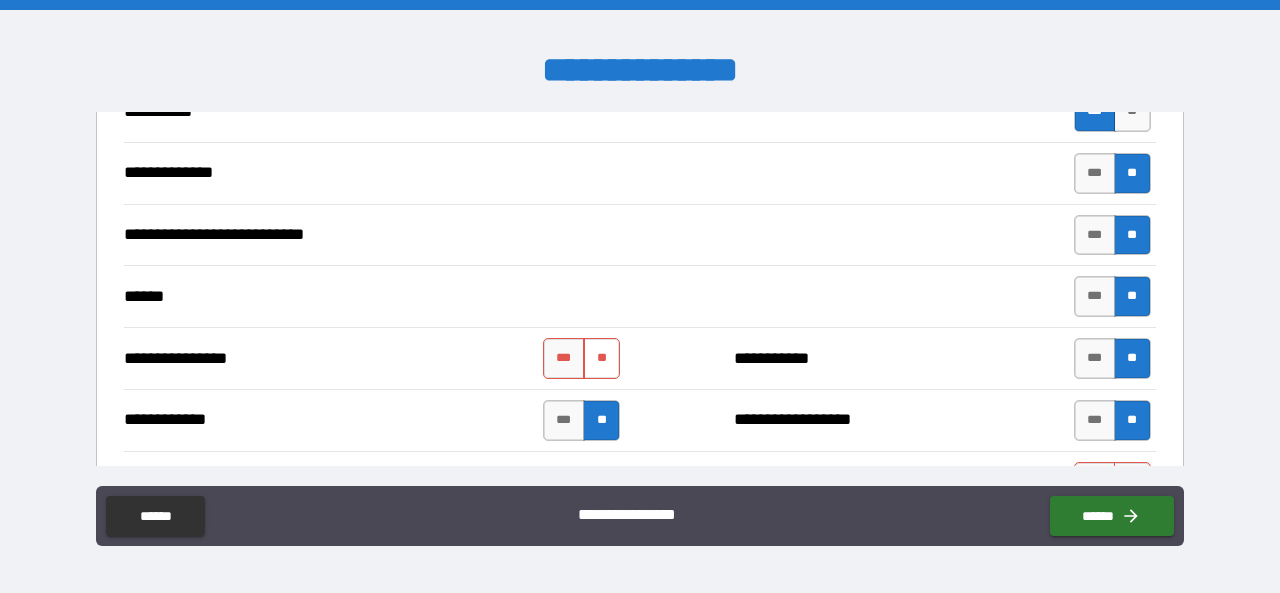 click on "**" at bounding box center [601, 358] 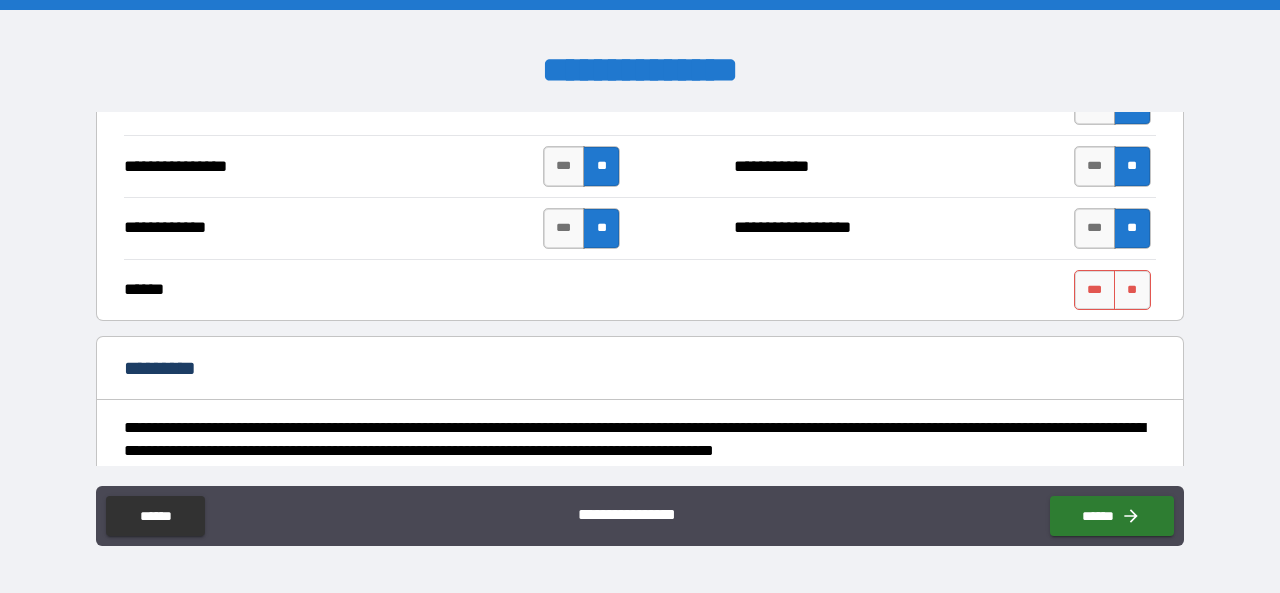 scroll, scrollTop: 3000, scrollLeft: 0, axis: vertical 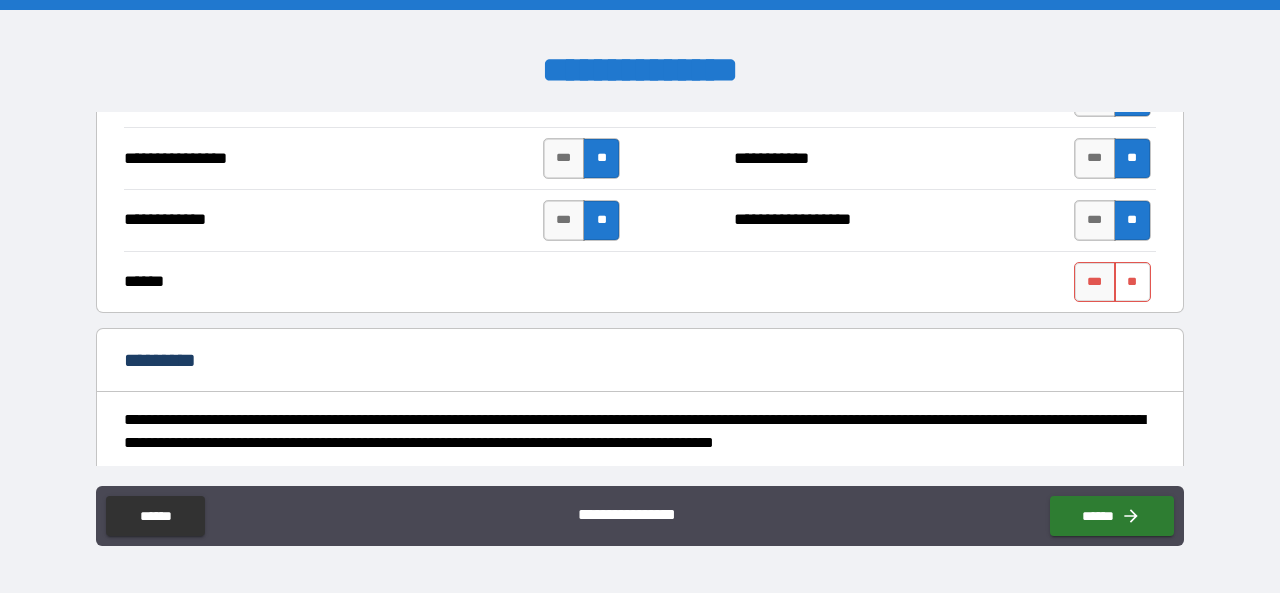 click on "**" at bounding box center [1132, 282] 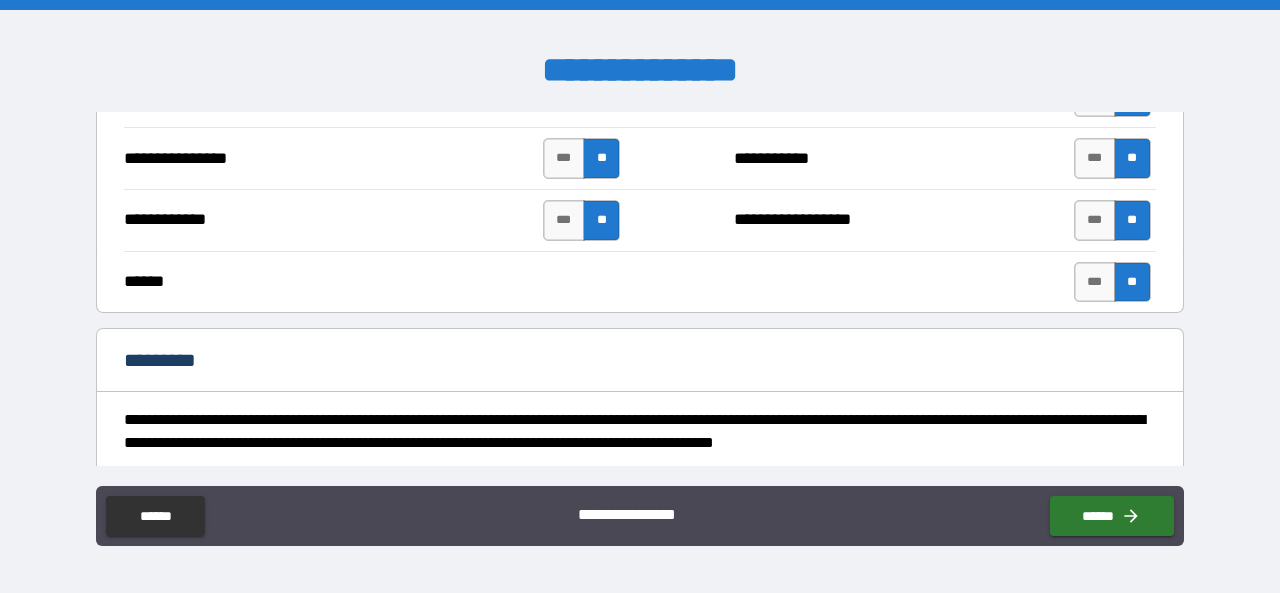scroll, scrollTop: 3100, scrollLeft: 0, axis: vertical 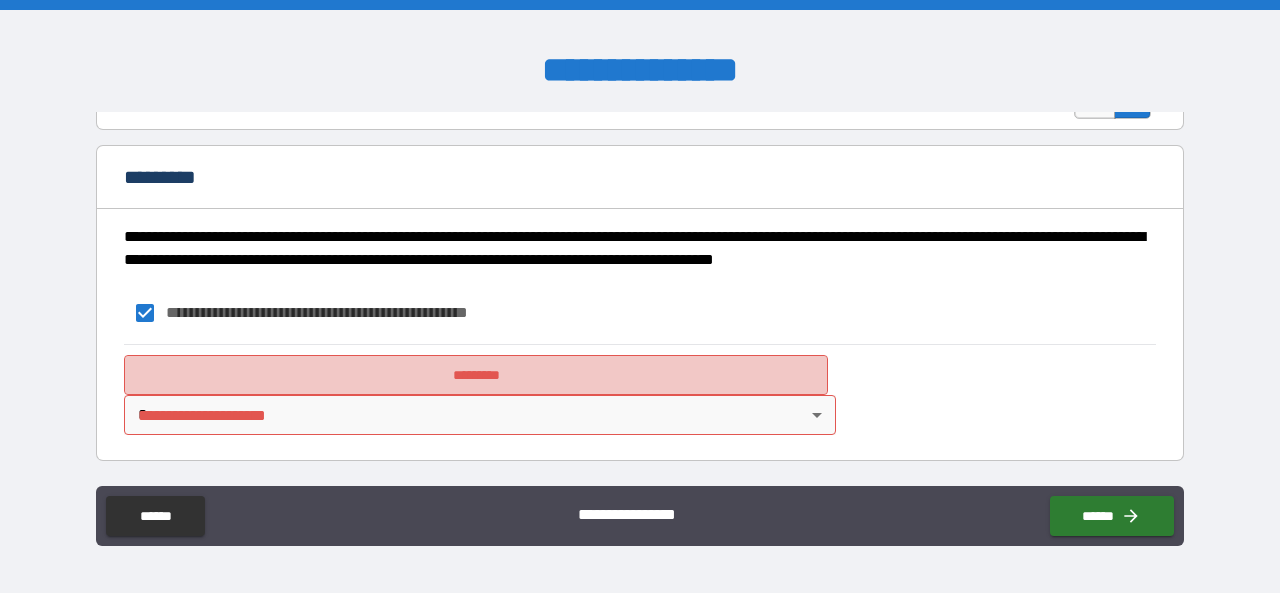 click on "*********" at bounding box center [476, 375] 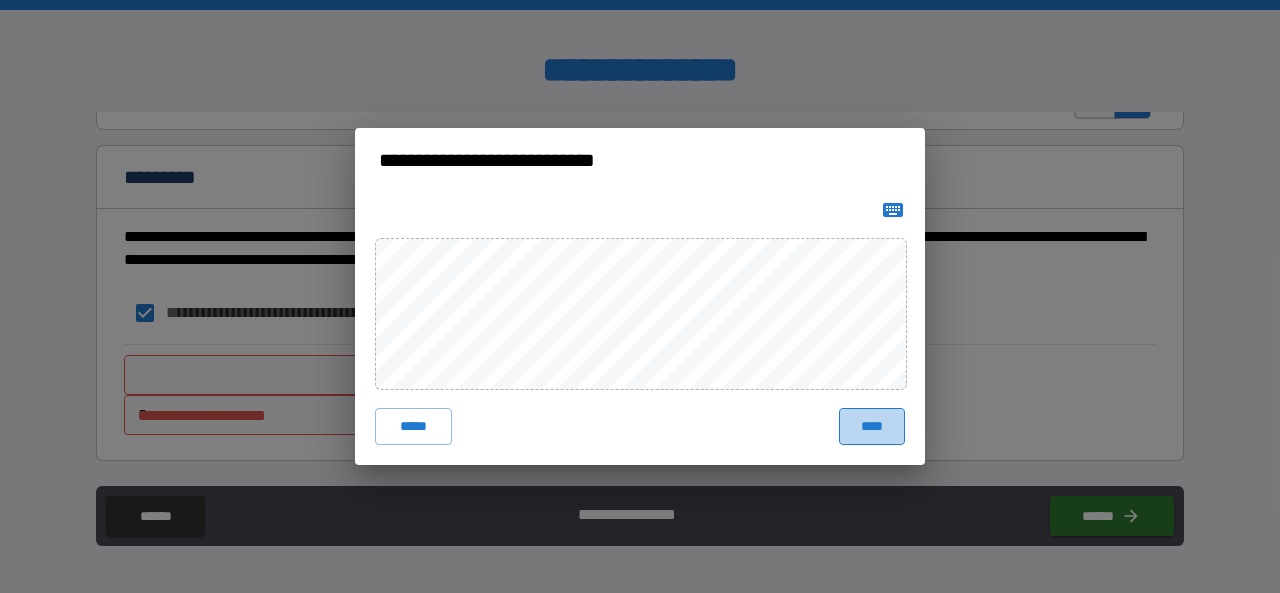 click on "****" at bounding box center (872, 426) 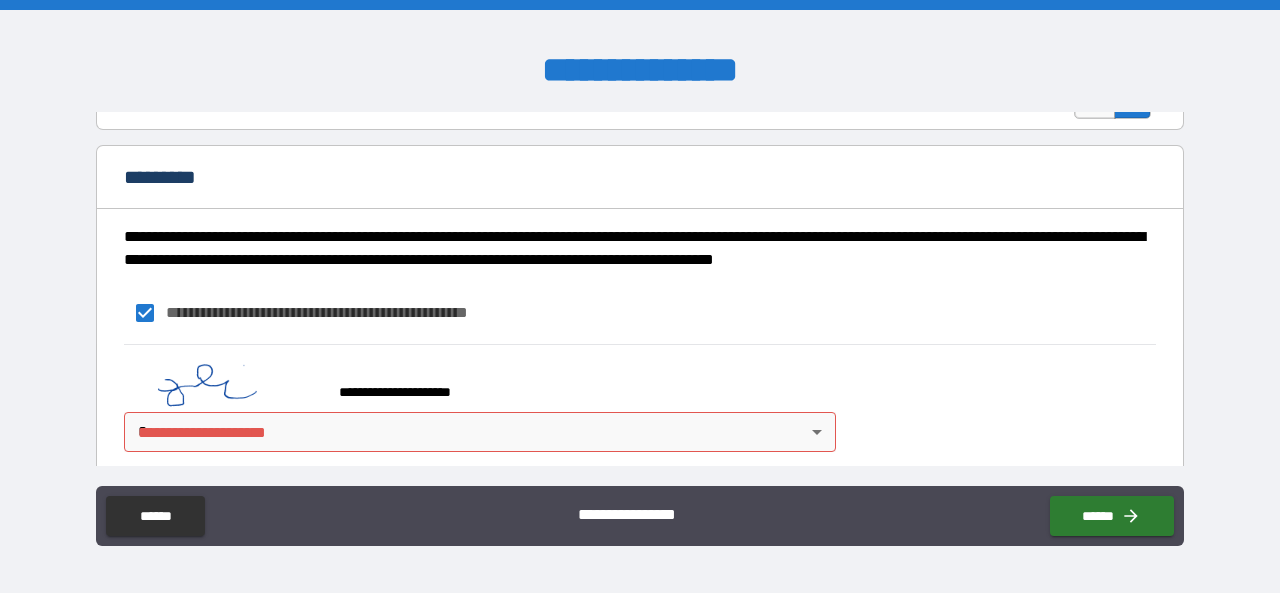 click on "**********" at bounding box center [640, 296] 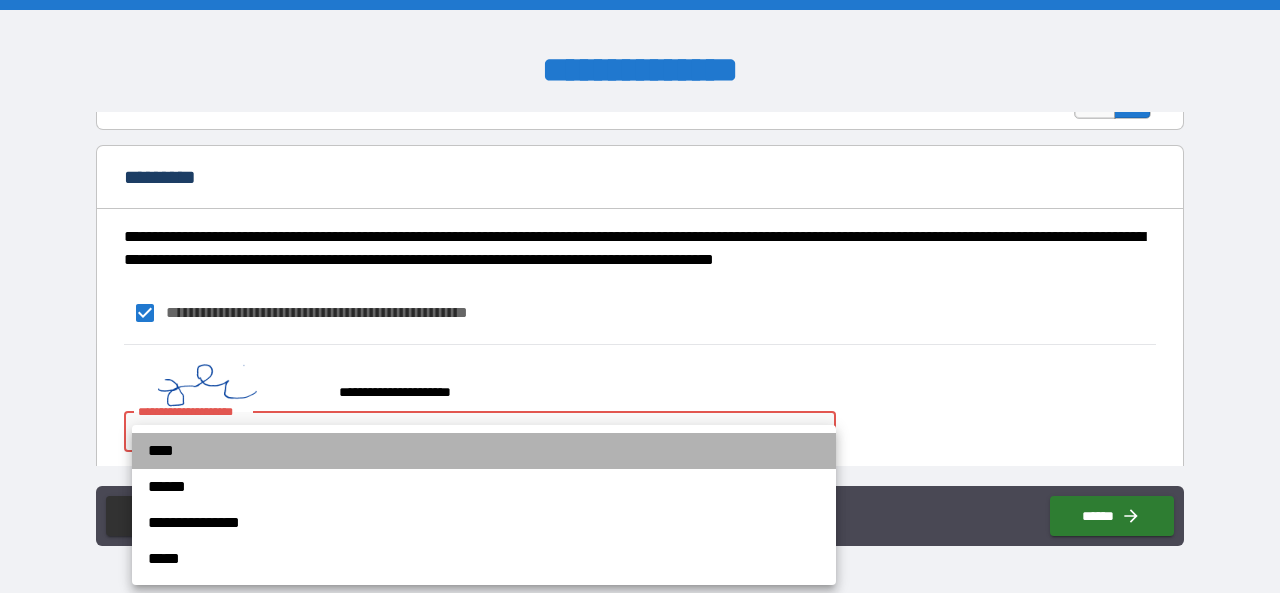 drag, startPoint x: 161, startPoint y: 451, endPoint x: 179, endPoint y: 452, distance: 18.027756 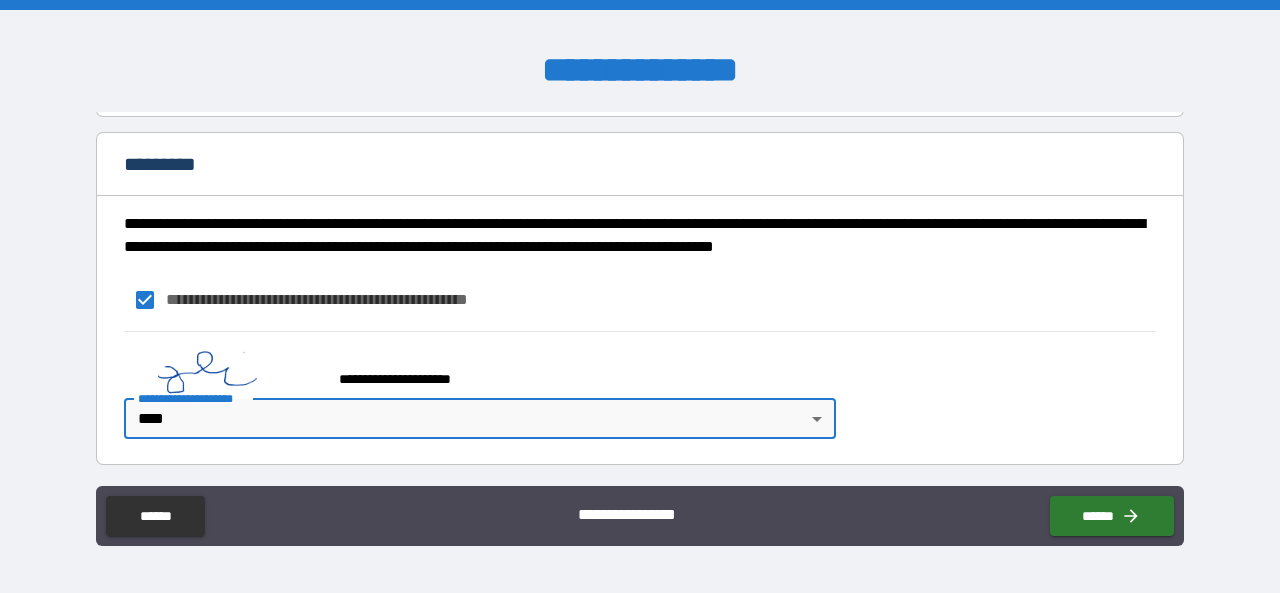 scroll, scrollTop: 3200, scrollLeft: 0, axis: vertical 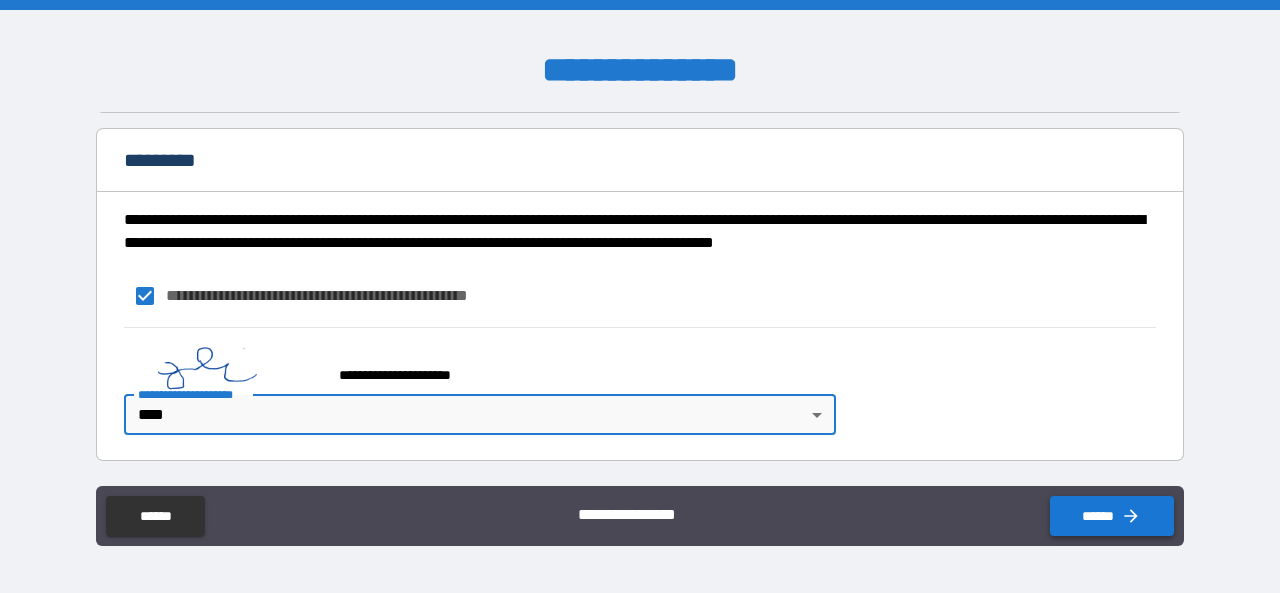 click on "******" at bounding box center [1112, 516] 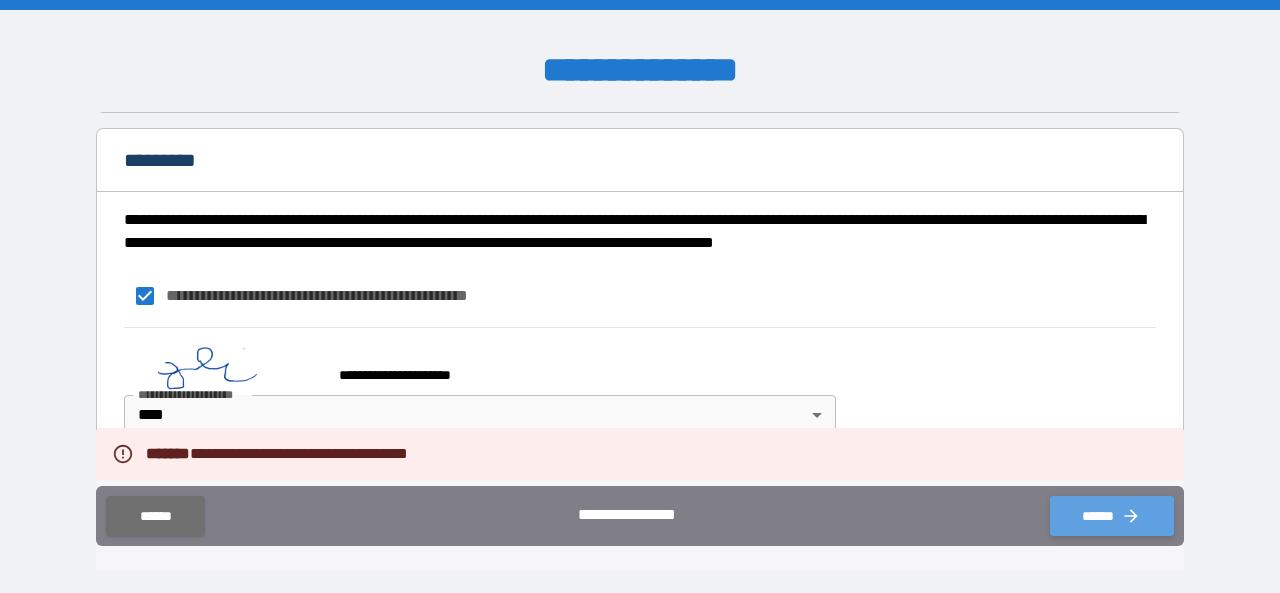 click on "******" at bounding box center [1112, 516] 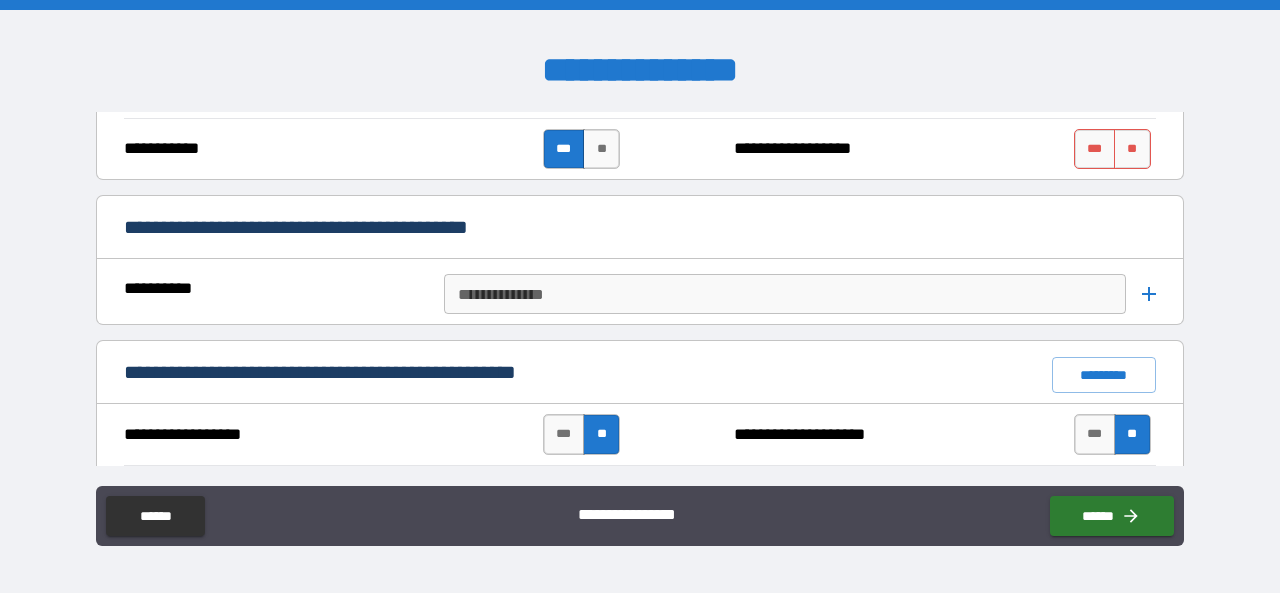 scroll, scrollTop: 900, scrollLeft: 0, axis: vertical 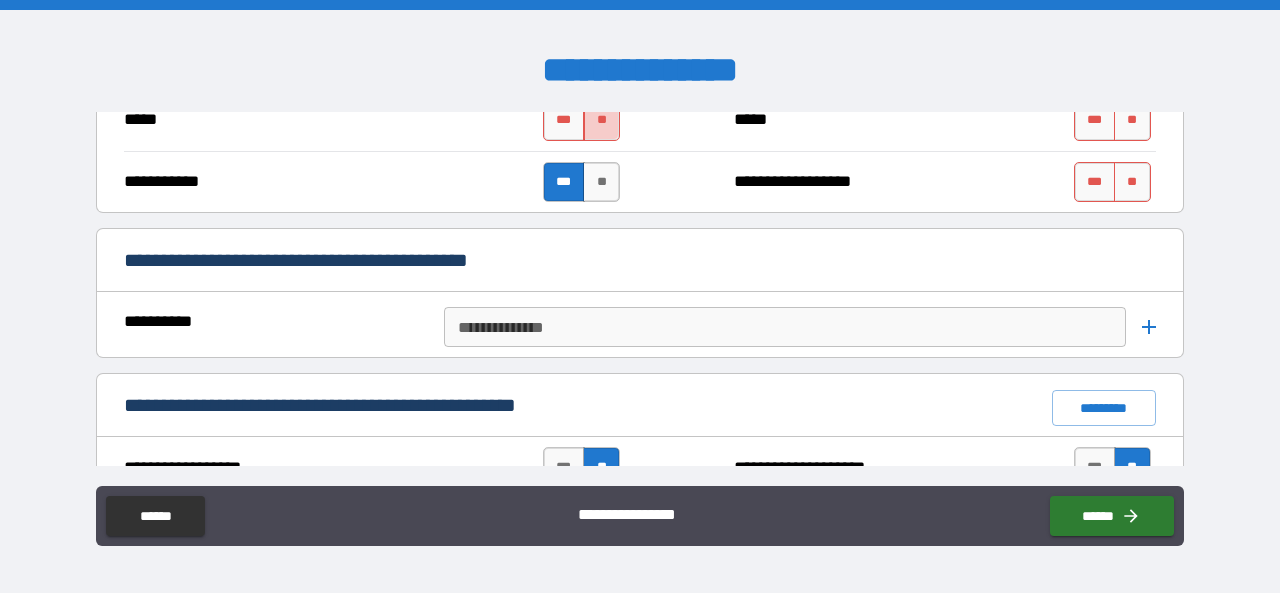 click on "**" at bounding box center (601, 120) 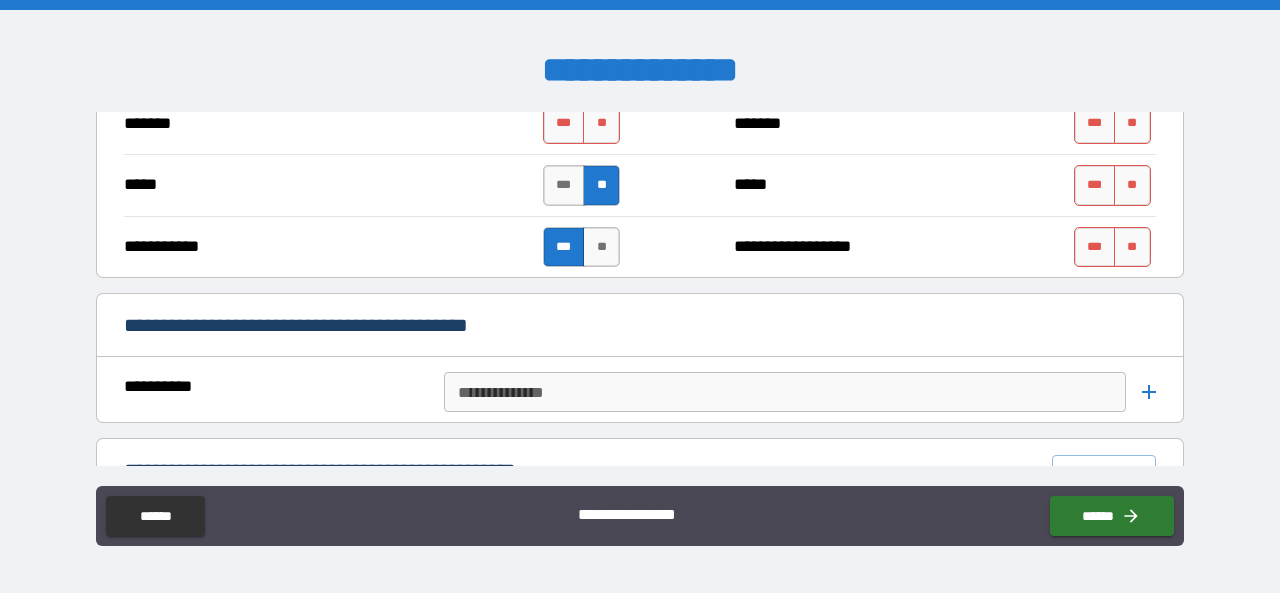scroll, scrollTop: 800, scrollLeft: 0, axis: vertical 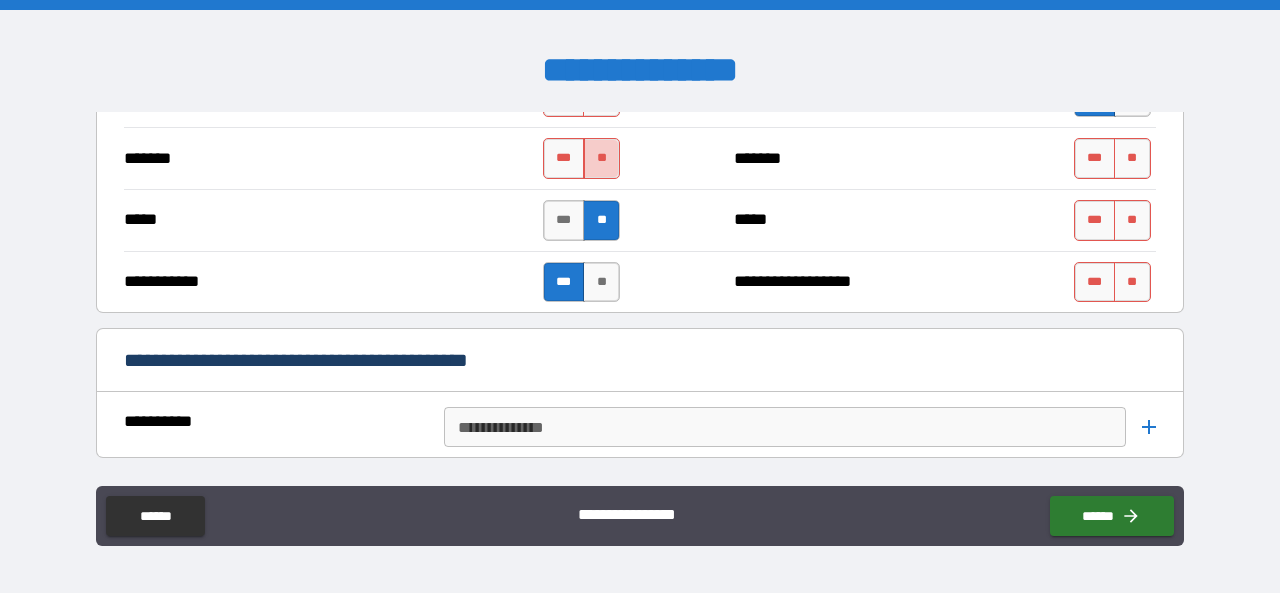 click on "**" at bounding box center [601, 158] 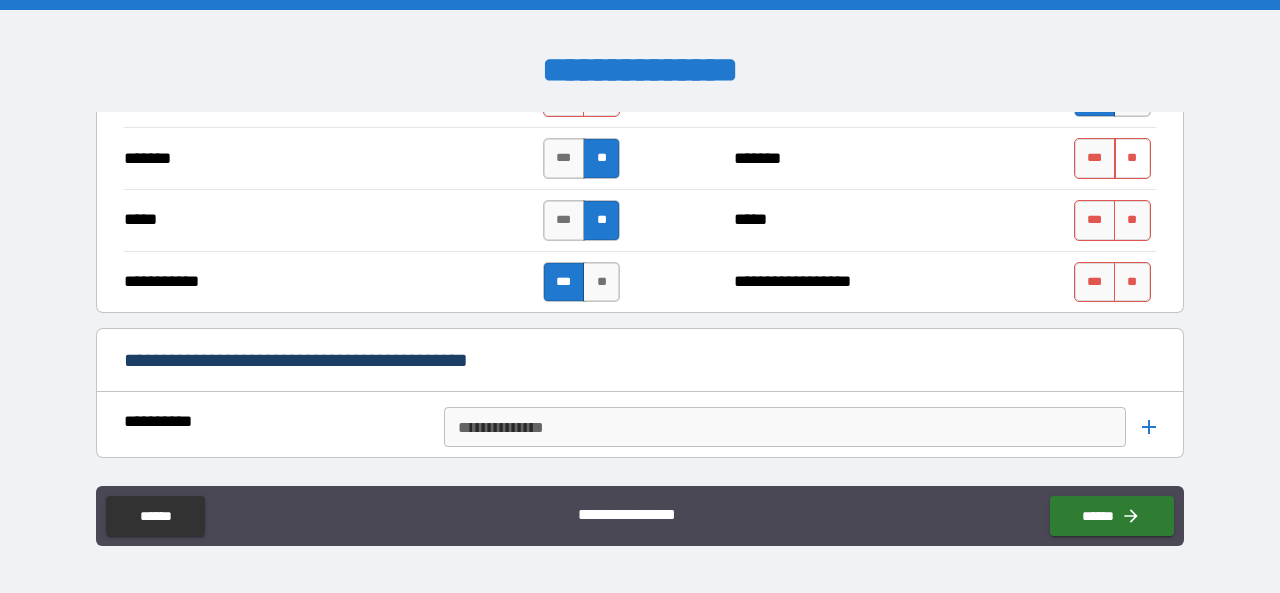 click on "**" at bounding box center (1132, 158) 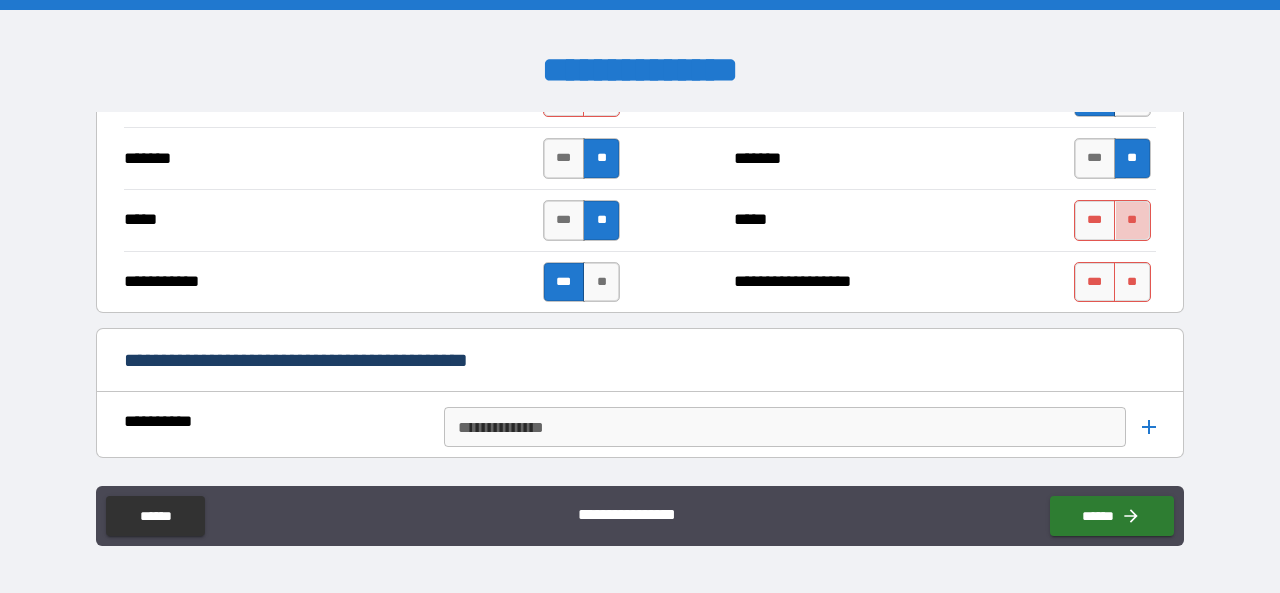 drag, startPoint x: 1116, startPoint y: 213, endPoint x: 1121, endPoint y: 257, distance: 44.28318 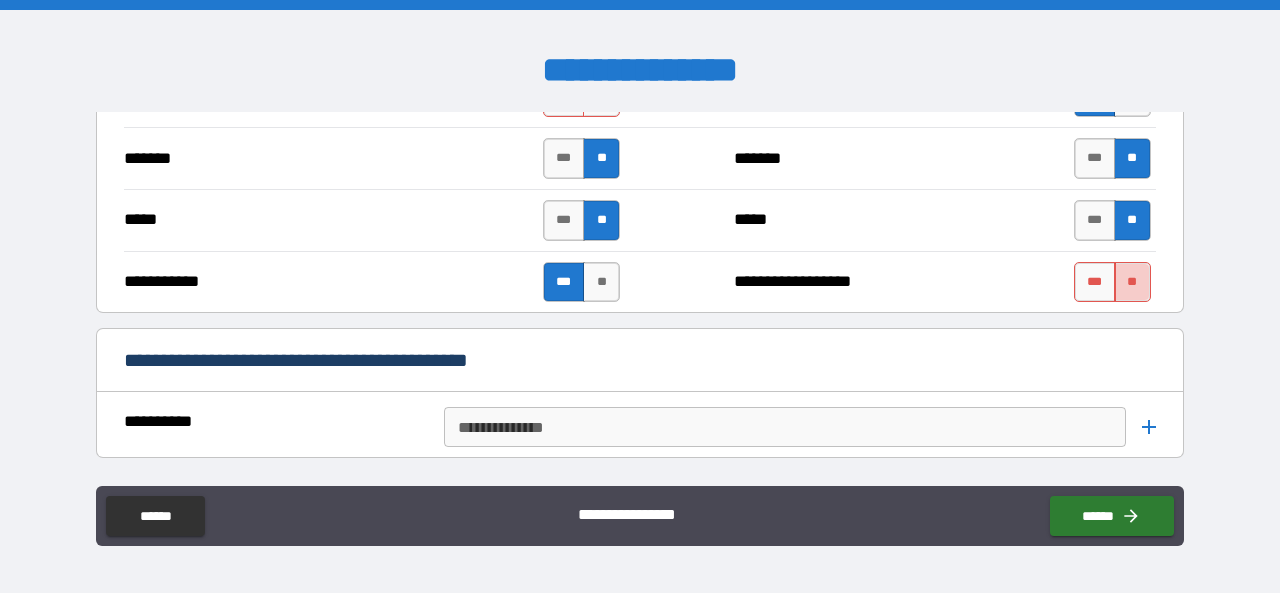 click on "**" at bounding box center (1132, 282) 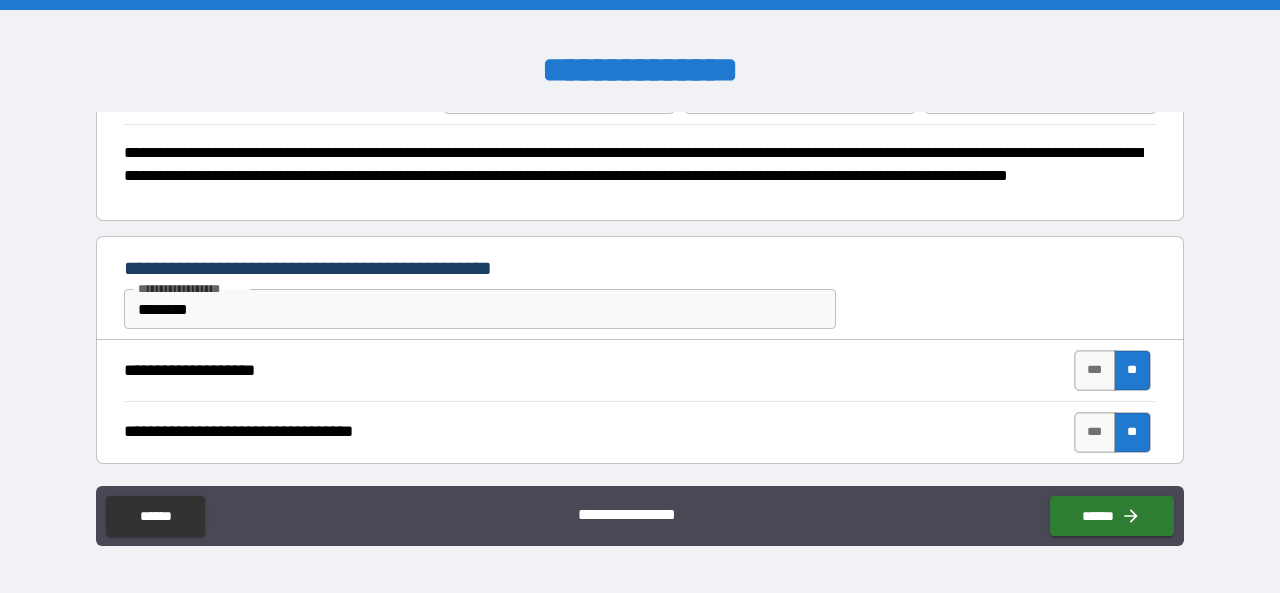 scroll, scrollTop: 0, scrollLeft: 0, axis: both 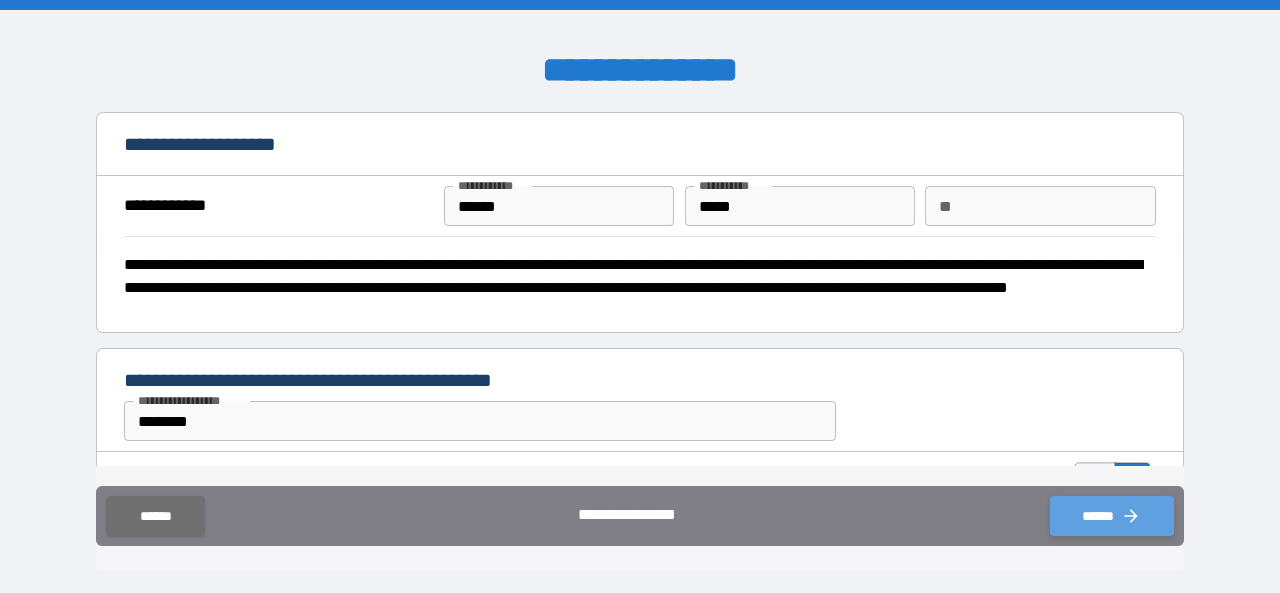 click on "******" at bounding box center (1112, 516) 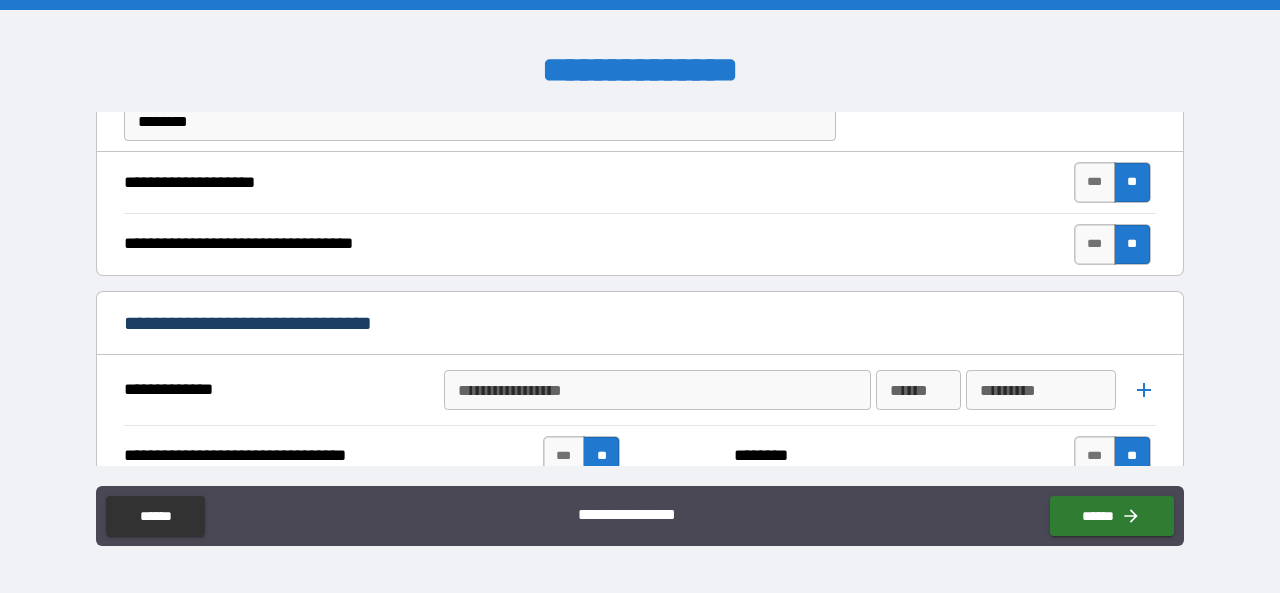 scroll, scrollTop: 0, scrollLeft: 0, axis: both 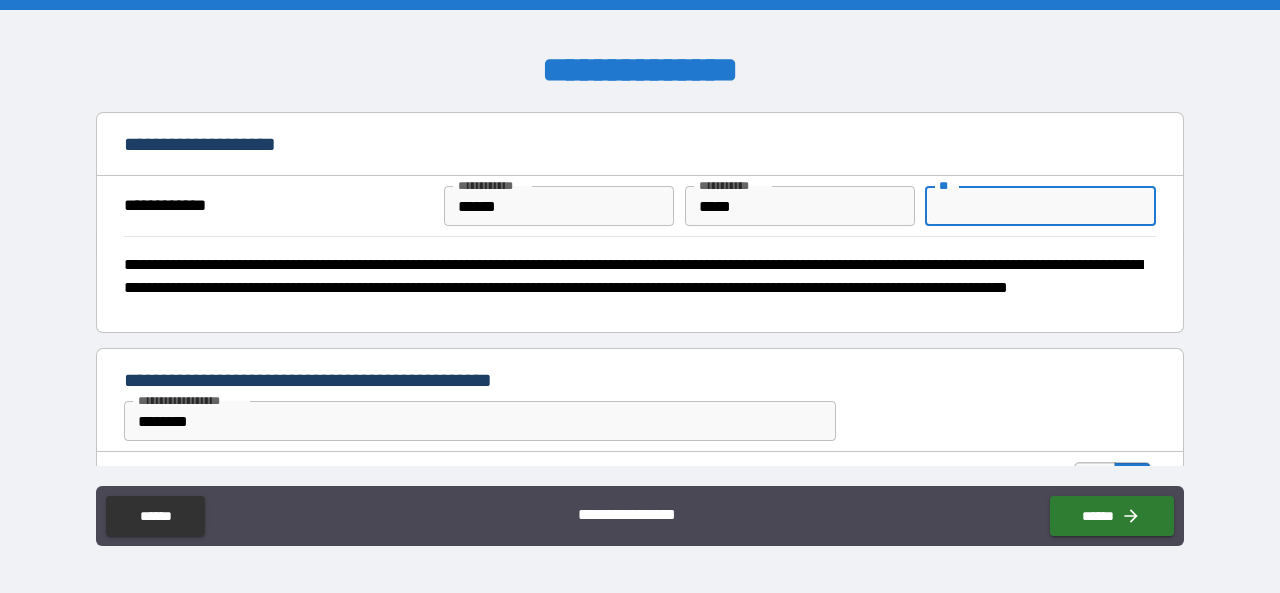 click on "**" at bounding box center [1040, 206] 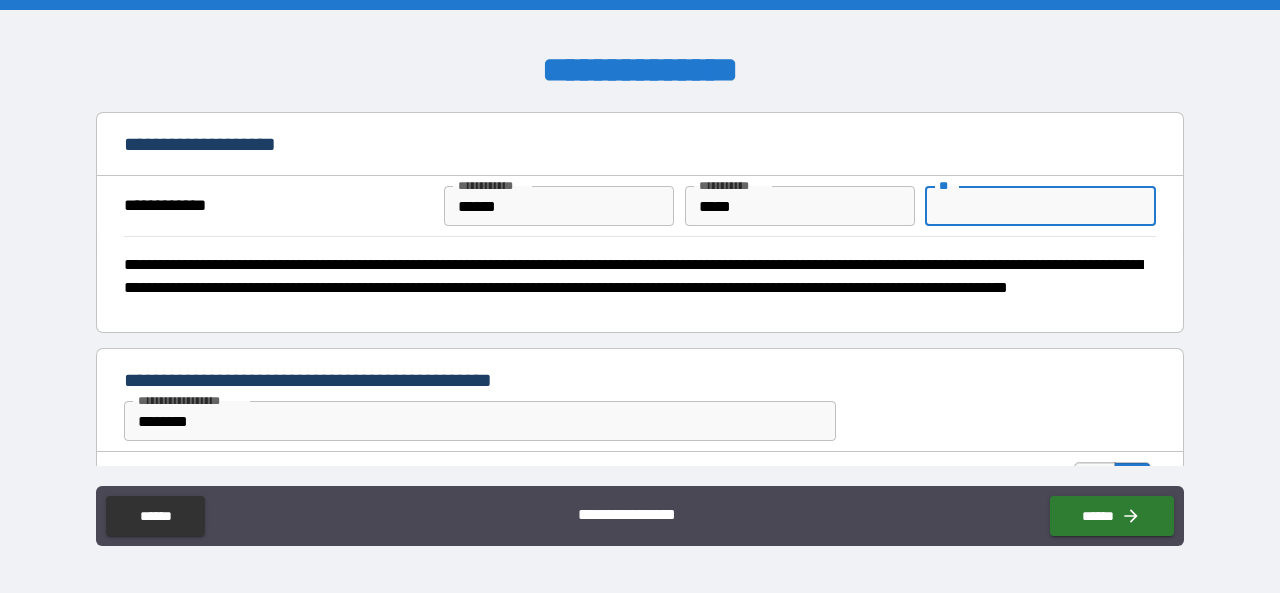 type on "*" 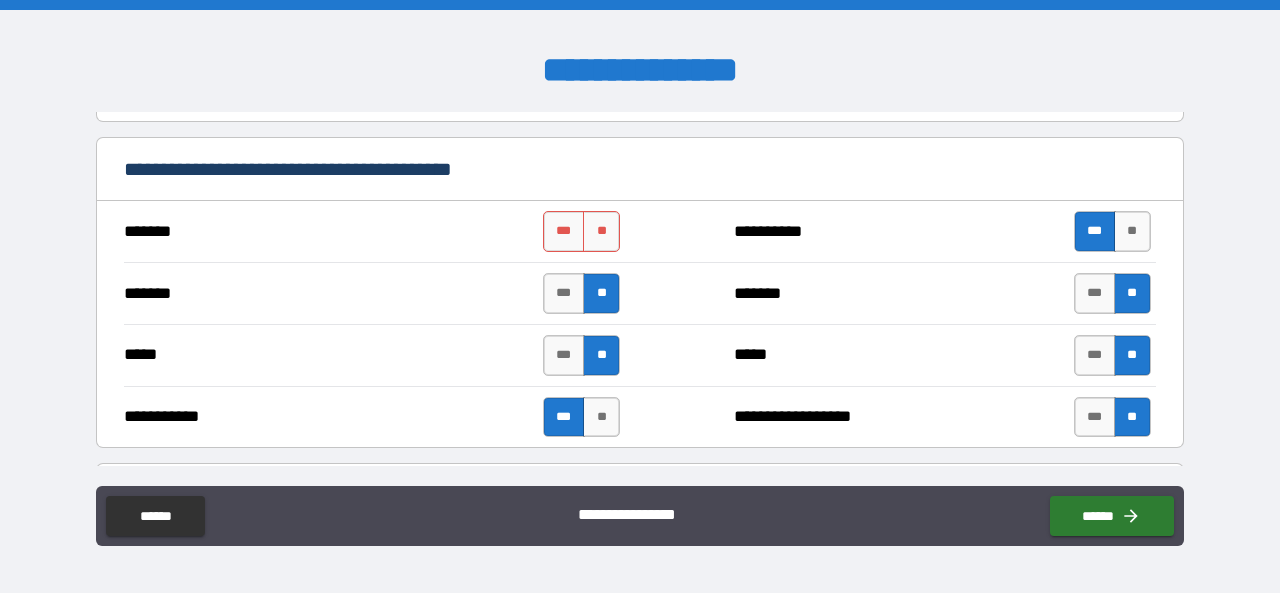 scroll, scrollTop: 700, scrollLeft: 0, axis: vertical 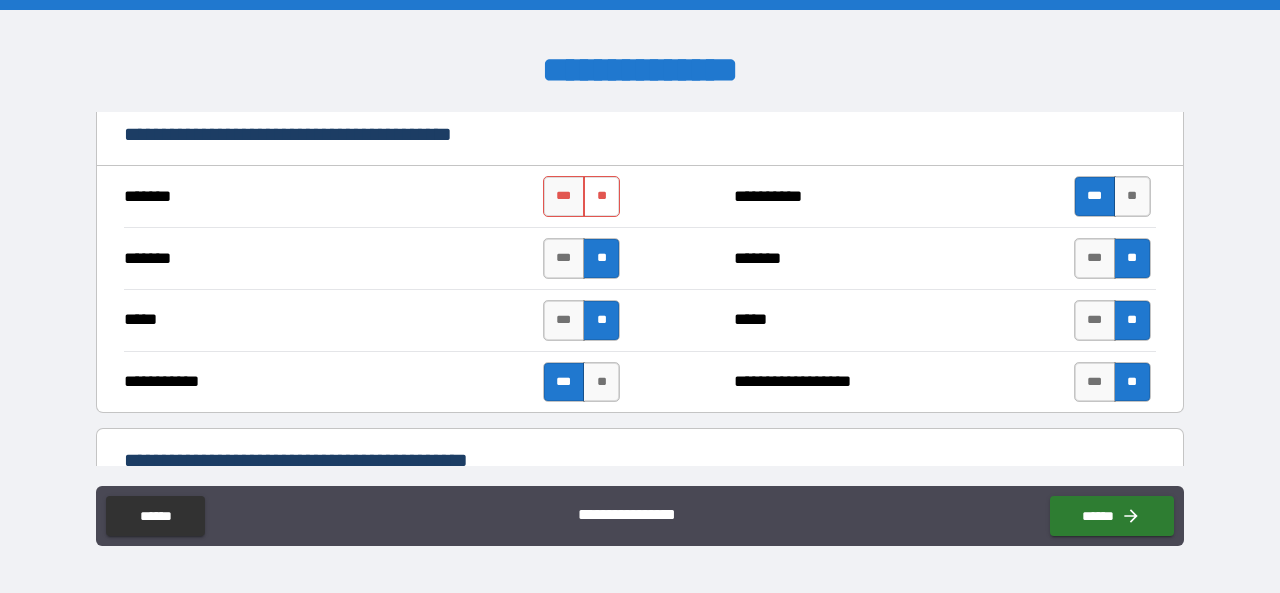 type on "*" 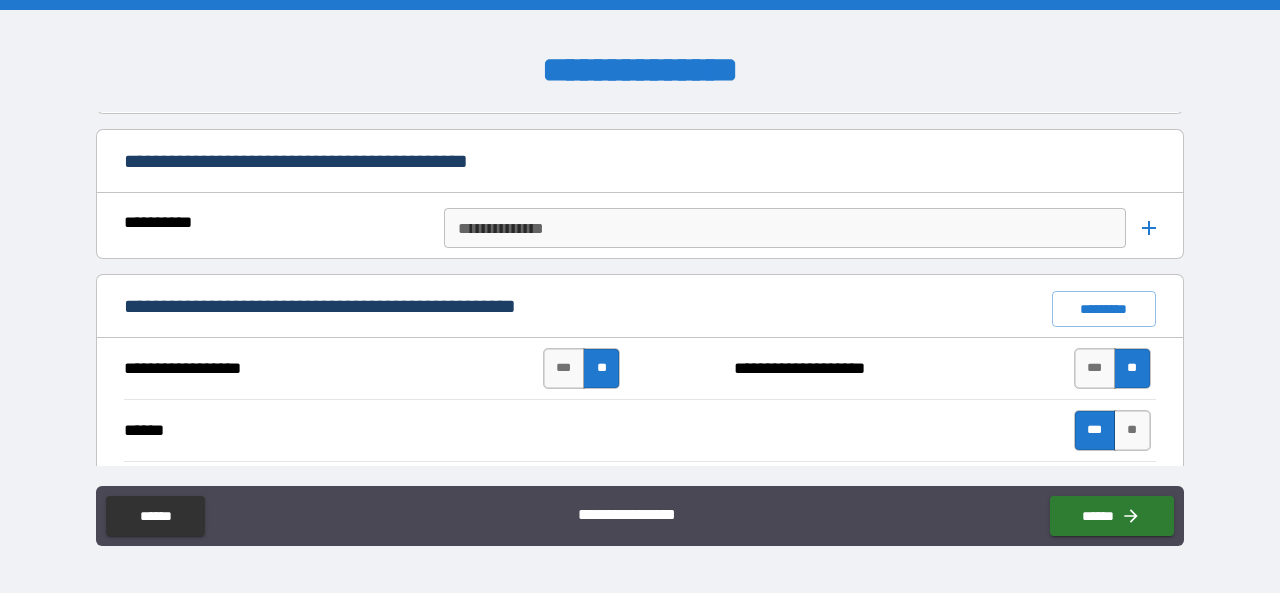 scroll, scrollTop: 1000, scrollLeft: 0, axis: vertical 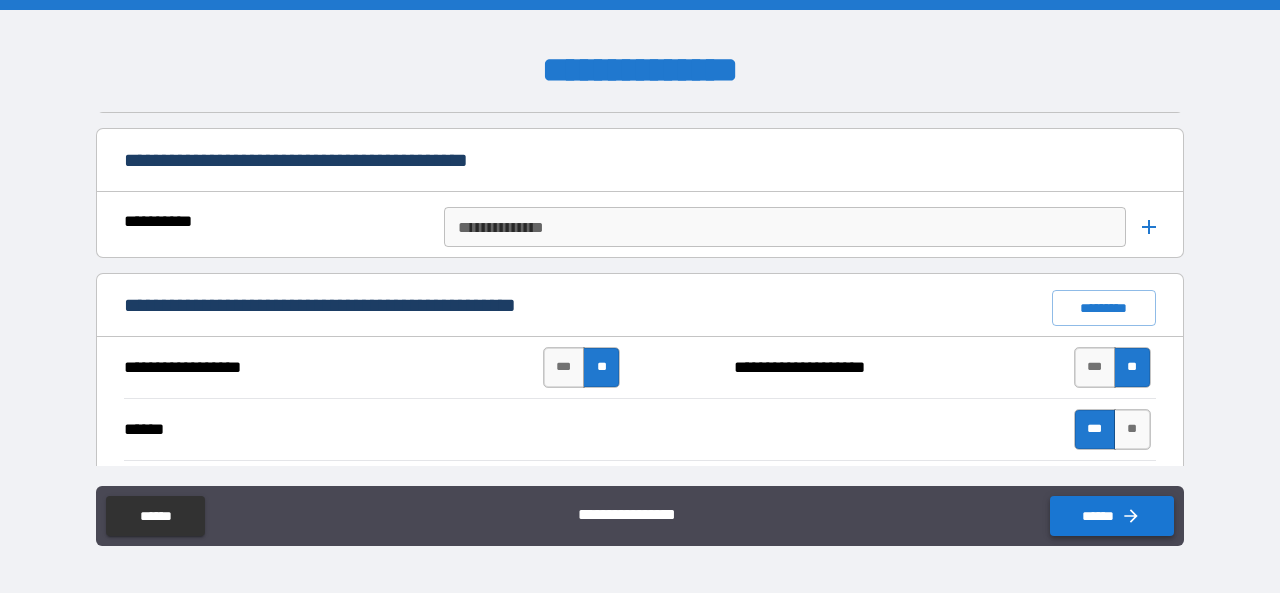 click on "******" at bounding box center [1112, 516] 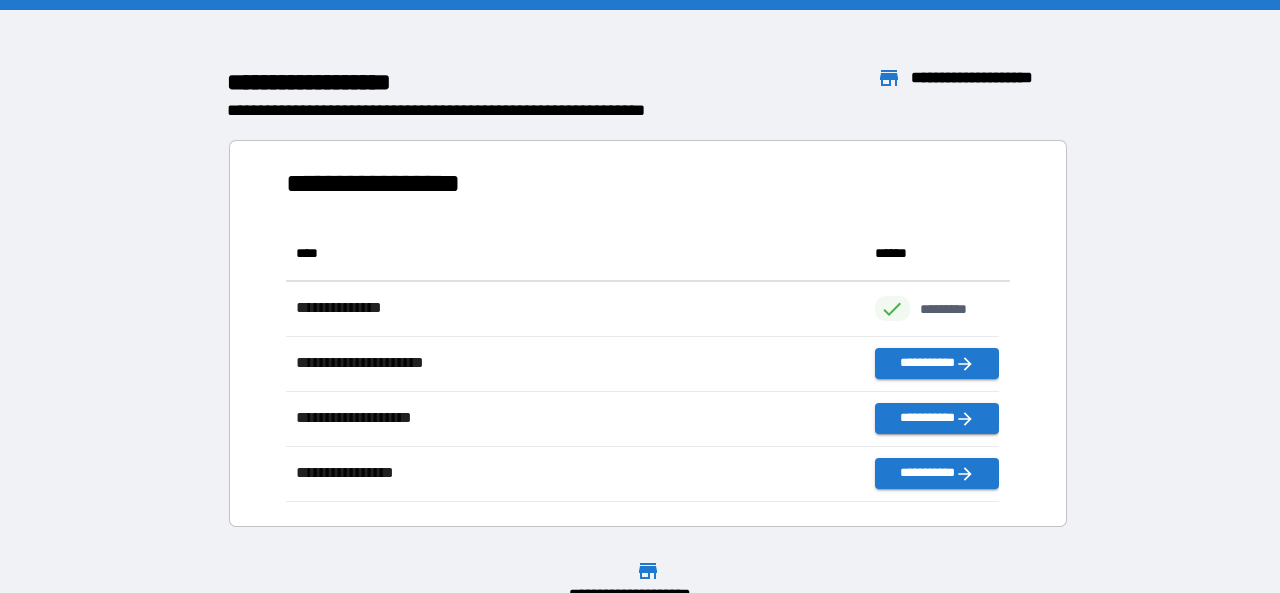 scroll, scrollTop: 261, scrollLeft: 699, axis: both 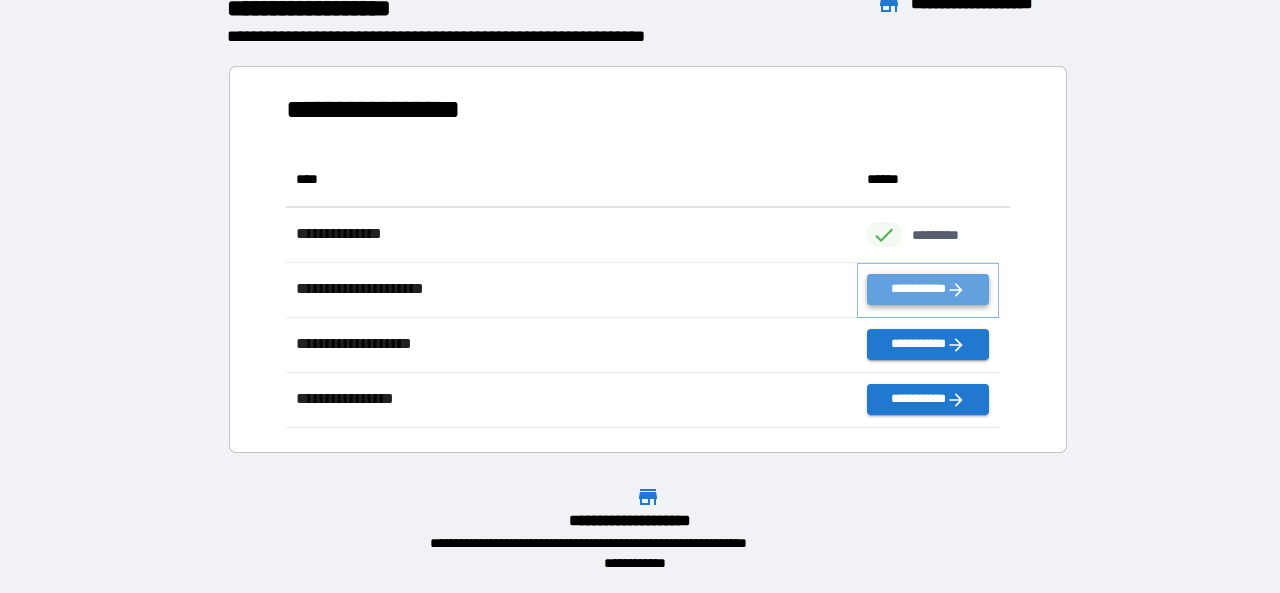 click on "**********" at bounding box center (928, 289) 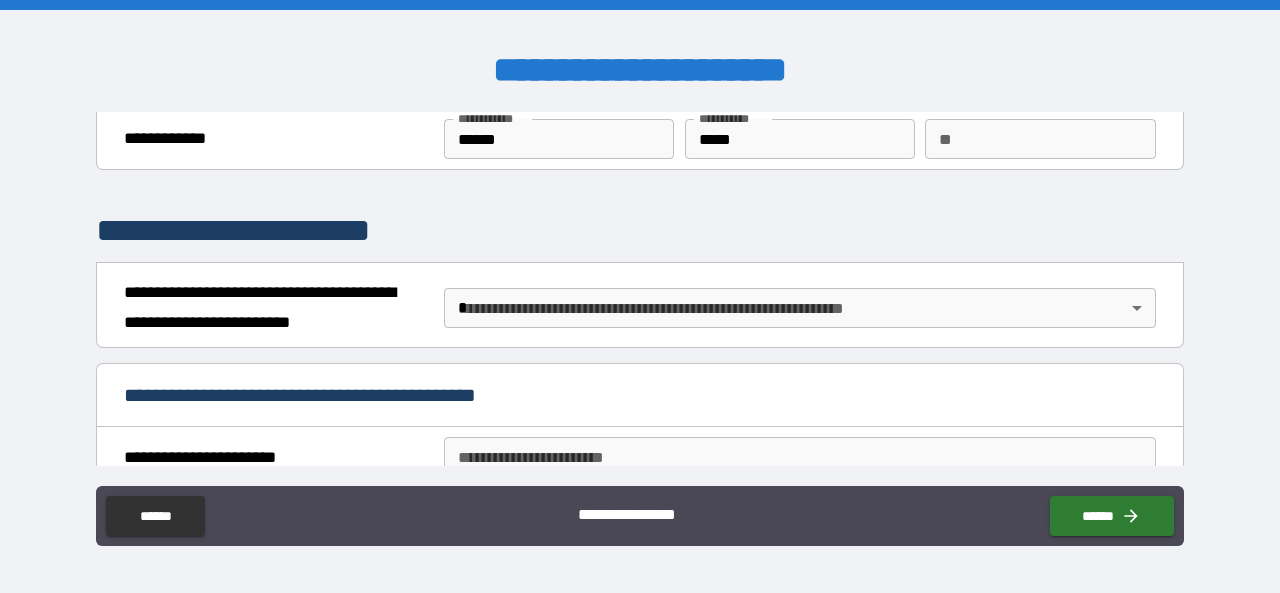 scroll, scrollTop: 100, scrollLeft: 0, axis: vertical 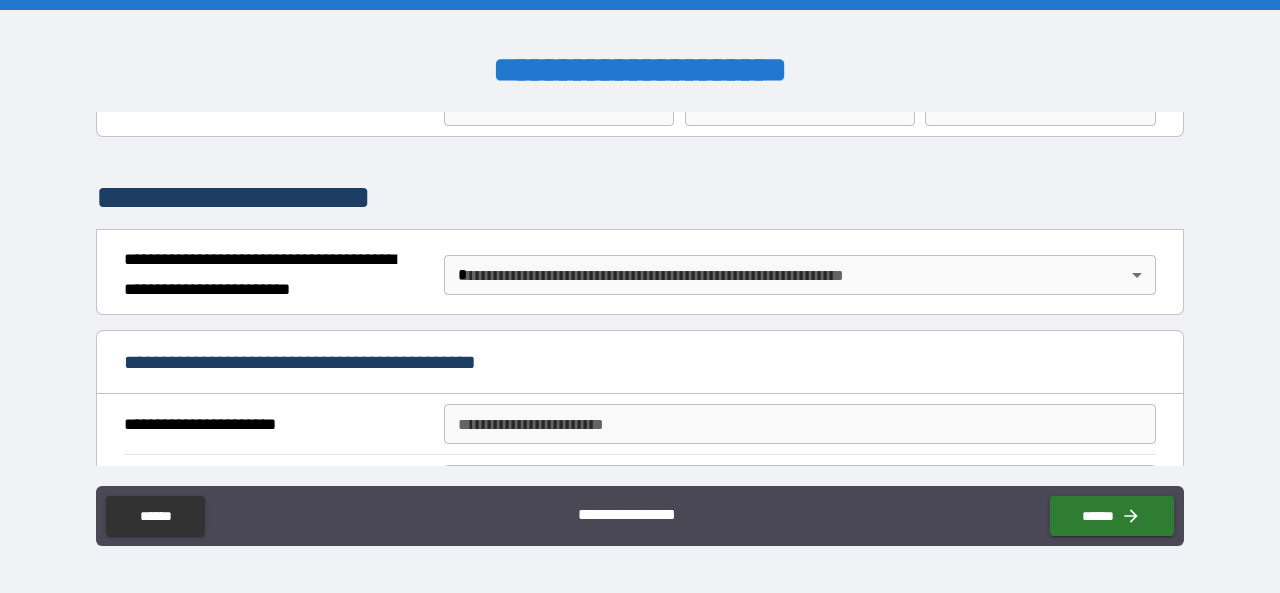 click on "**********" at bounding box center [640, 296] 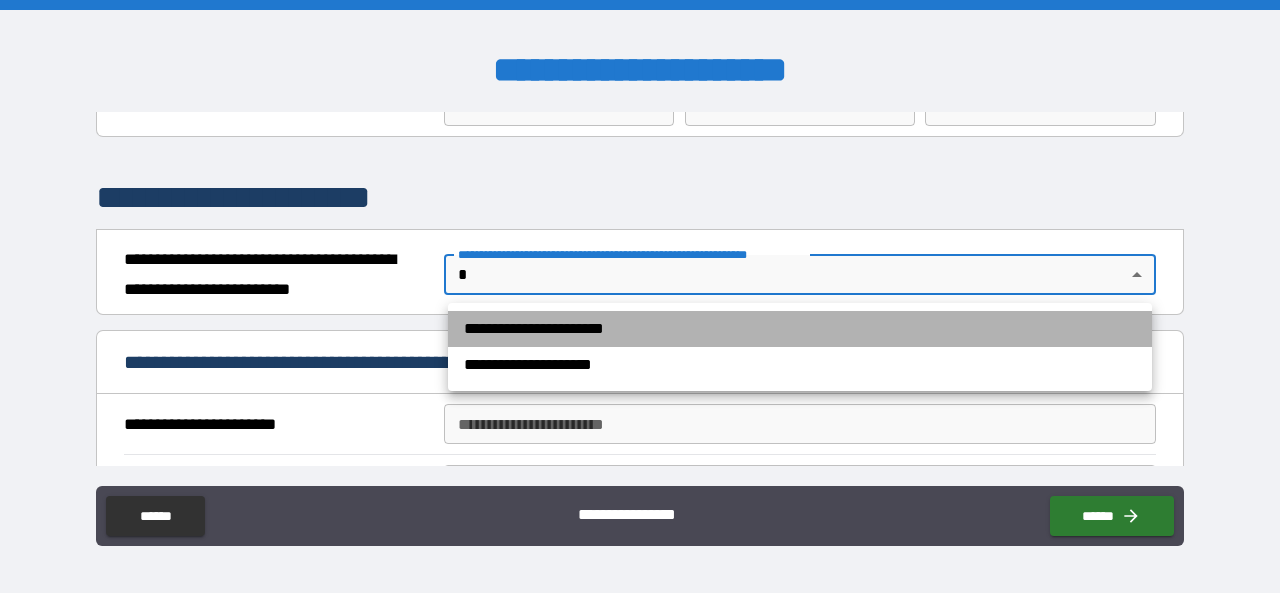click on "**********" at bounding box center (800, 329) 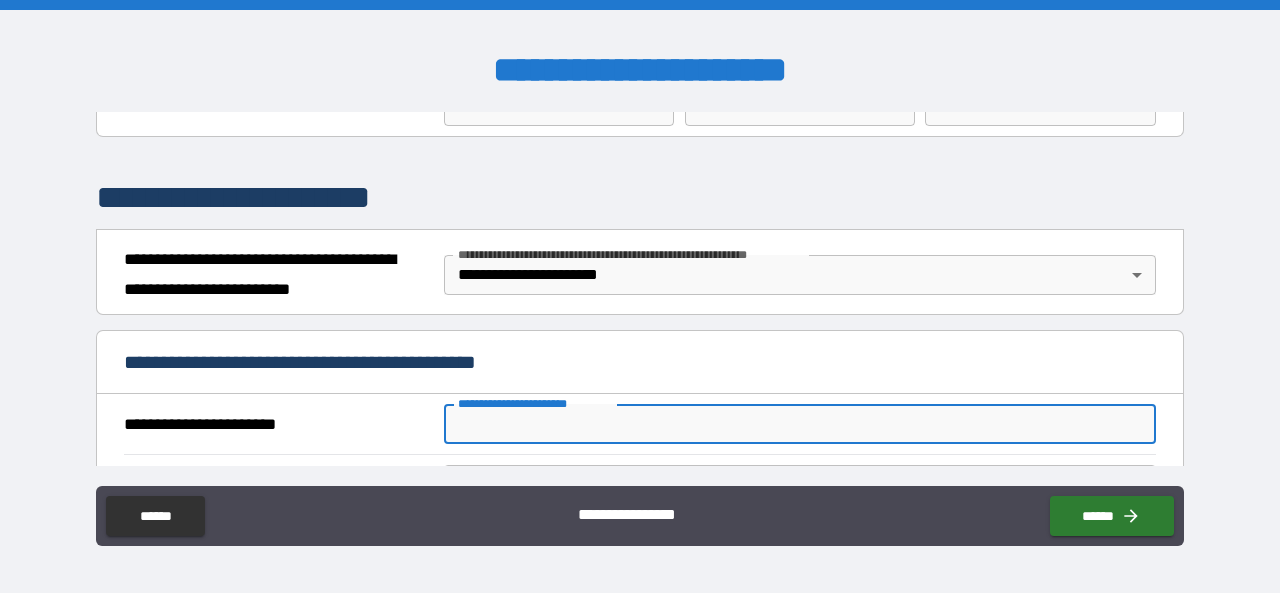 click on "**********" at bounding box center [800, 424] 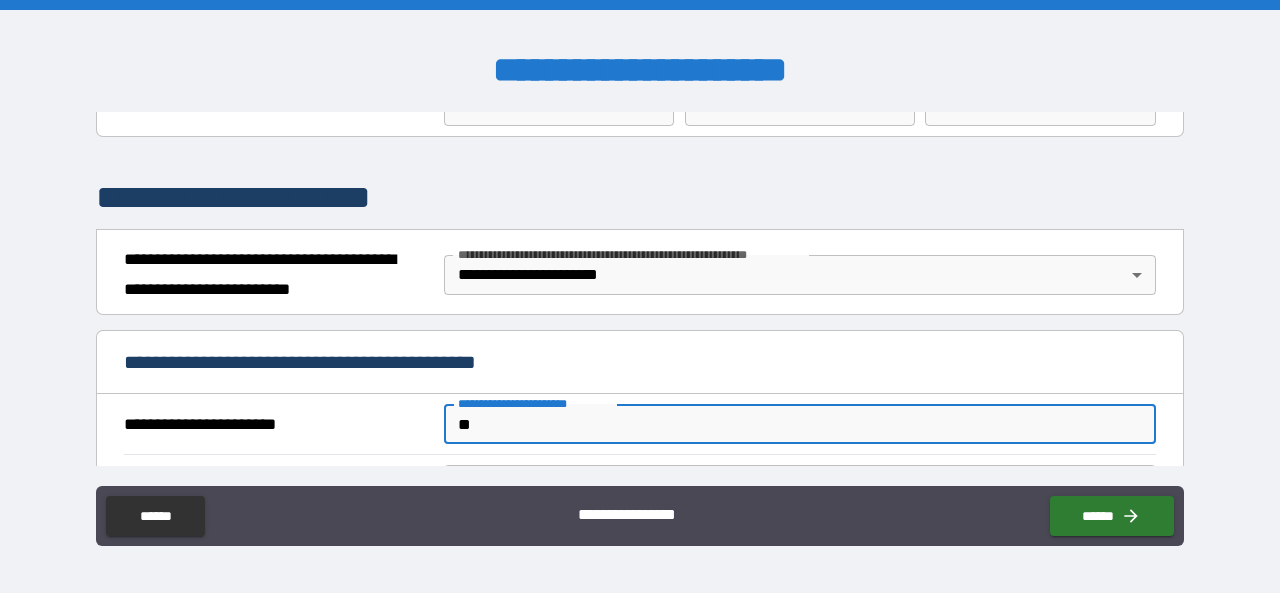 type on "*" 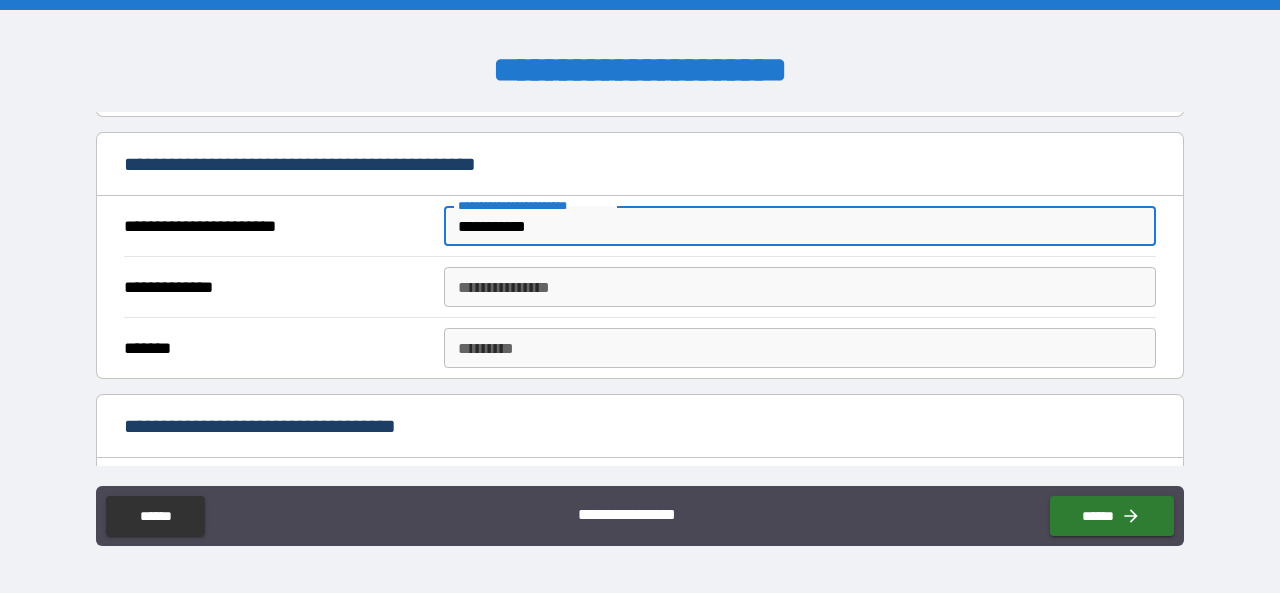 scroll, scrollTop: 300, scrollLeft: 0, axis: vertical 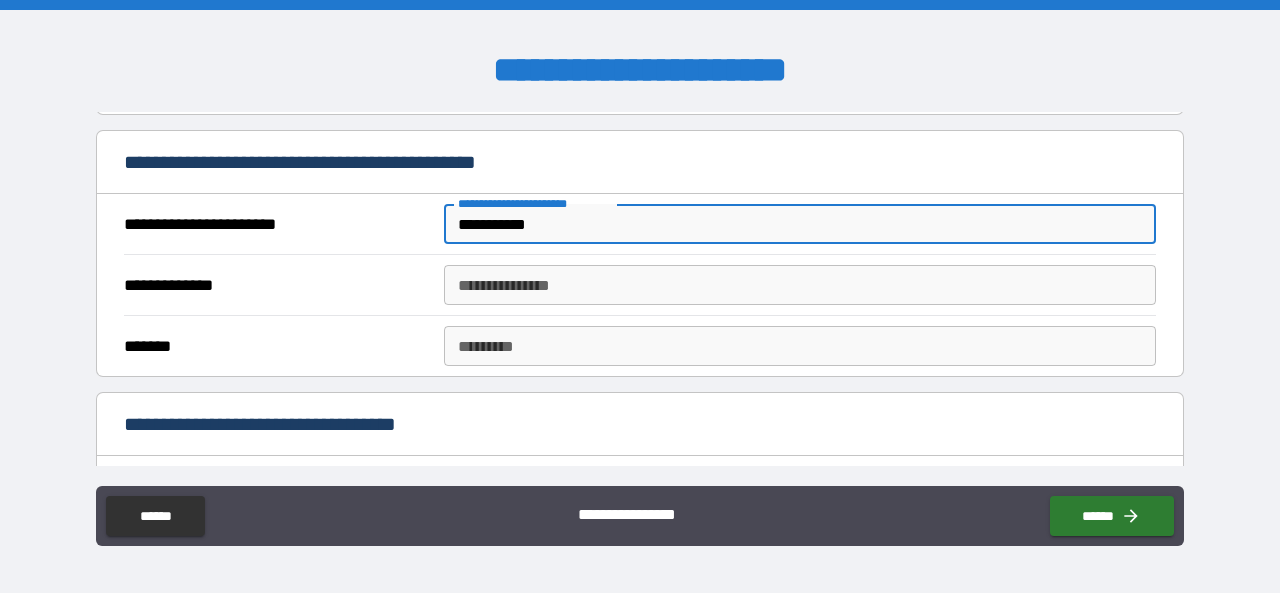 type on "**********" 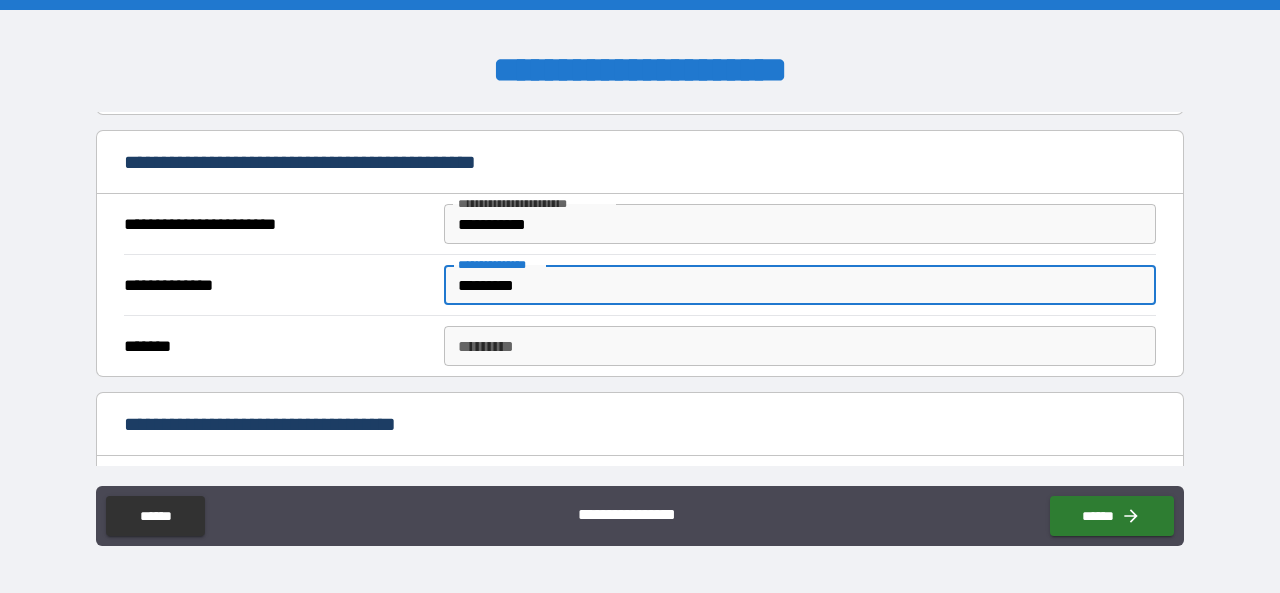 type on "*********" 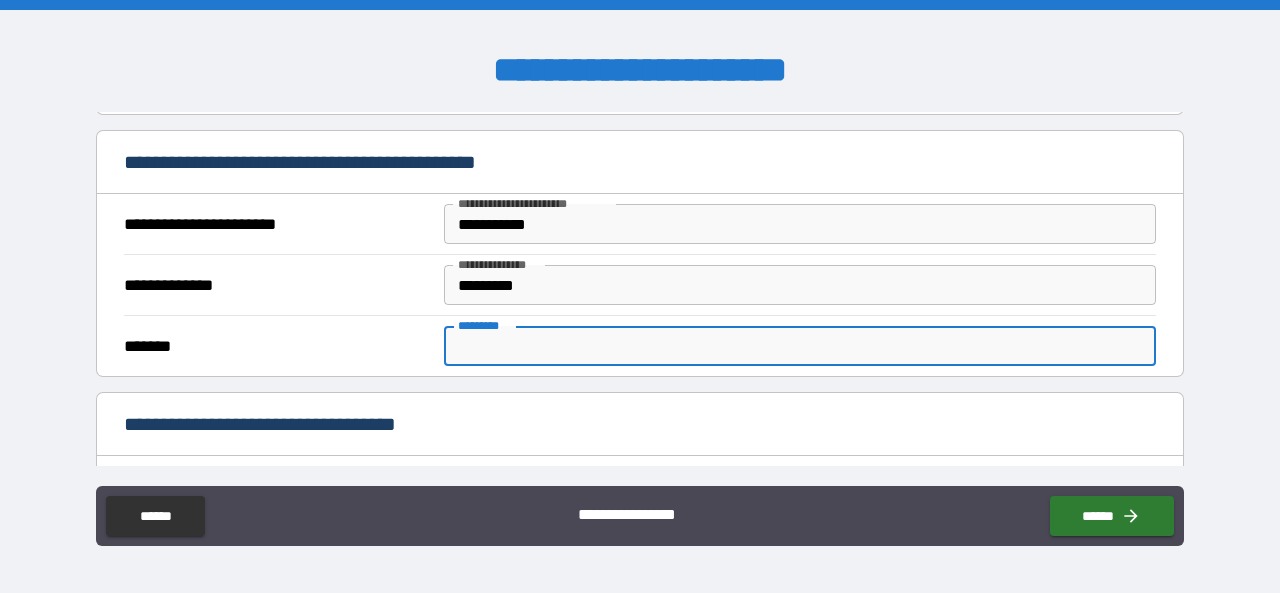 drag, startPoint x: 500, startPoint y: 346, endPoint x: 515, endPoint y: 341, distance: 15.811388 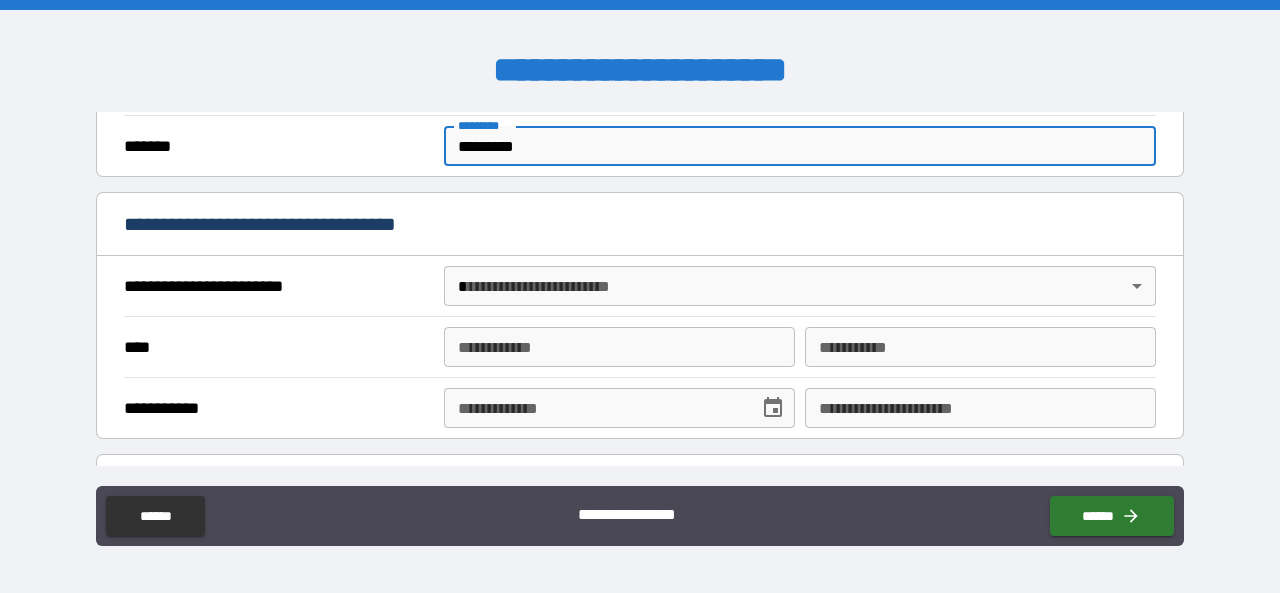 scroll, scrollTop: 600, scrollLeft: 0, axis: vertical 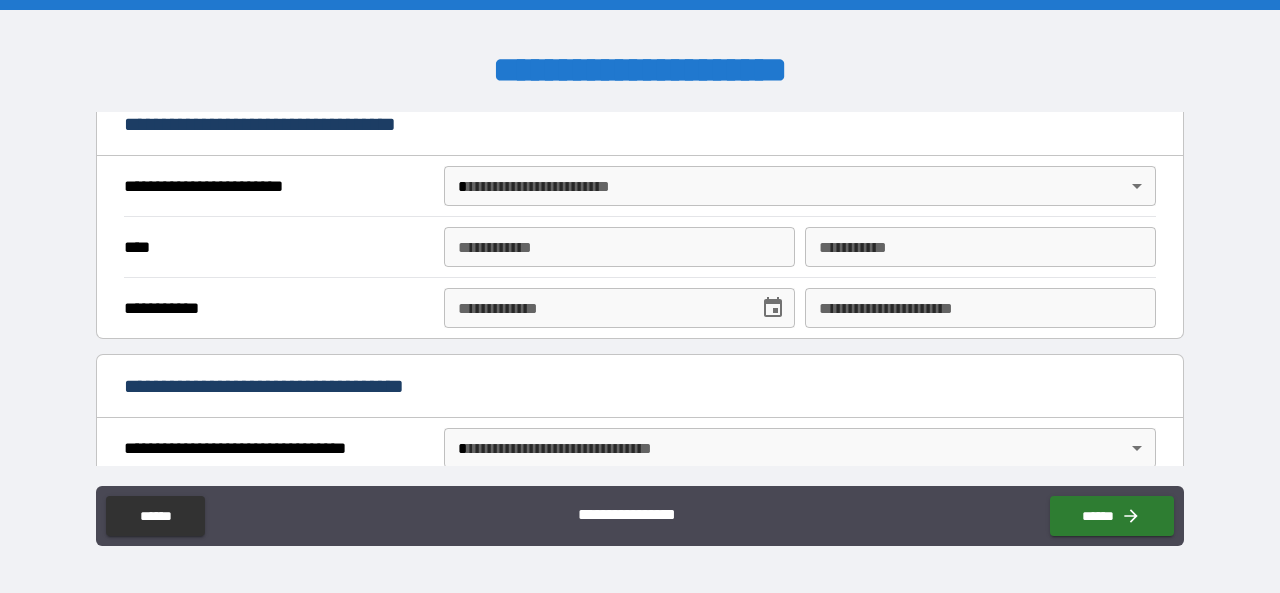 type on "*********" 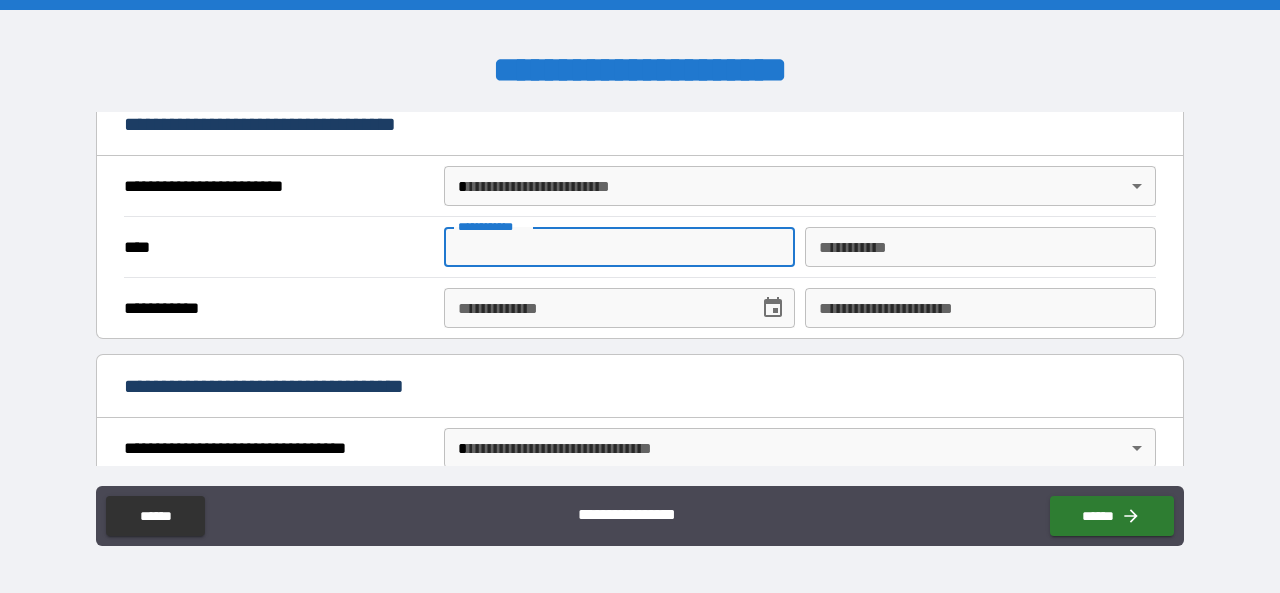 click on "**********" at bounding box center [619, 247] 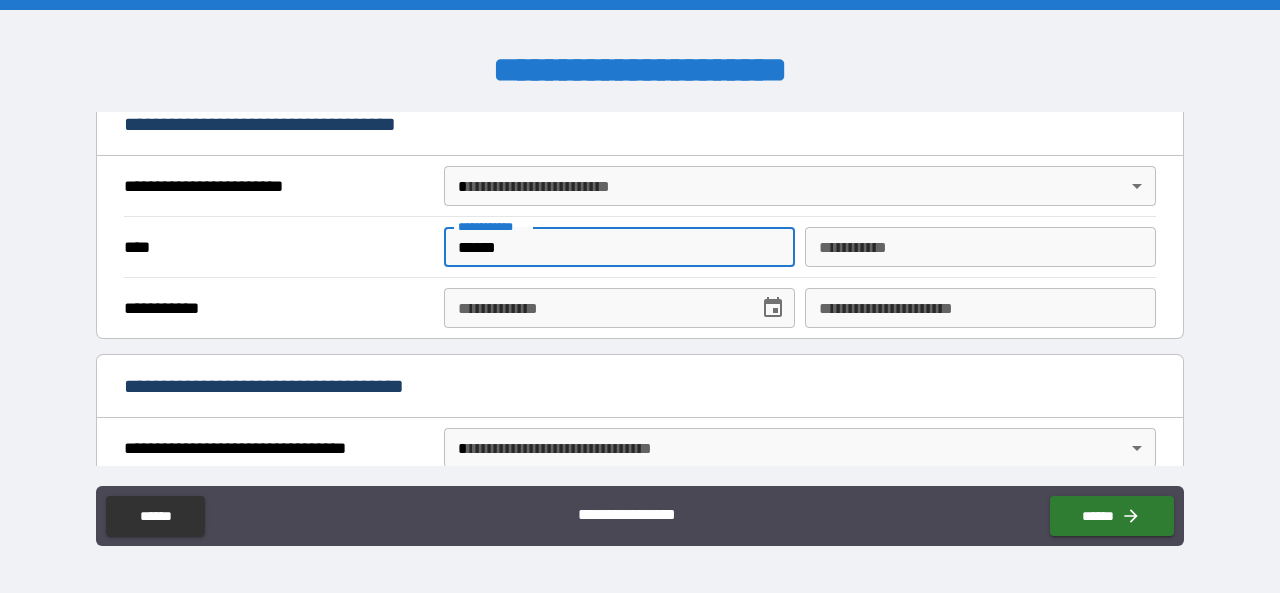 type on "*****" 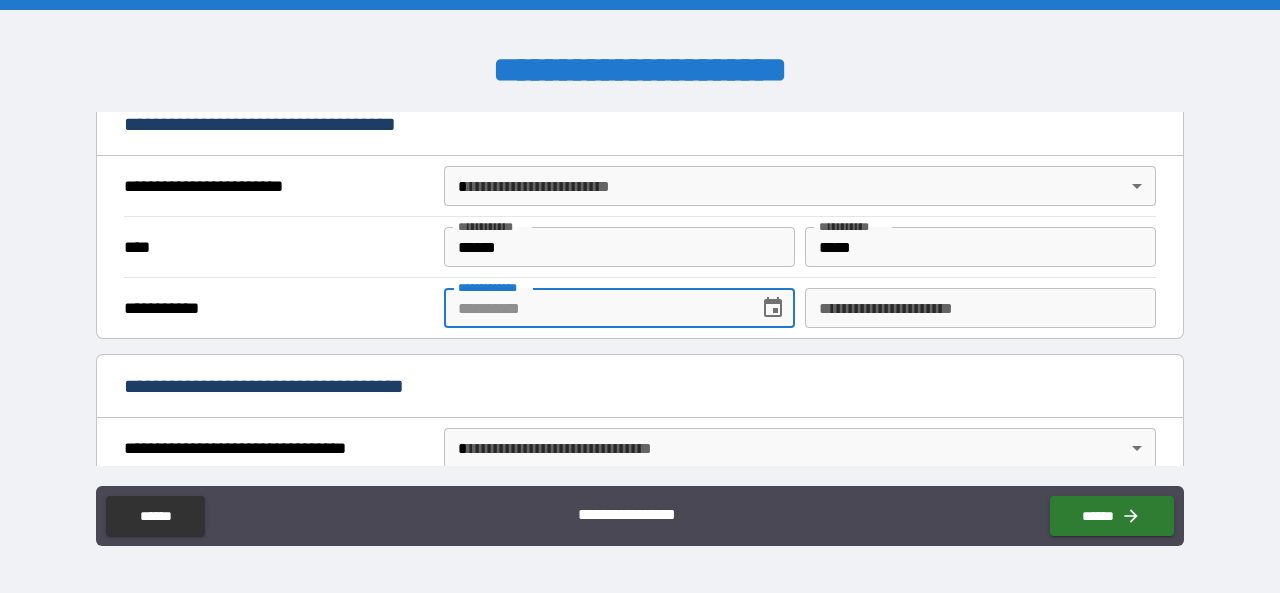 click on "**********" at bounding box center [594, 308] 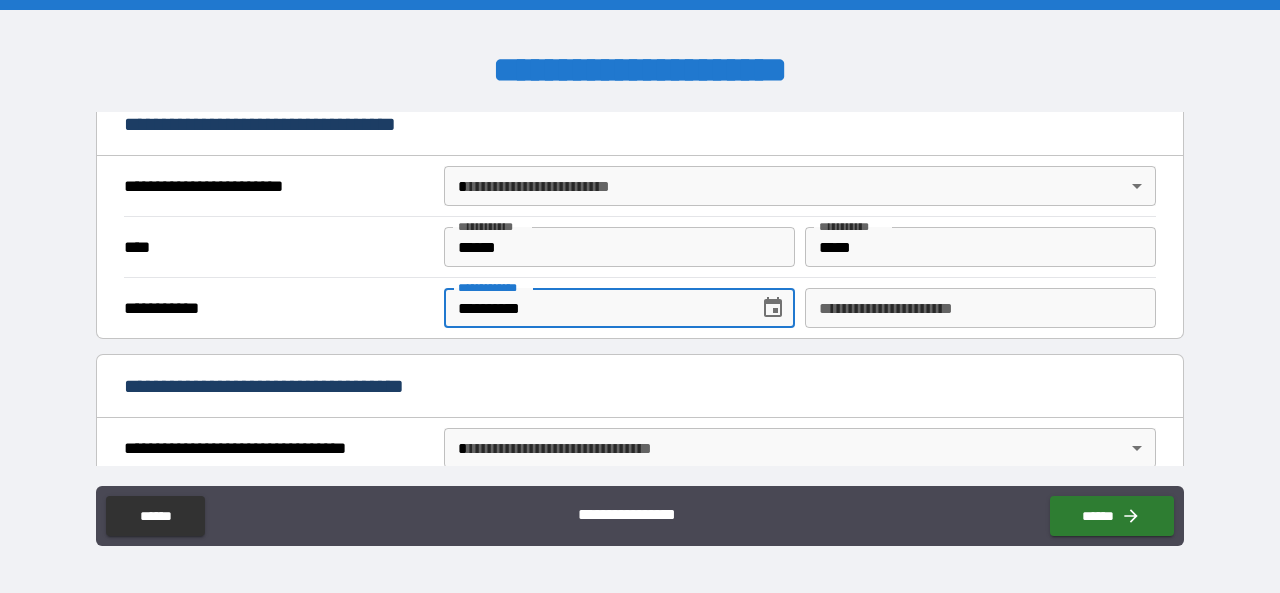 type on "**********" 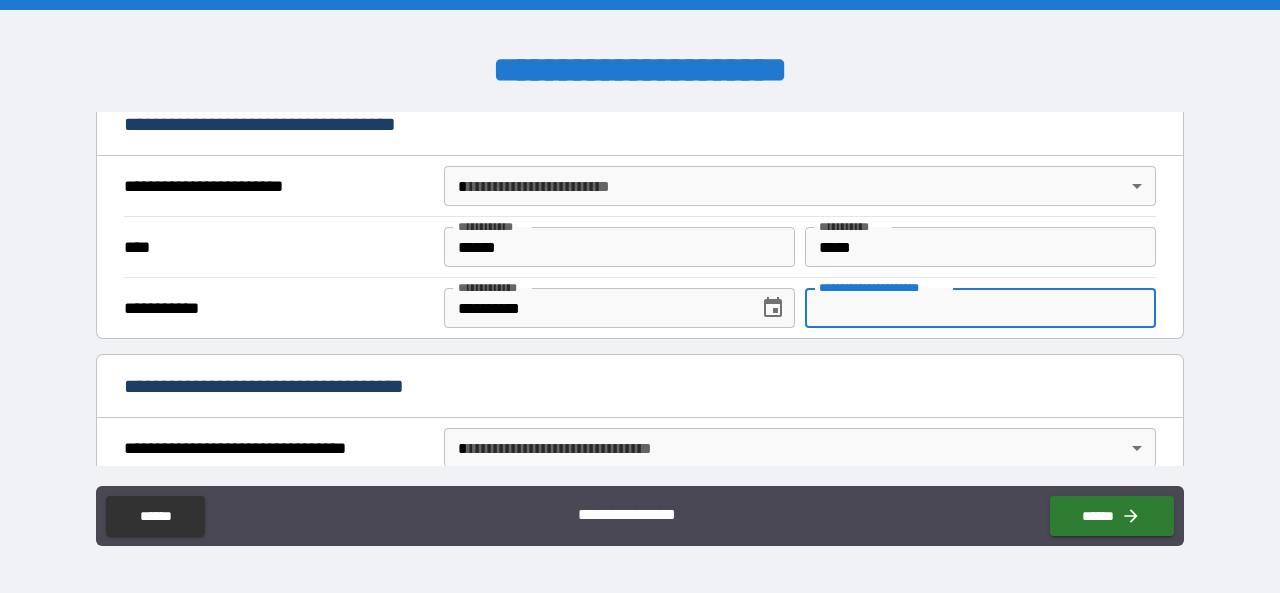 click on "**********" at bounding box center (980, 308) 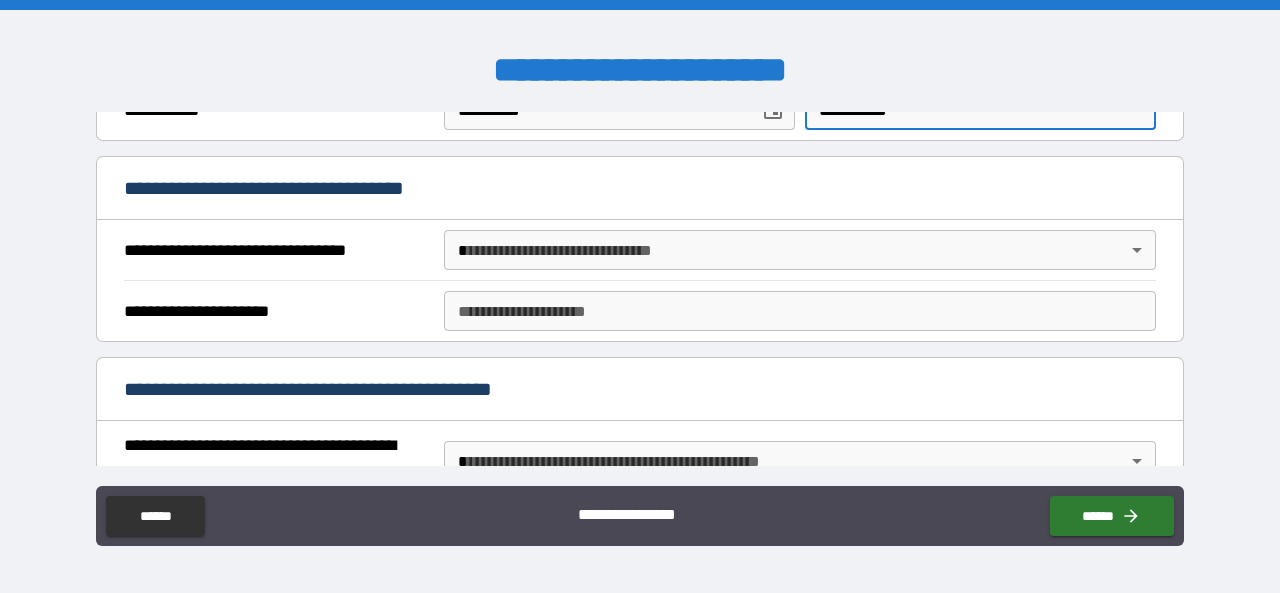 scroll, scrollTop: 800, scrollLeft: 0, axis: vertical 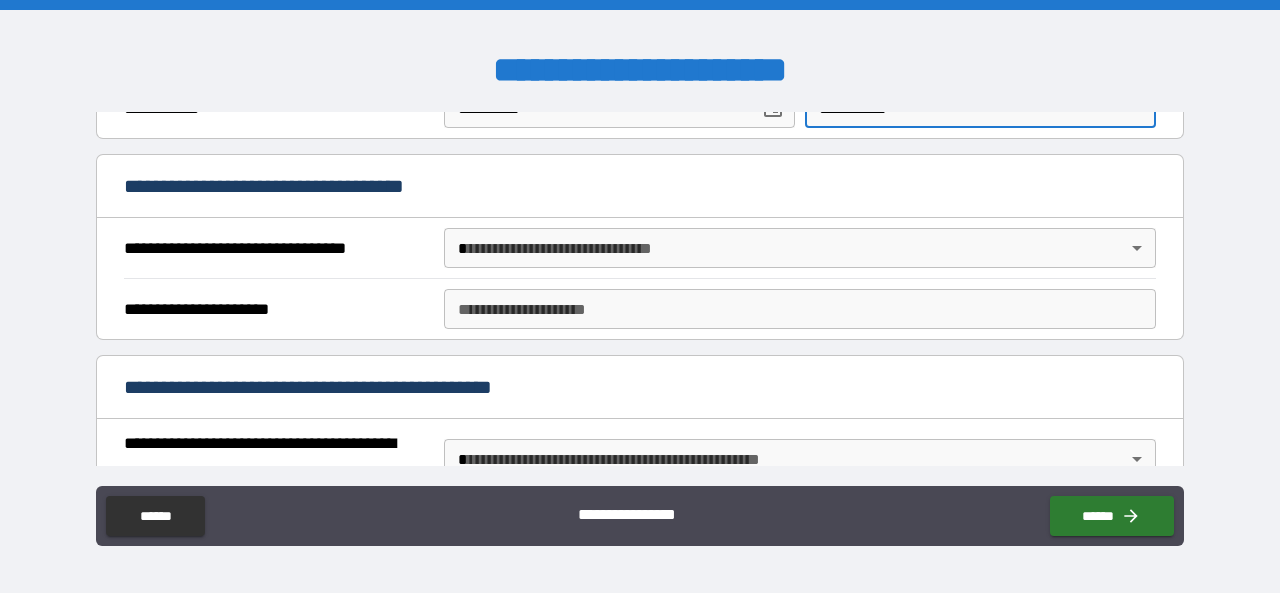 type on "**********" 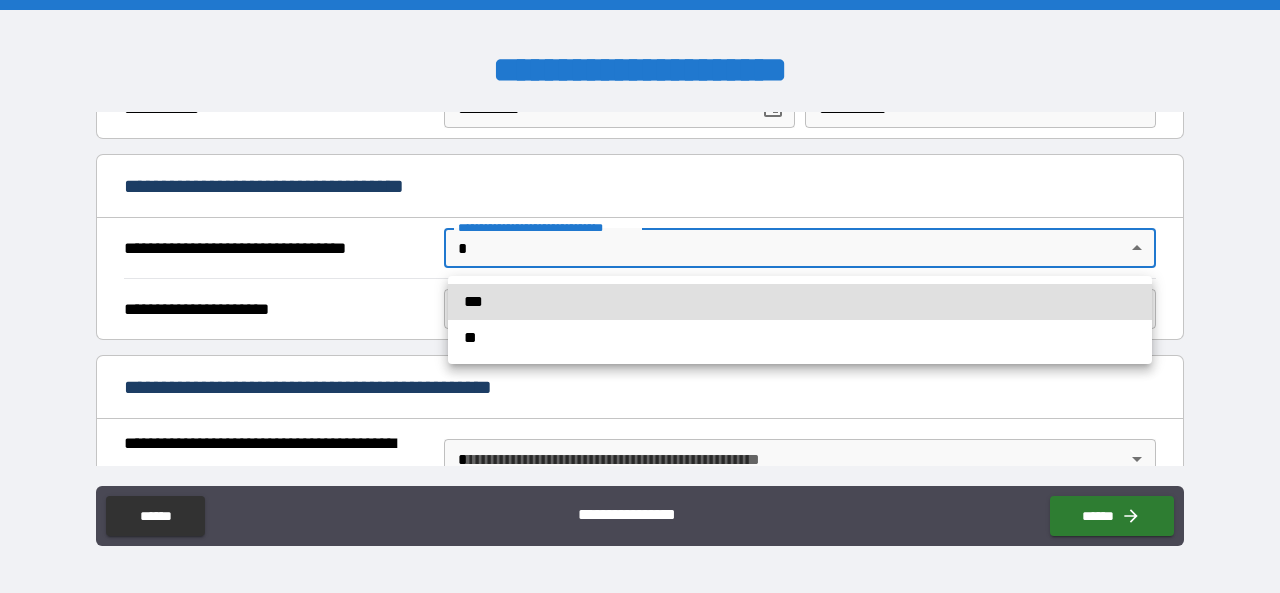 click on "**********" at bounding box center (640, 296) 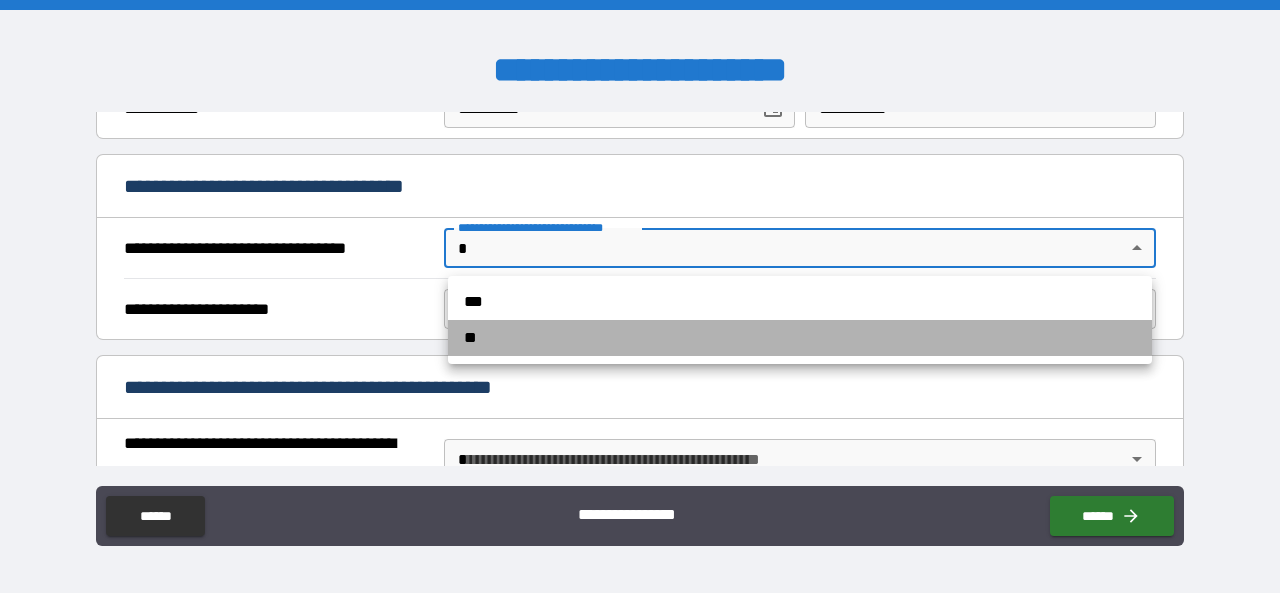 click on "**" at bounding box center [800, 338] 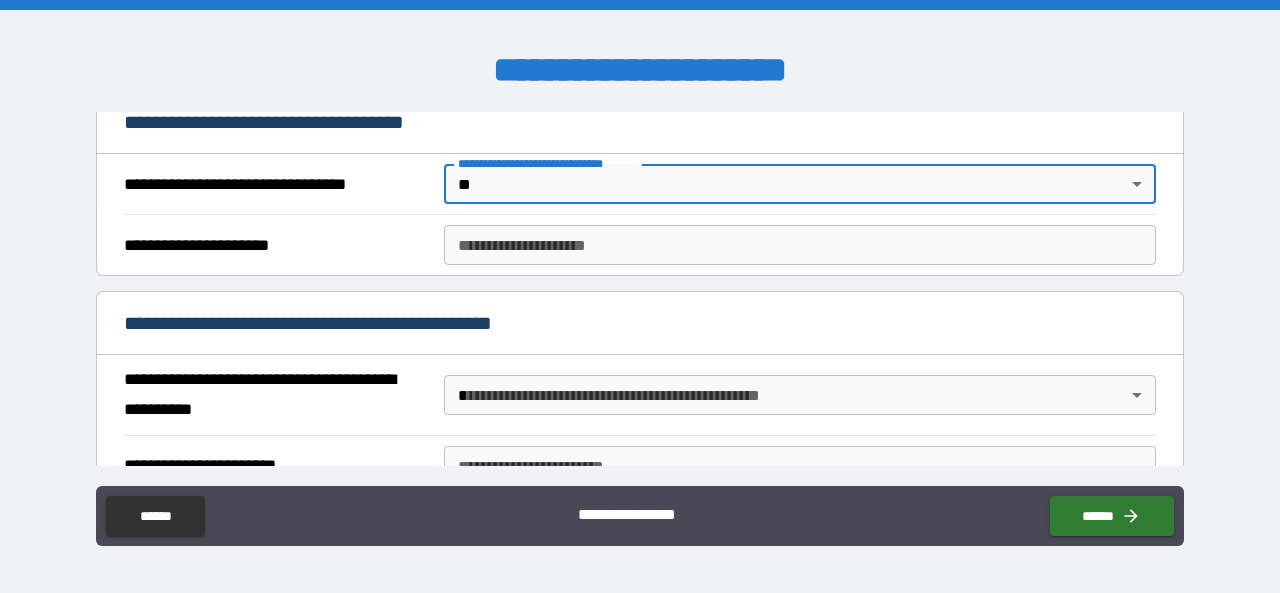 scroll, scrollTop: 1000, scrollLeft: 0, axis: vertical 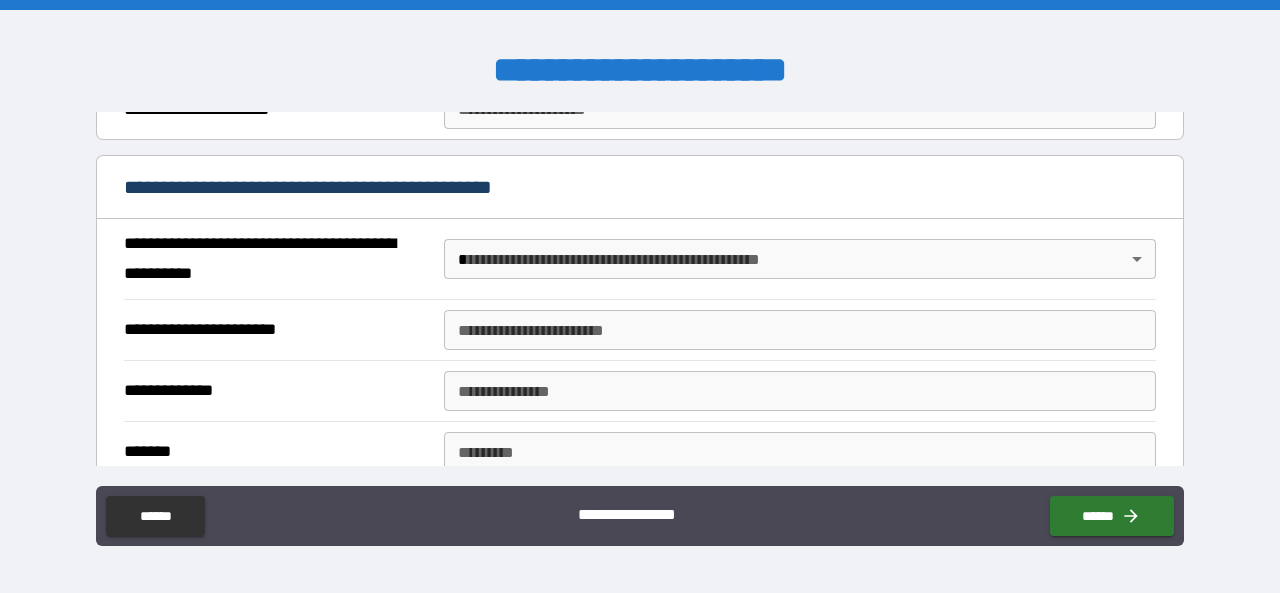 click on "**********" at bounding box center [640, 296] 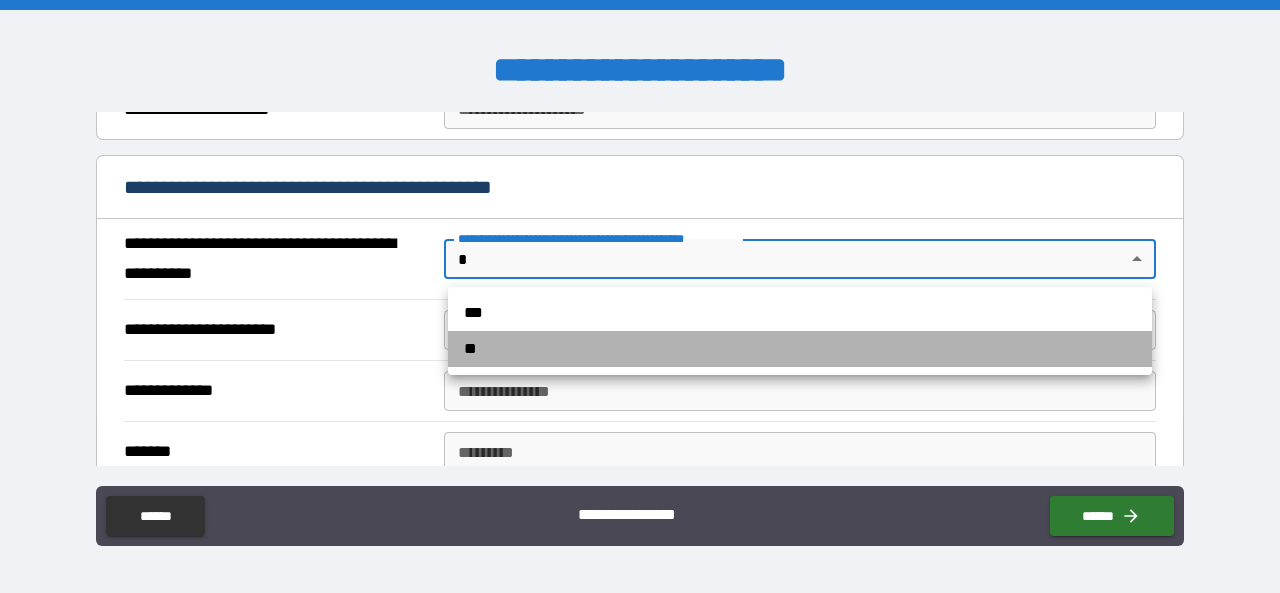 click on "**" at bounding box center [800, 349] 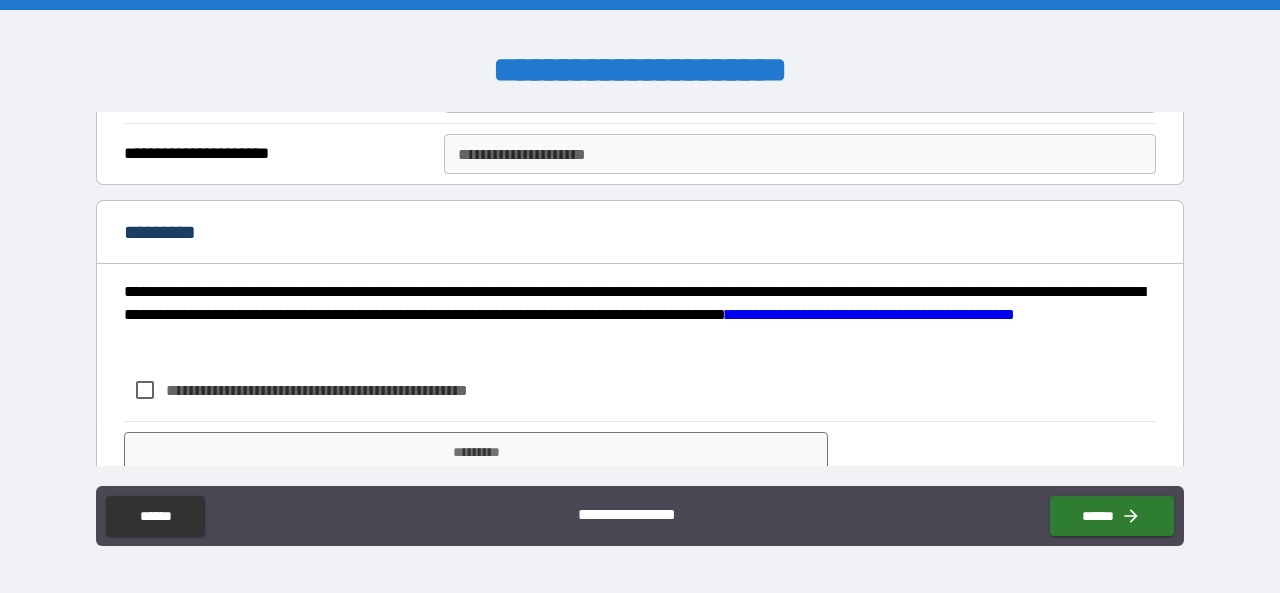 scroll, scrollTop: 1800, scrollLeft: 0, axis: vertical 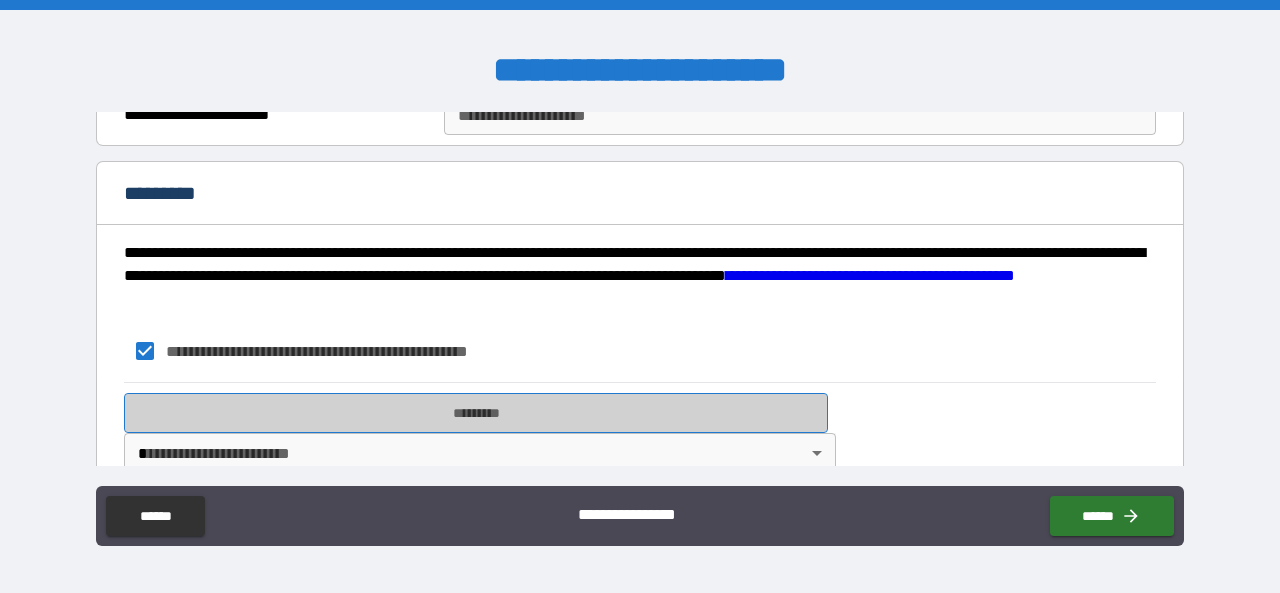 click on "*********" at bounding box center (476, 413) 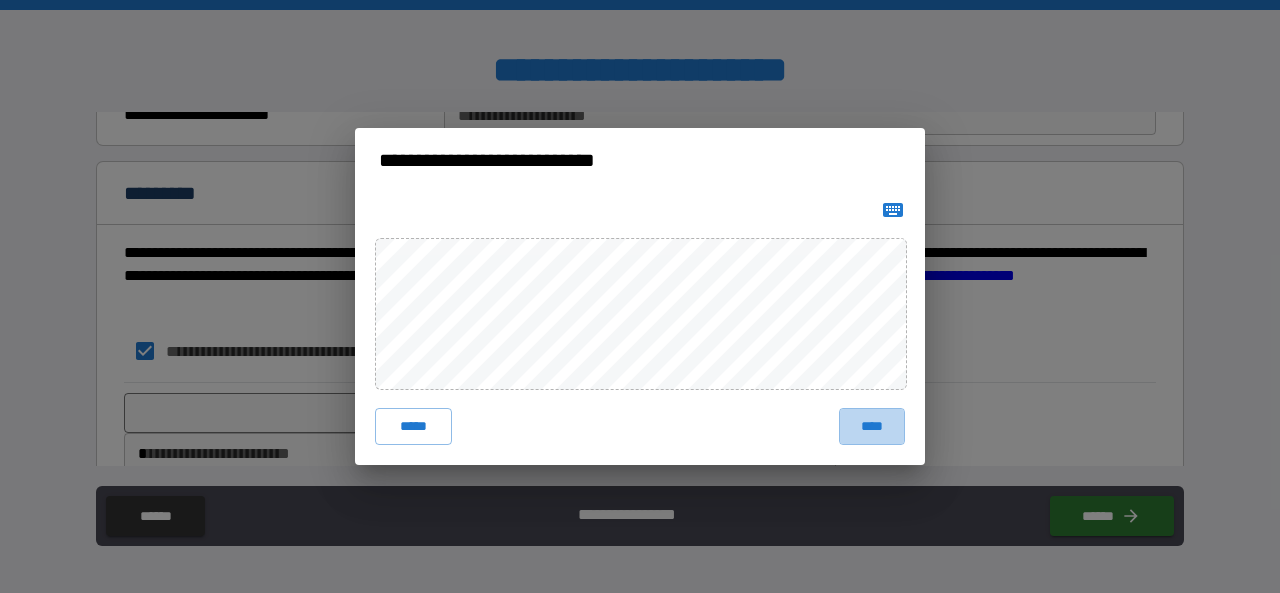 drag, startPoint x: 870, startPoint y: 429, endPoint x: 862, endPoint y: 416, distance: 15.264338 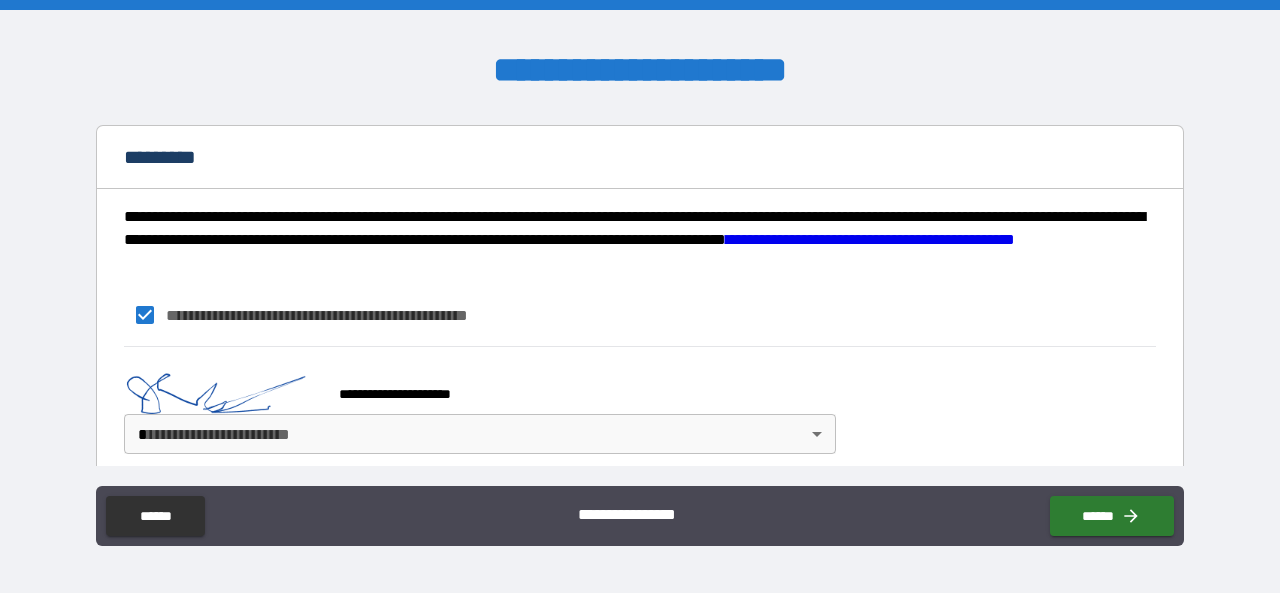 scroll, scrollTop: 1855, scrollLeft: 0, axis: vertical 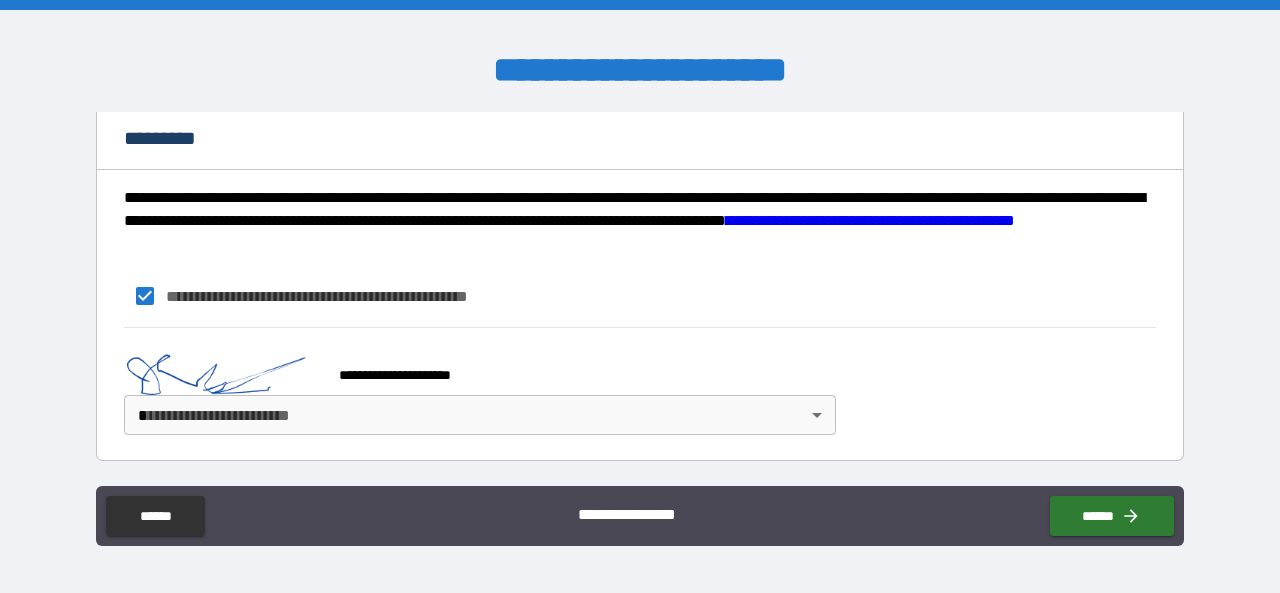 click on "**********" at bounding box center [640, 296] 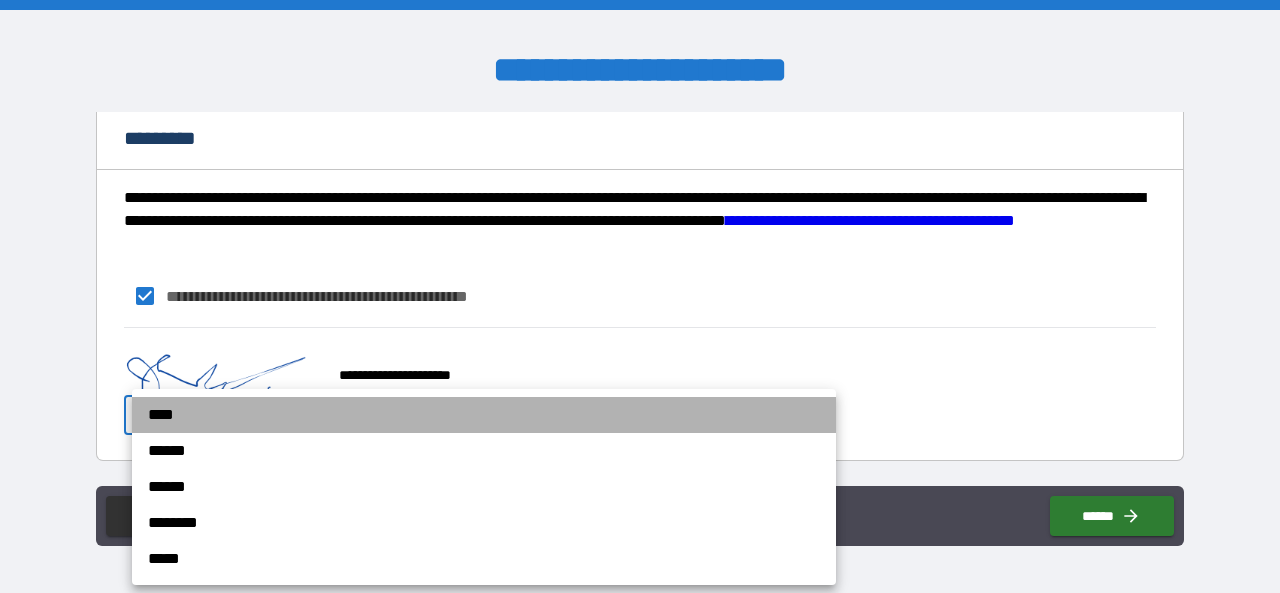 click on "****" at bounding box center (484, 415) 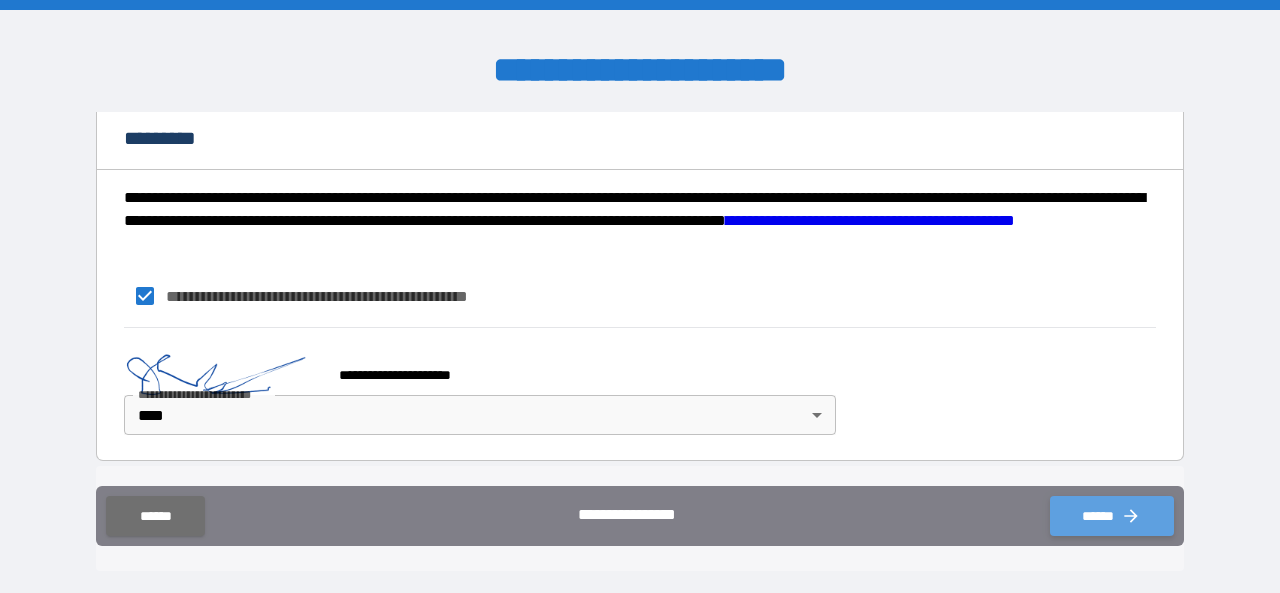 click on "******" at bounding box center [1112, 516] 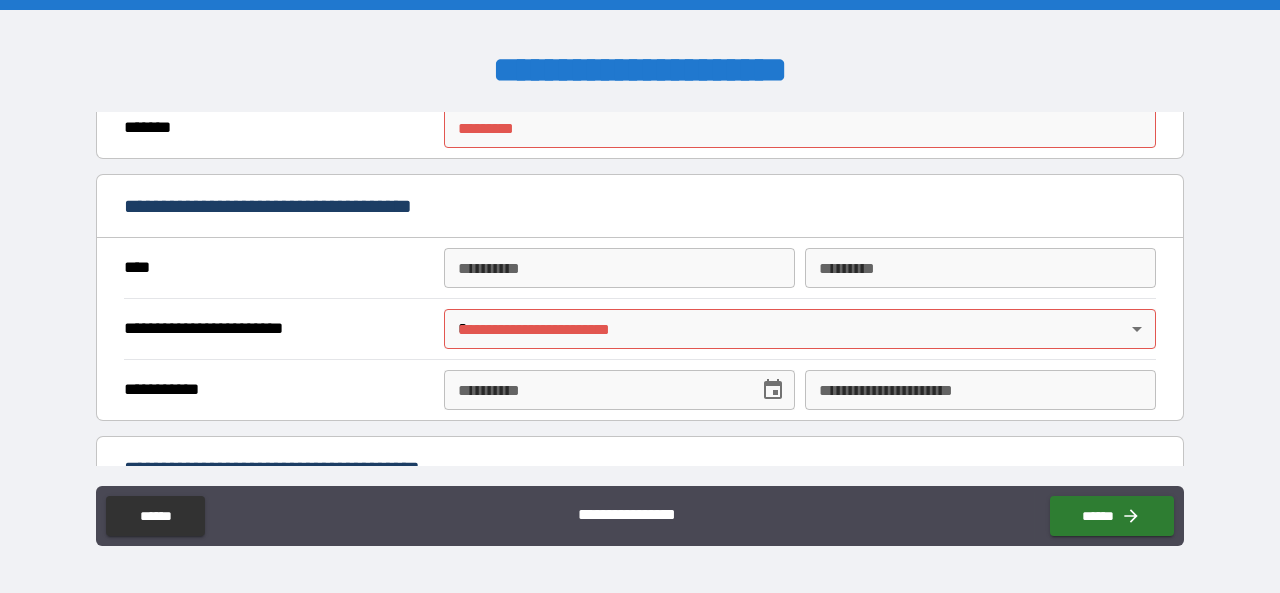 scroll, scrollTop: 1355, scrollLeft: 0, axis: vertical 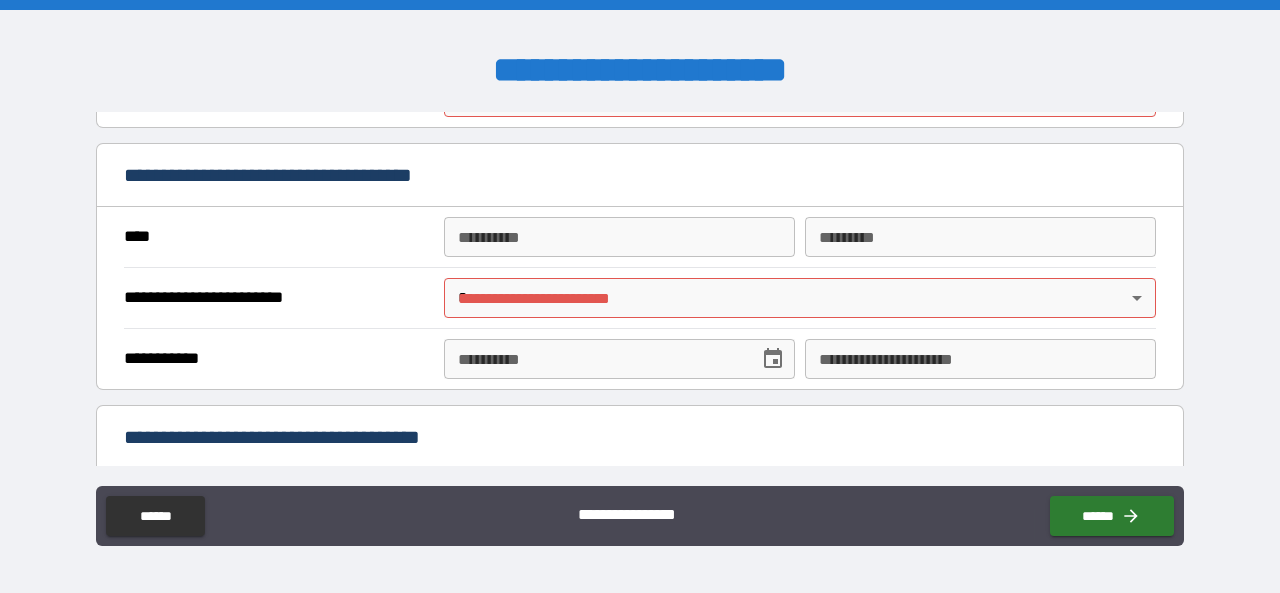 click on "**********" at bounding box center [619, 237] 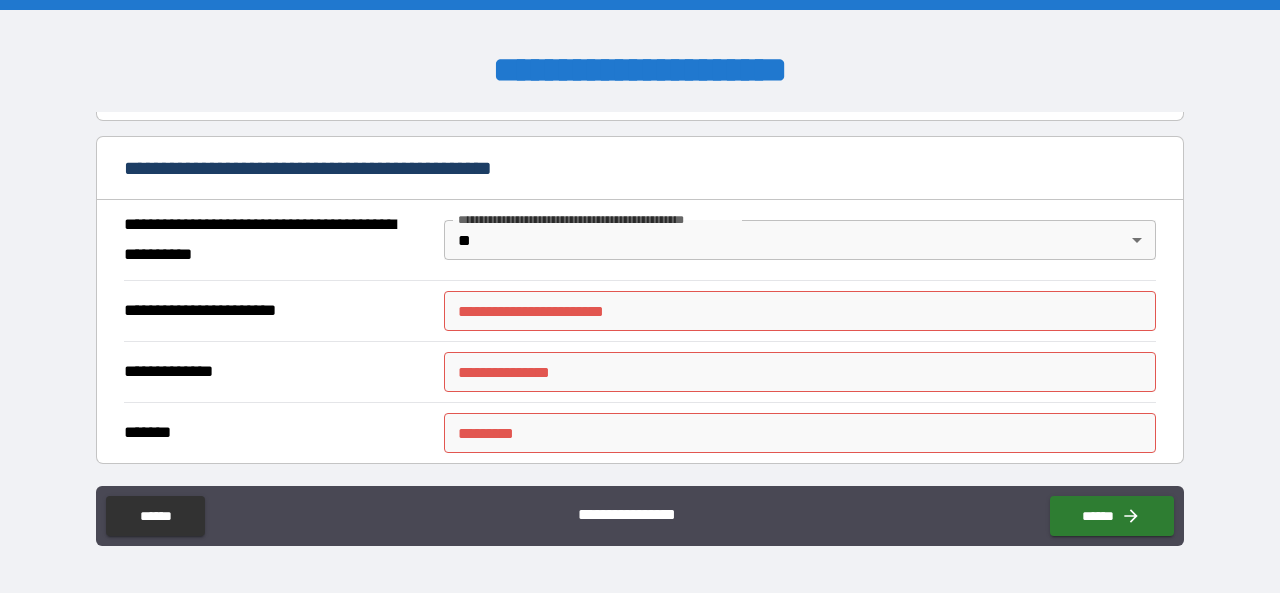 scroll, scrollTop: 1055, scrollLeft: 0, axis: vertical 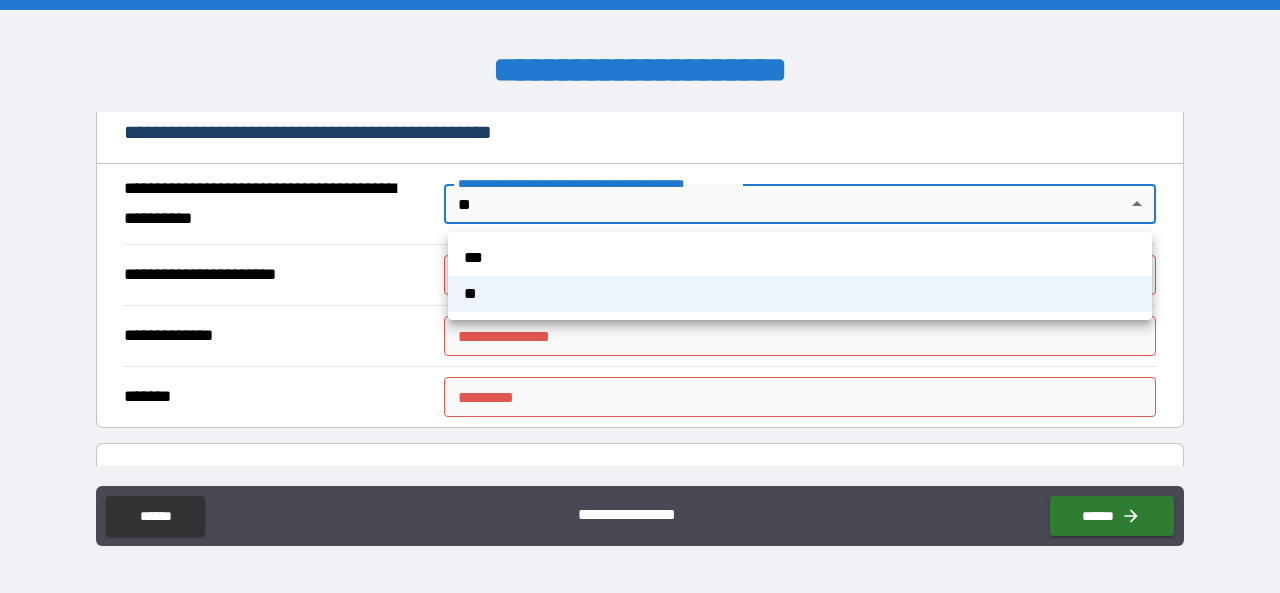 click on "**********" at bounding box center [640, 296] 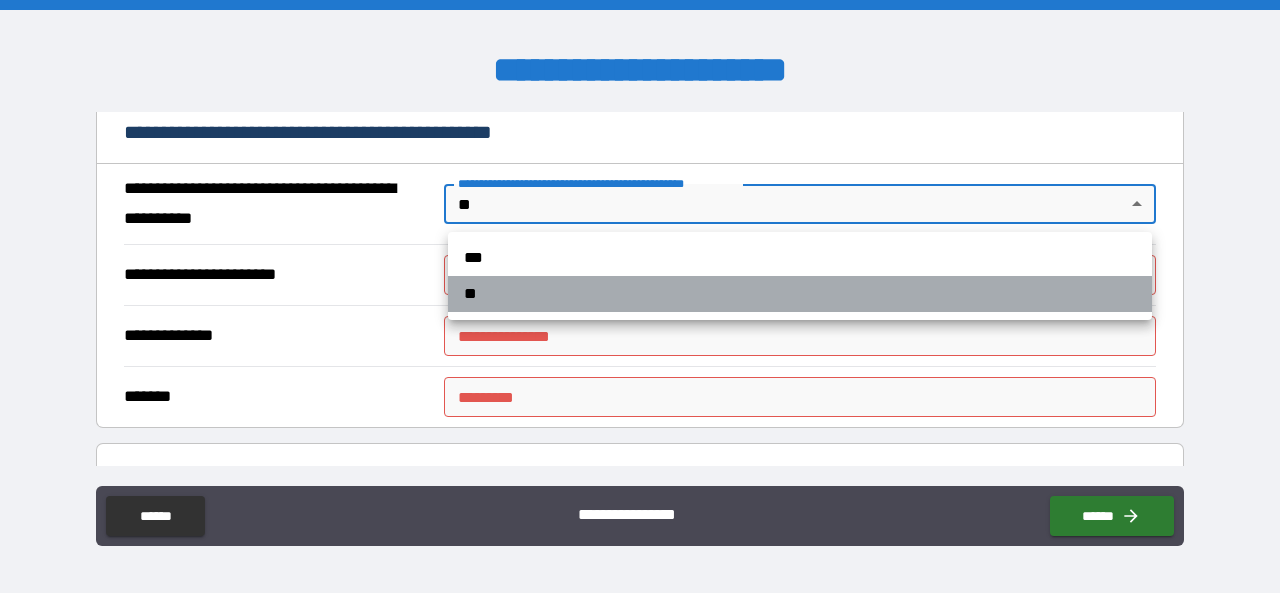 click on "**" at bounding box center [800, 294] 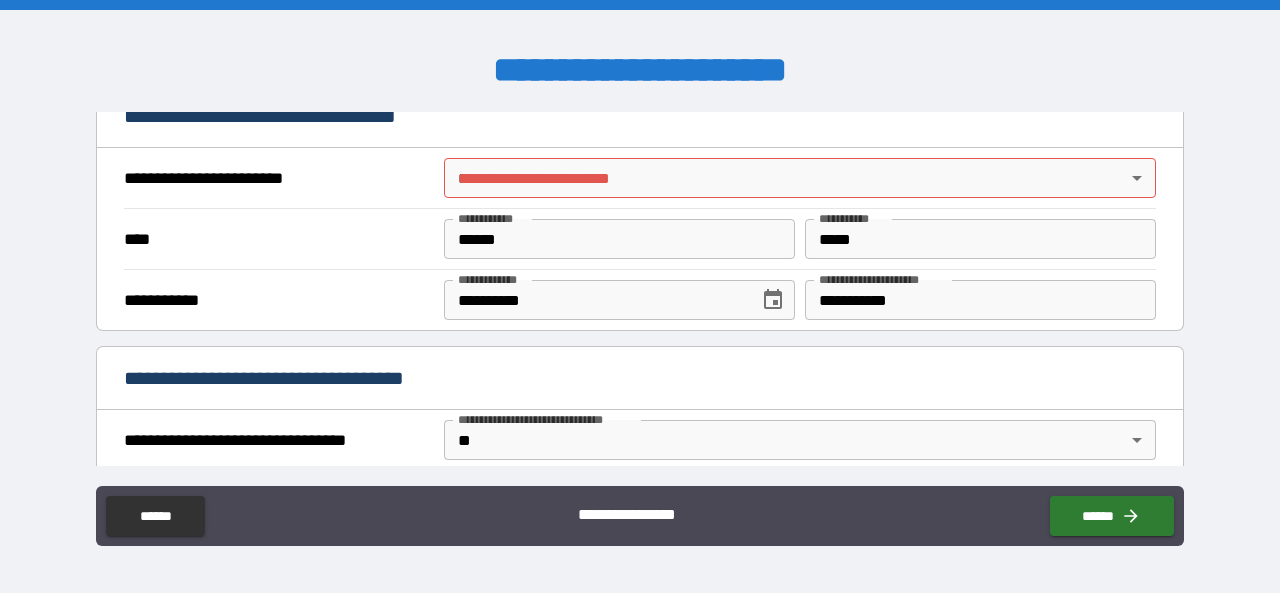 scroll, scrollTop: 555, scrollLeft: 0, axis: vertical 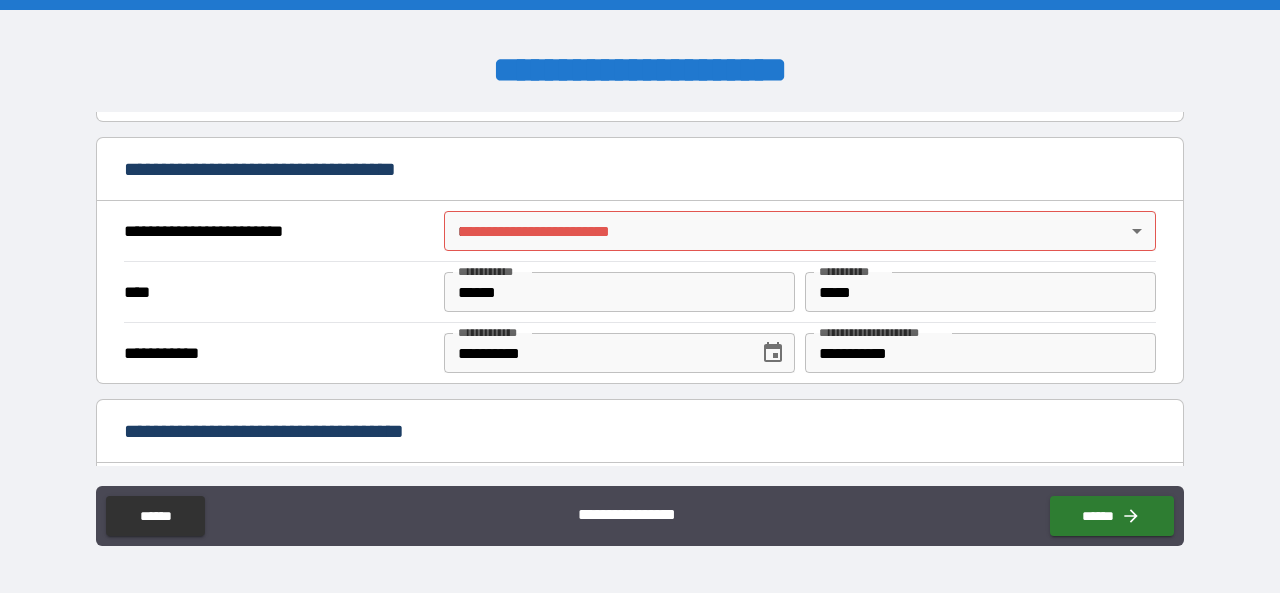 click on "**********" at bounding box center (640, 296) 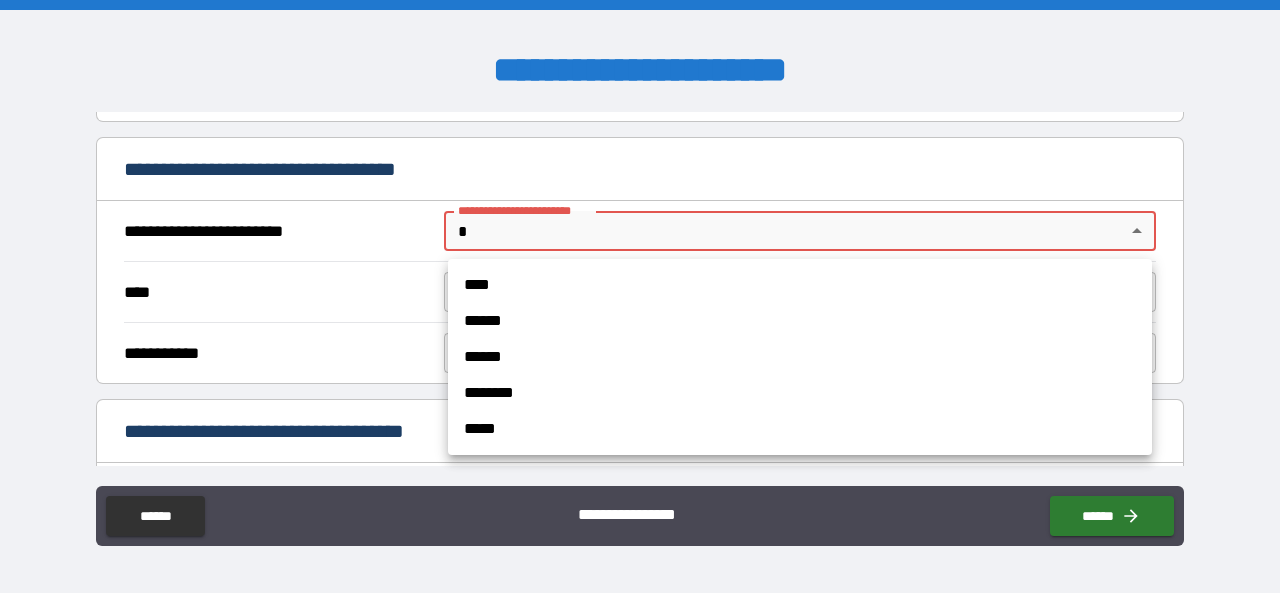 click on "****" at bounding box center (800, 285) 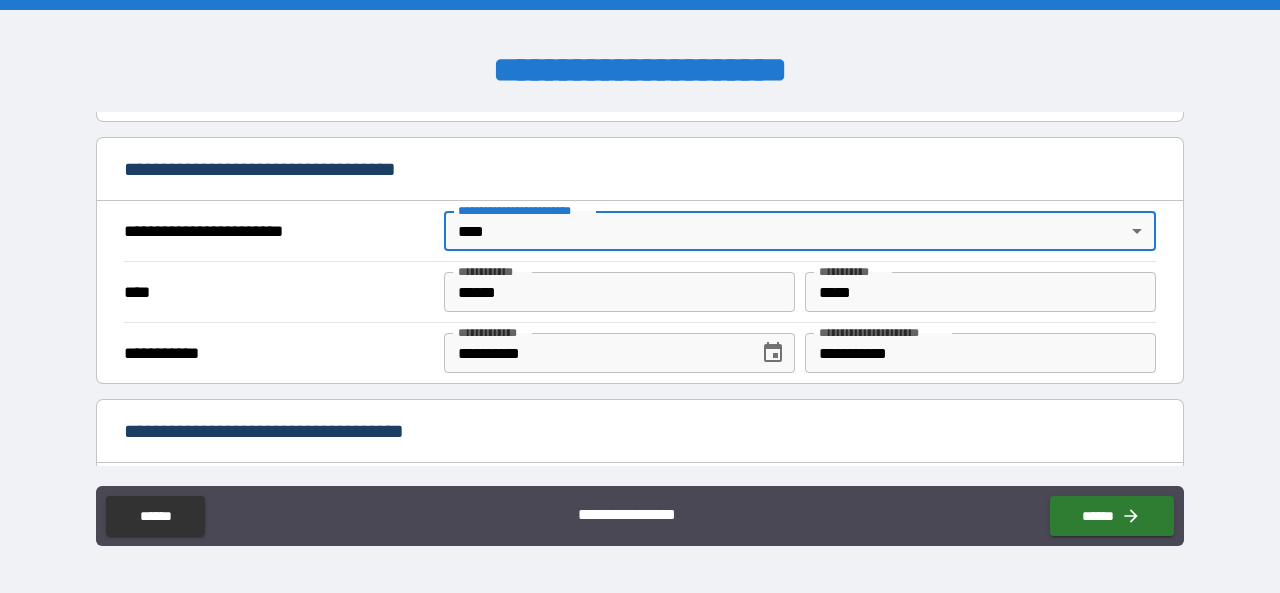 type on "*" 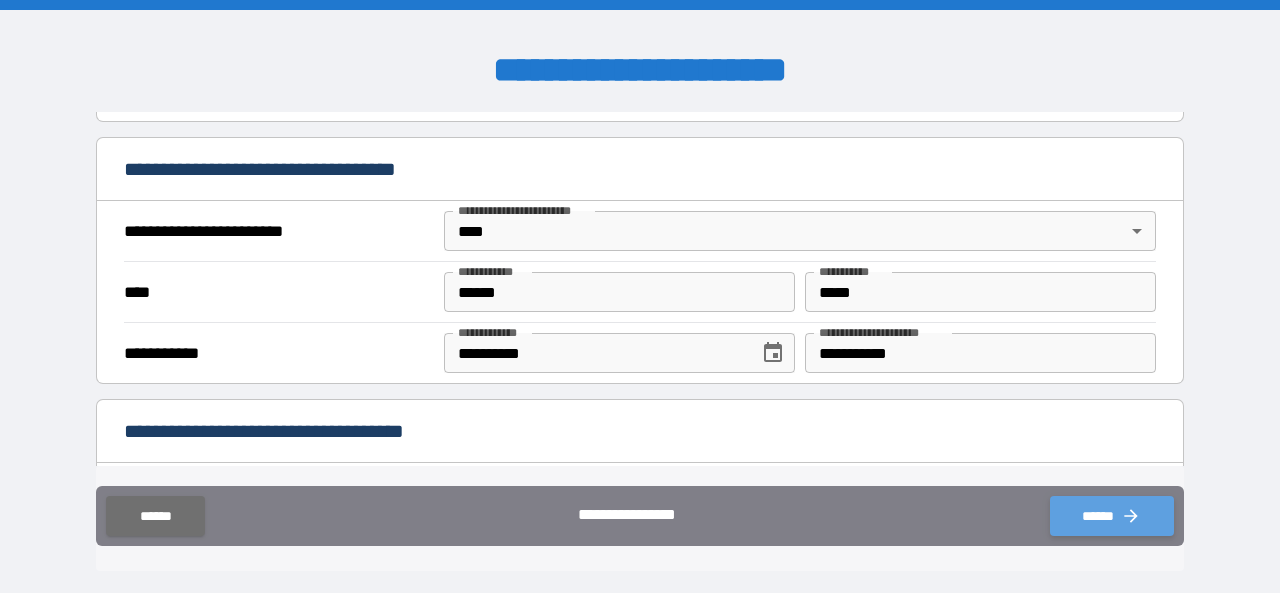 click on "******" at bounding box center (1112, 516) 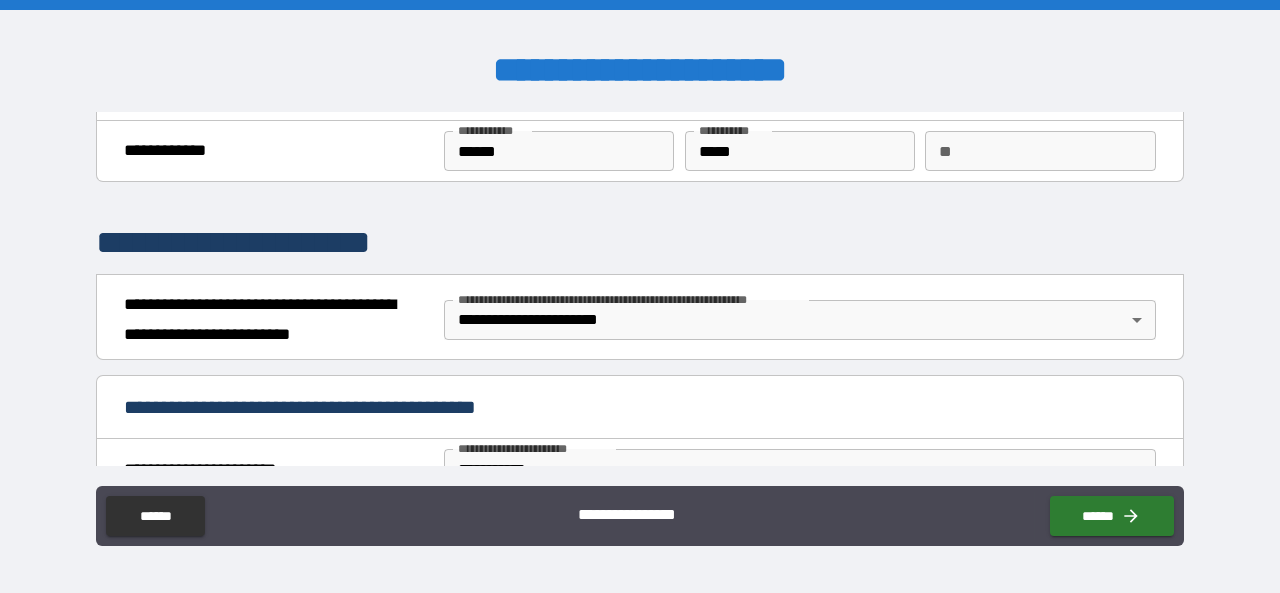 scroll, scrollTop: 0, scrollLeft: 0, axis: both 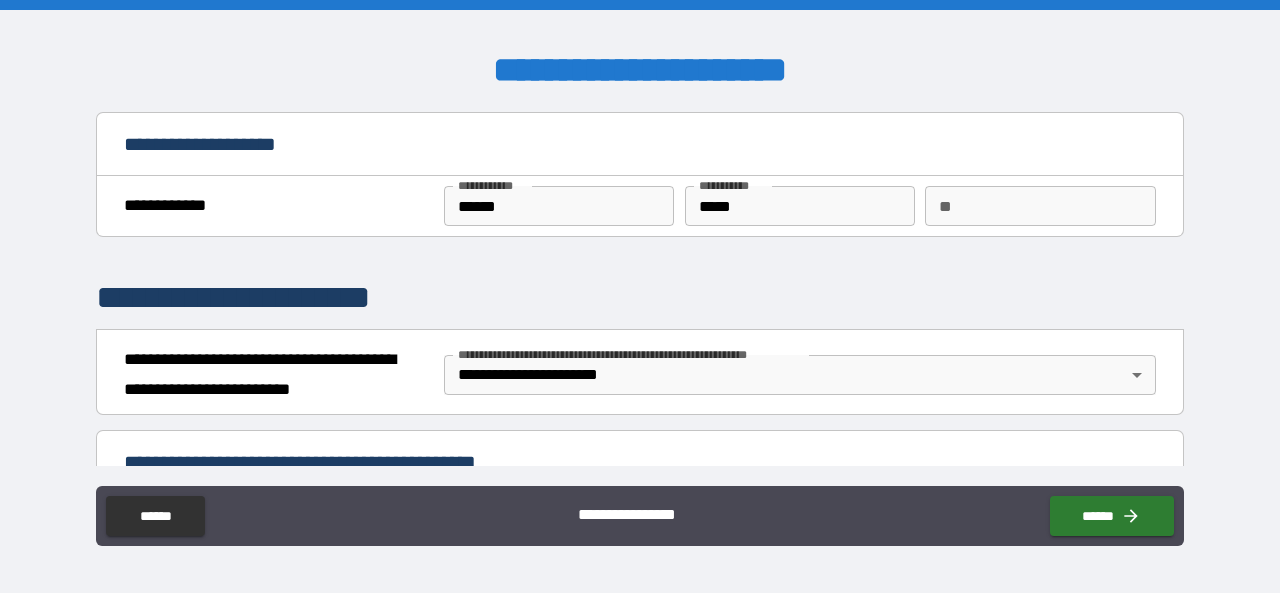 click on "**" at bounding box center [1040, 206] 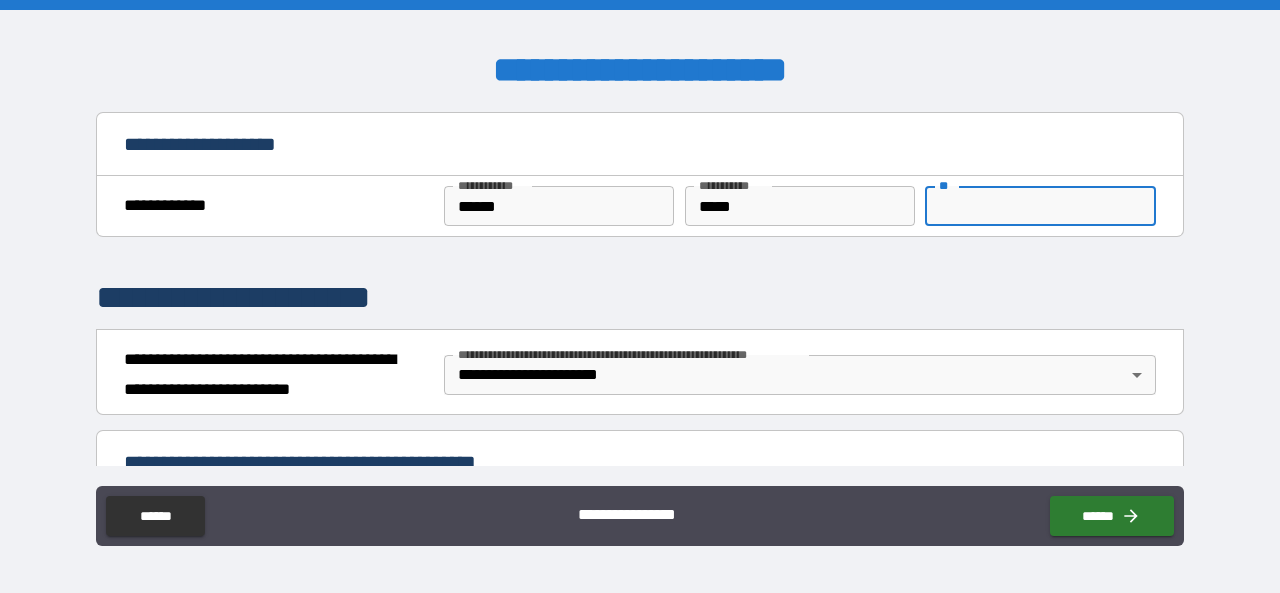 click on "**********" at bounding box center [640, 298] 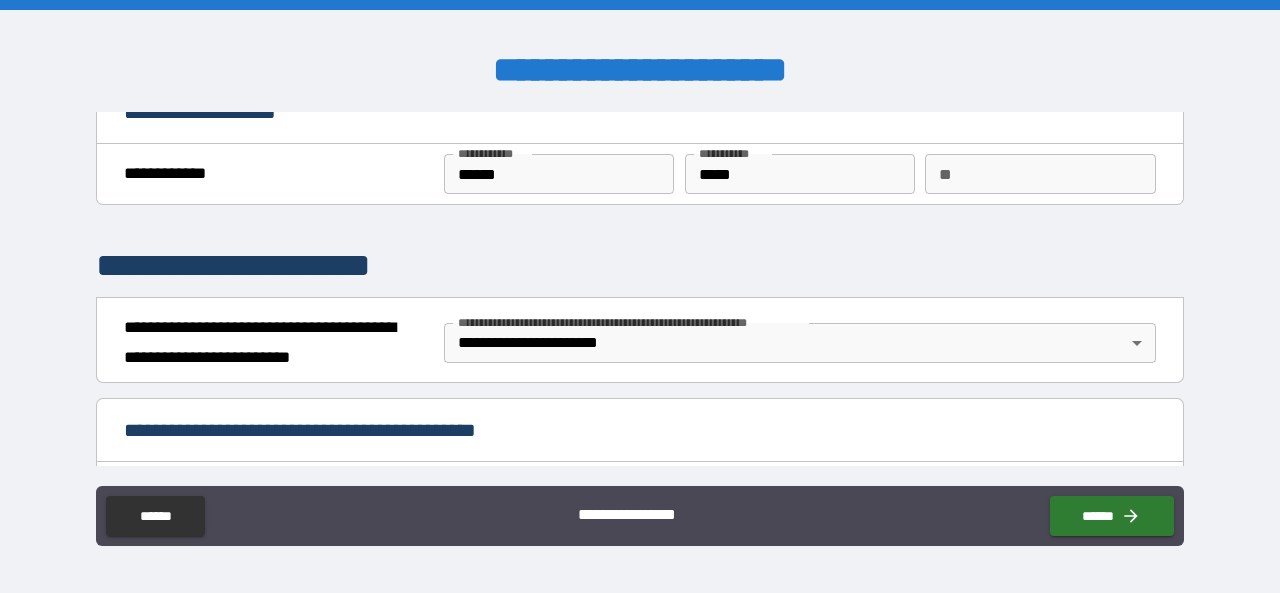 scroll, scrollTop: 0, scrollLeft: 0, axis: both 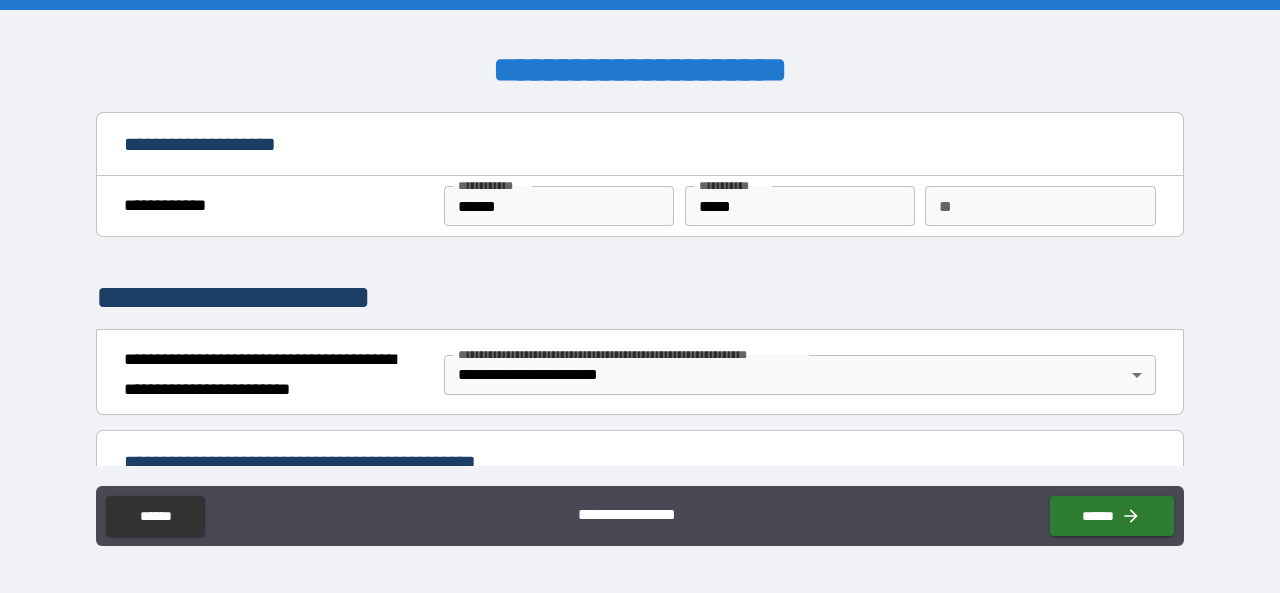 click on "**" at bounding box center (1040, 206) 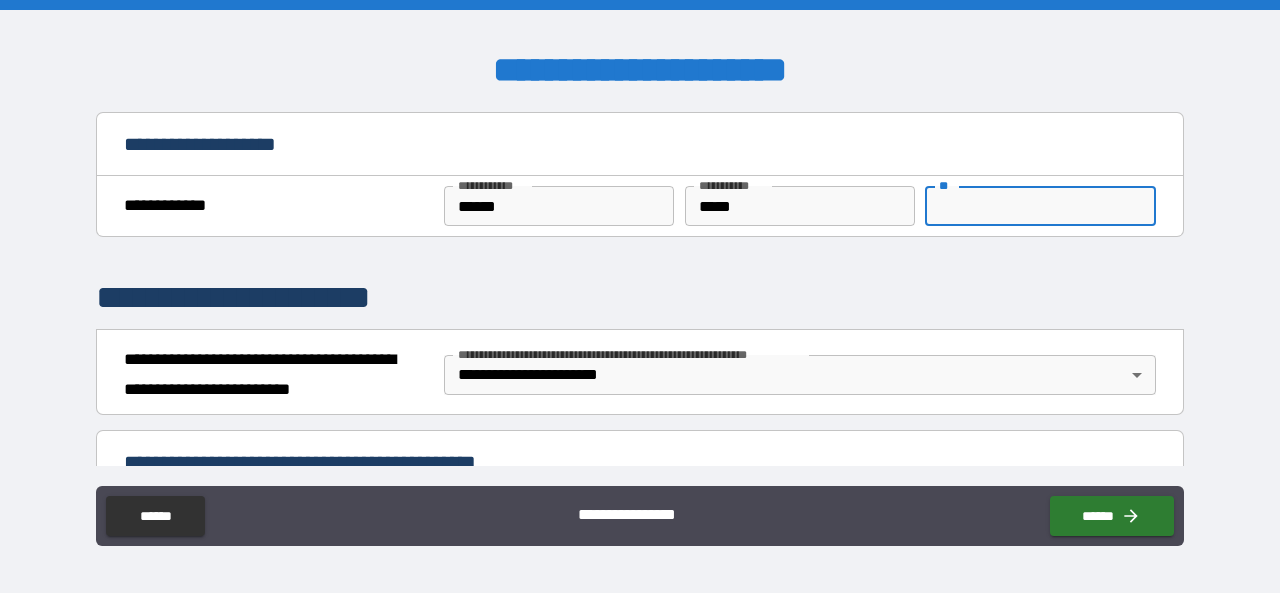 type on "*" 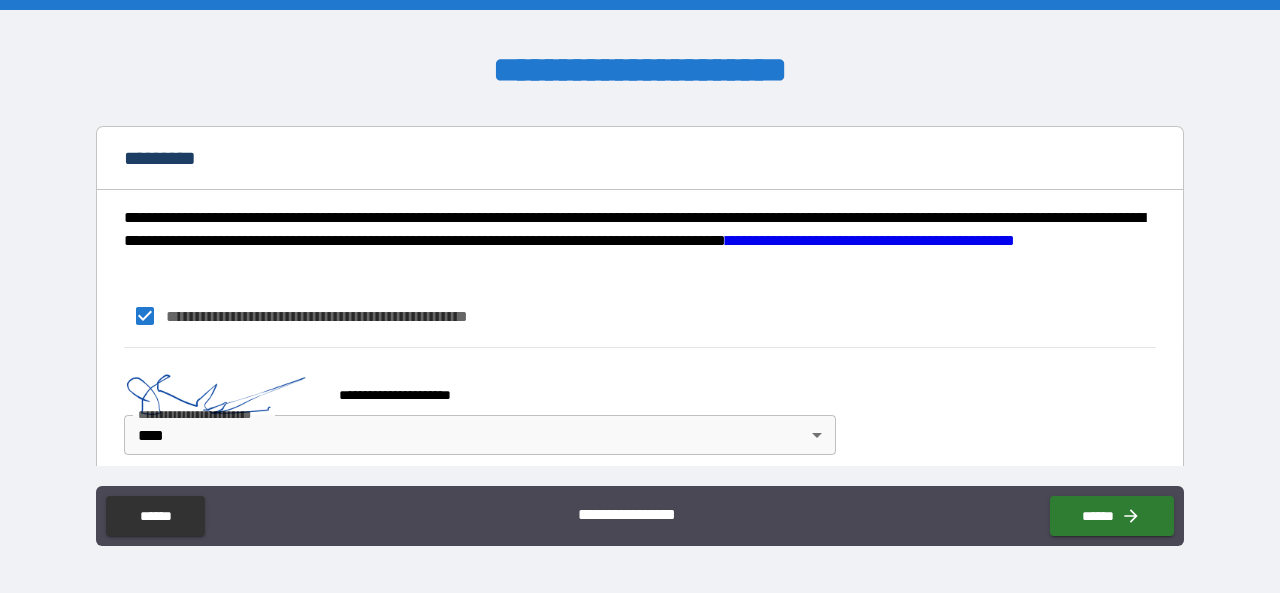 scroll, scrollTop: 1855, scrollLeft: 0, axis: vertical 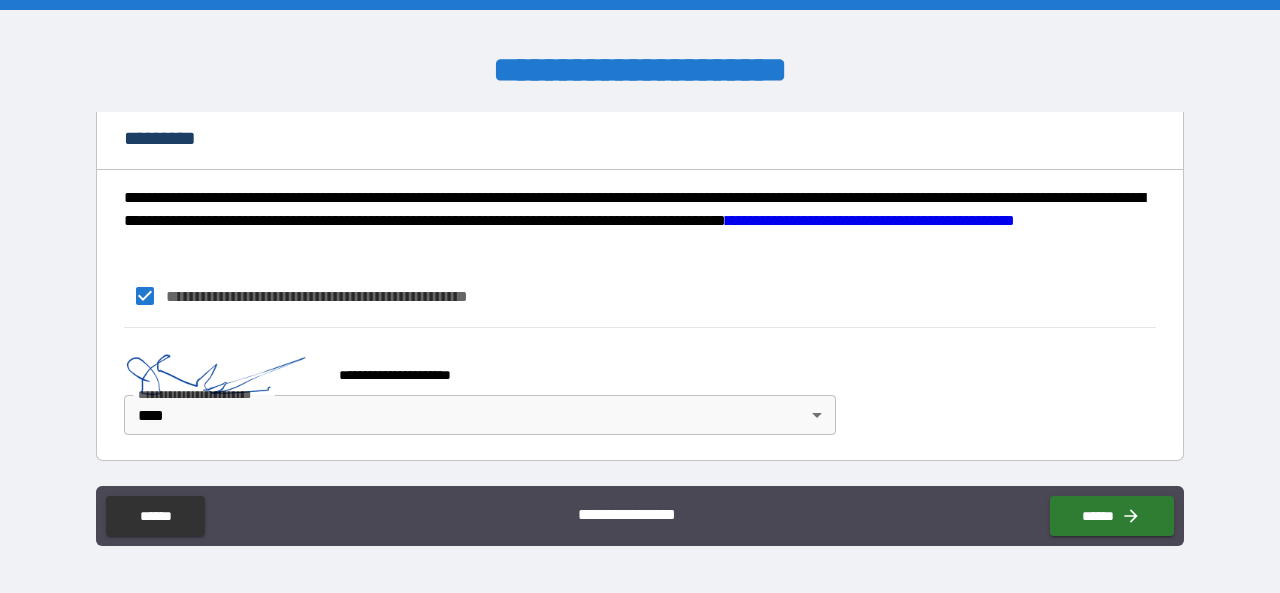 click on "**********" at bounding box center (870, 220) 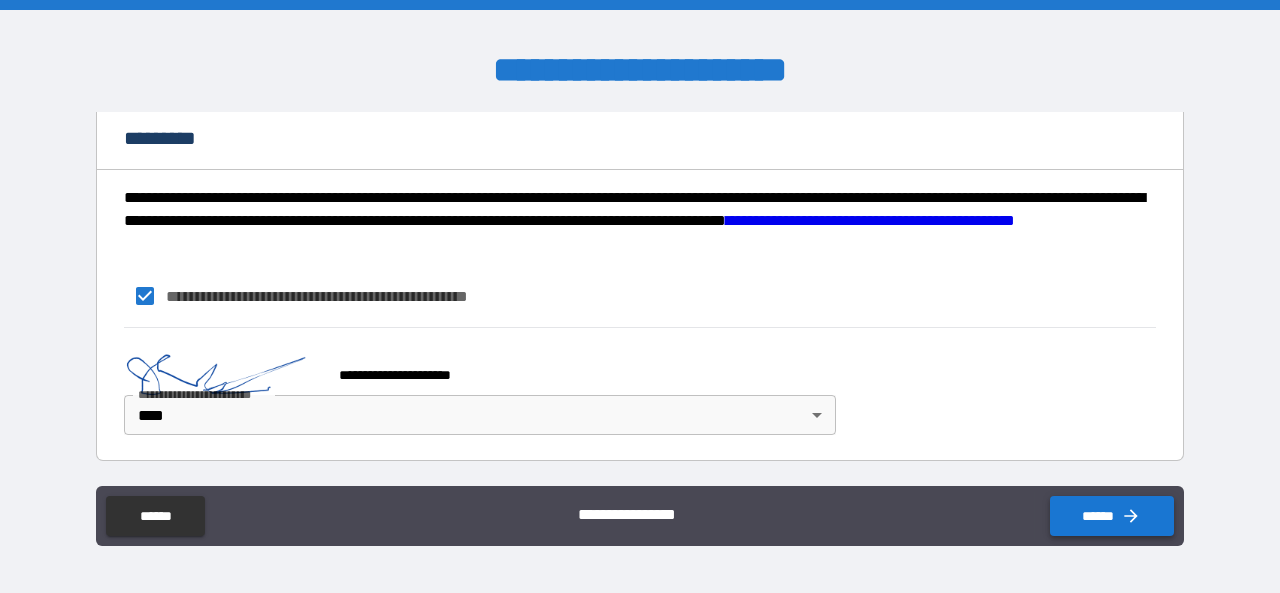 click on "******" at bounding box center [1112, 516] 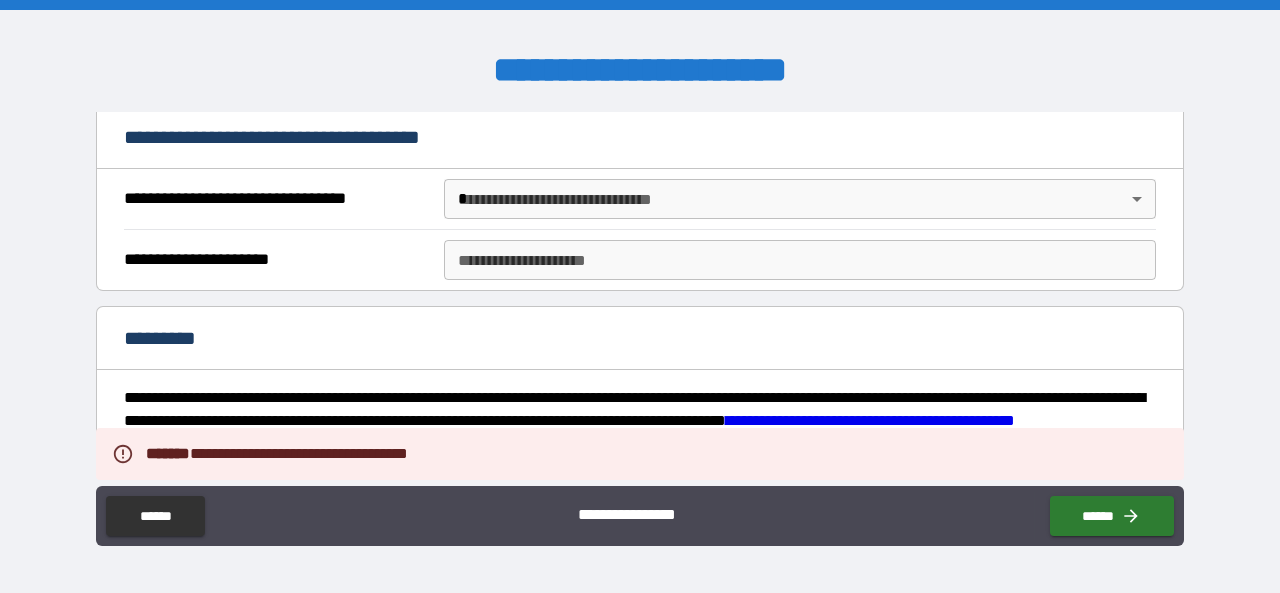 scroll, scrollTop: 1555, scrollLeft: 0, axis: vertical 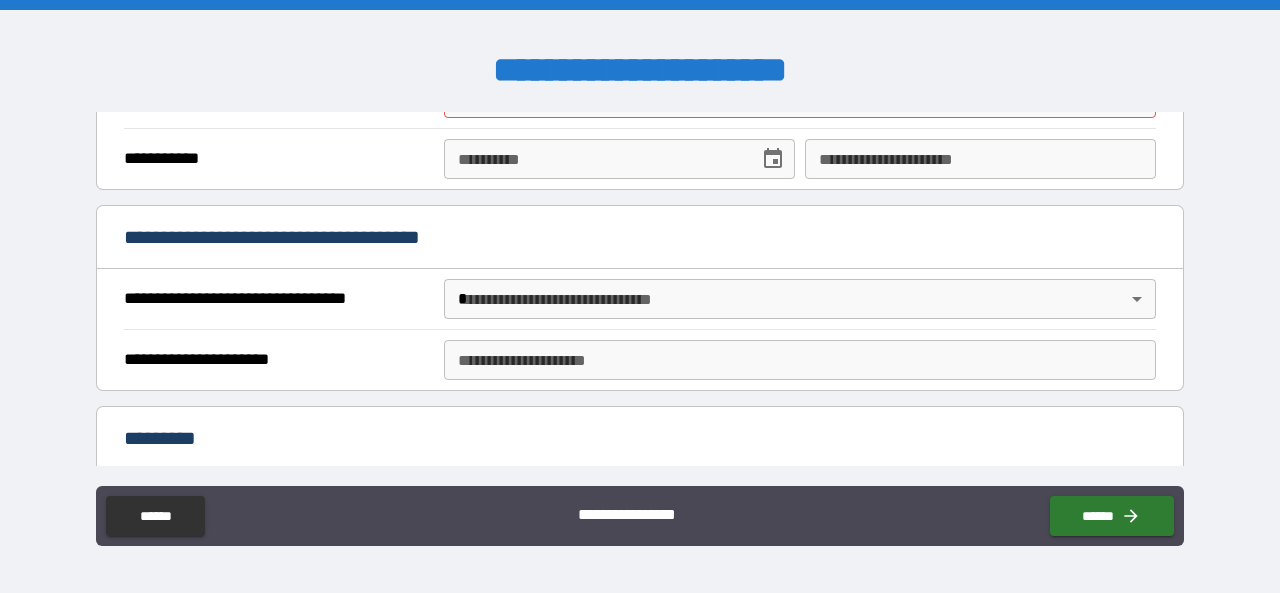 click on "**********" at bounding box center [640, 296] 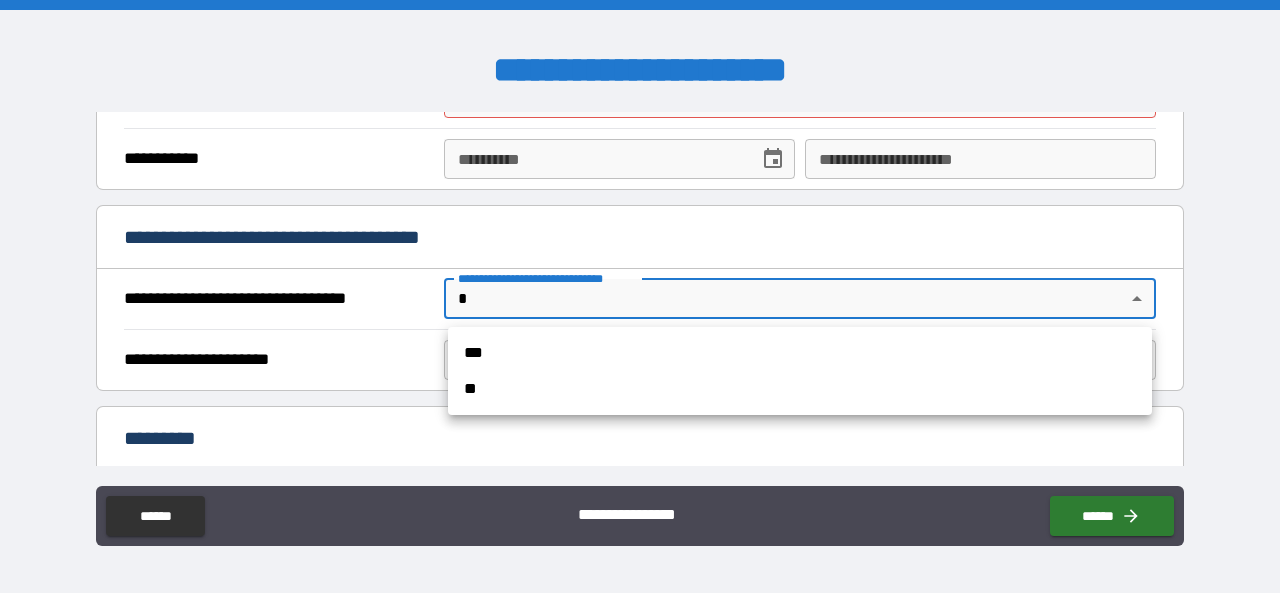 click on "**" at bounding box center (800, 389) 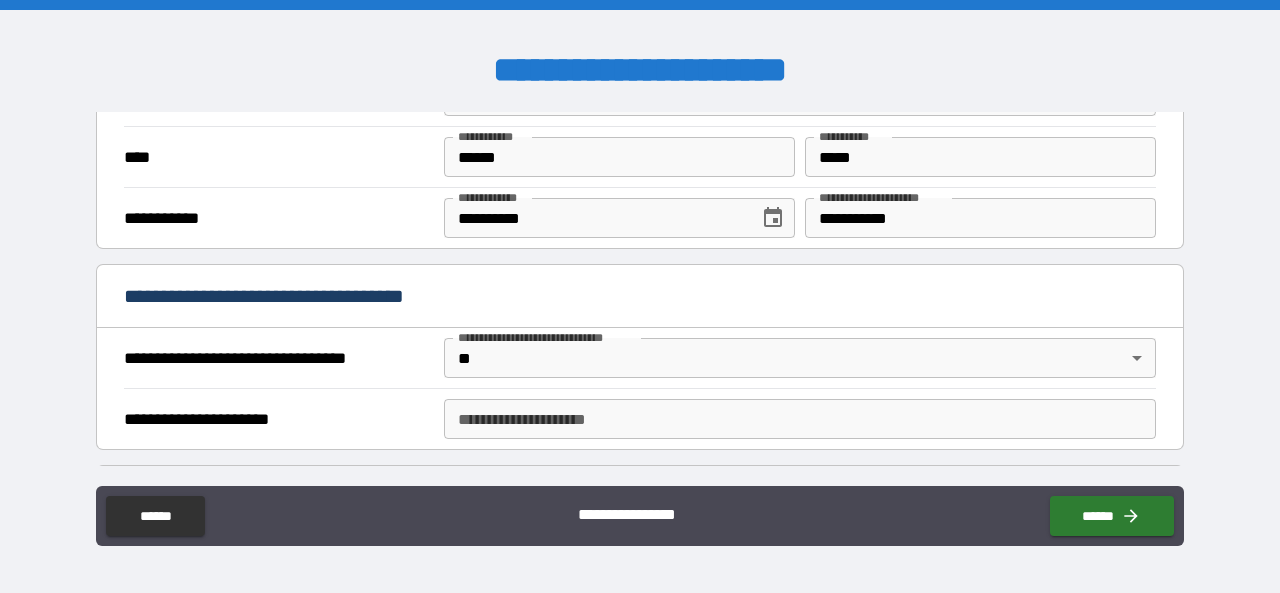 scroll, scrollTop: 655, scrollLeft: 0, axis: vertical 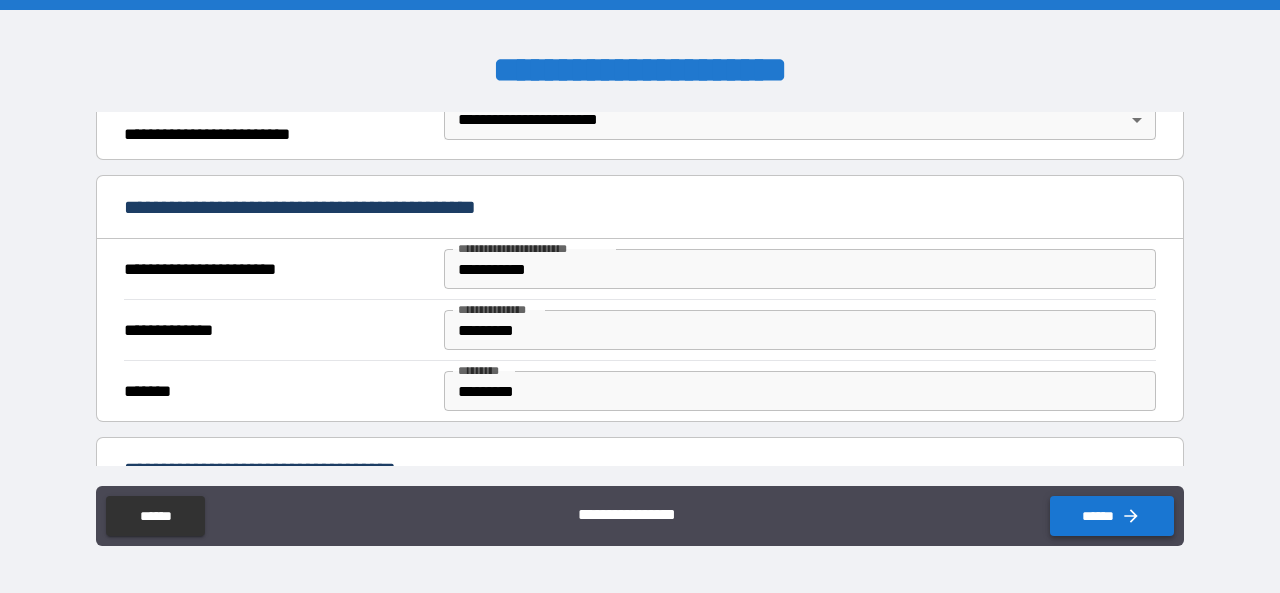 click on "******" at bounding box center [1112, 516] 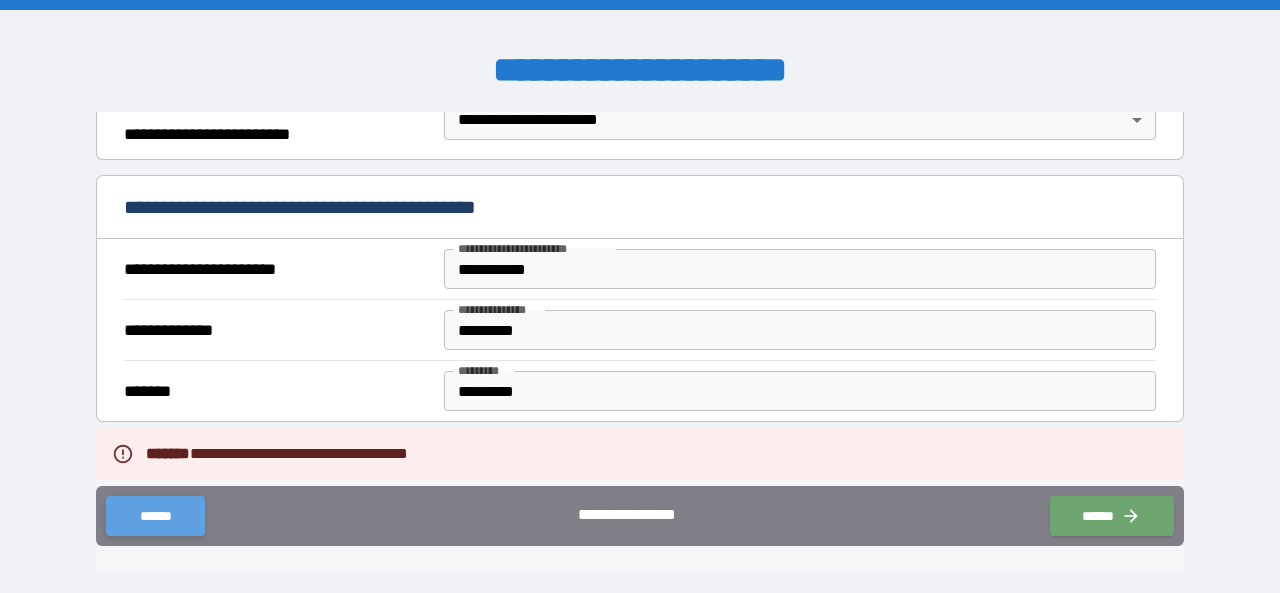 click on "******" at bounding box center [155, 516] 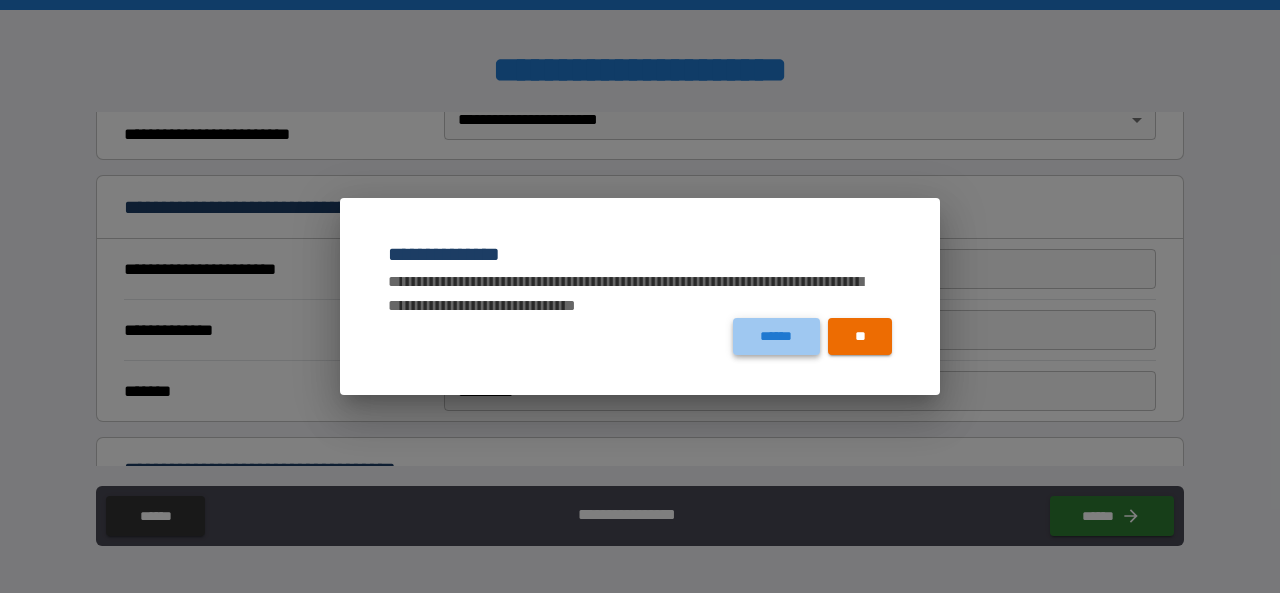 click on "******" at bounding box center [776, 336] 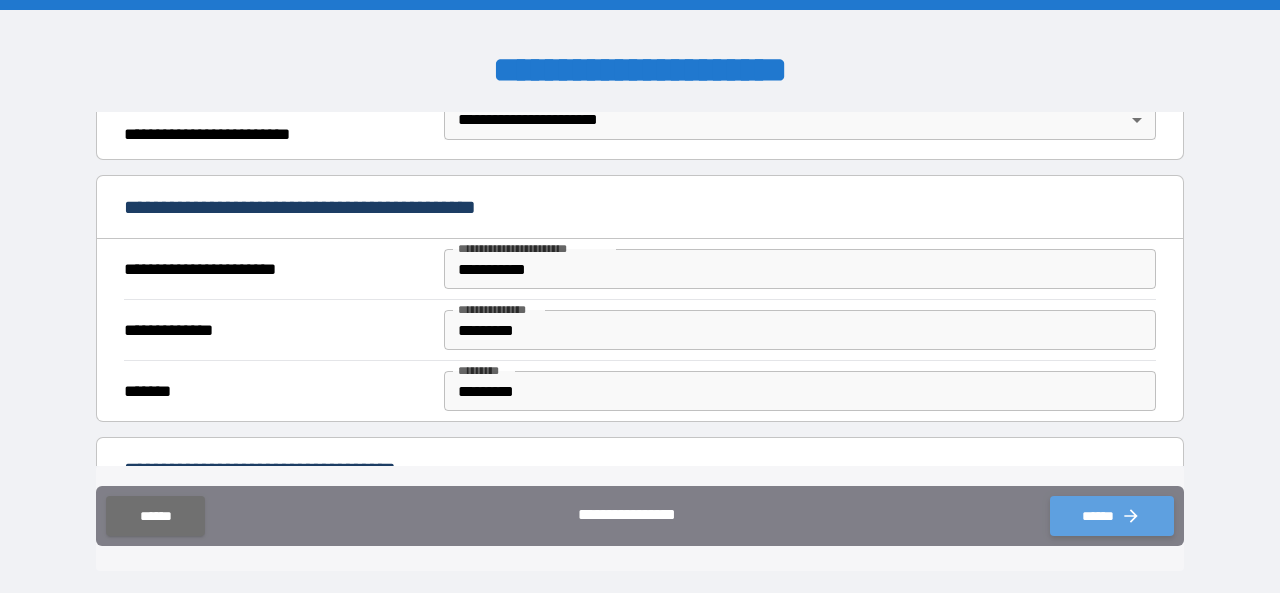 click on "******" at bounding box center (1112, 516) 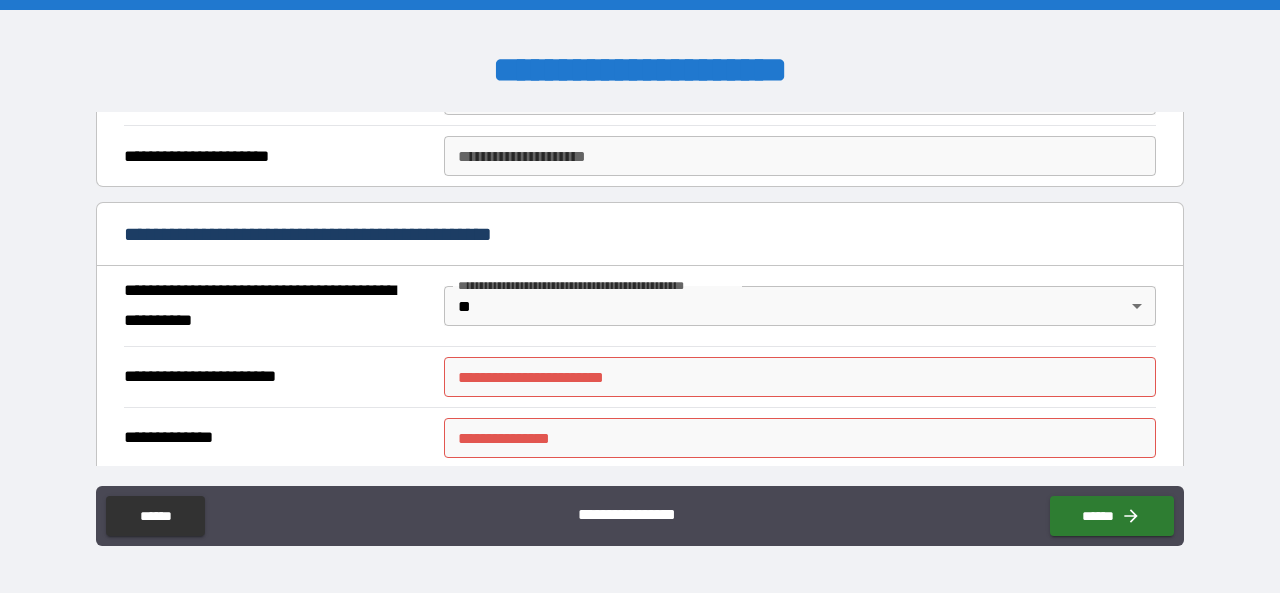 scroll, scrollTop: 955, scrollLeft: 0, axis: vertical 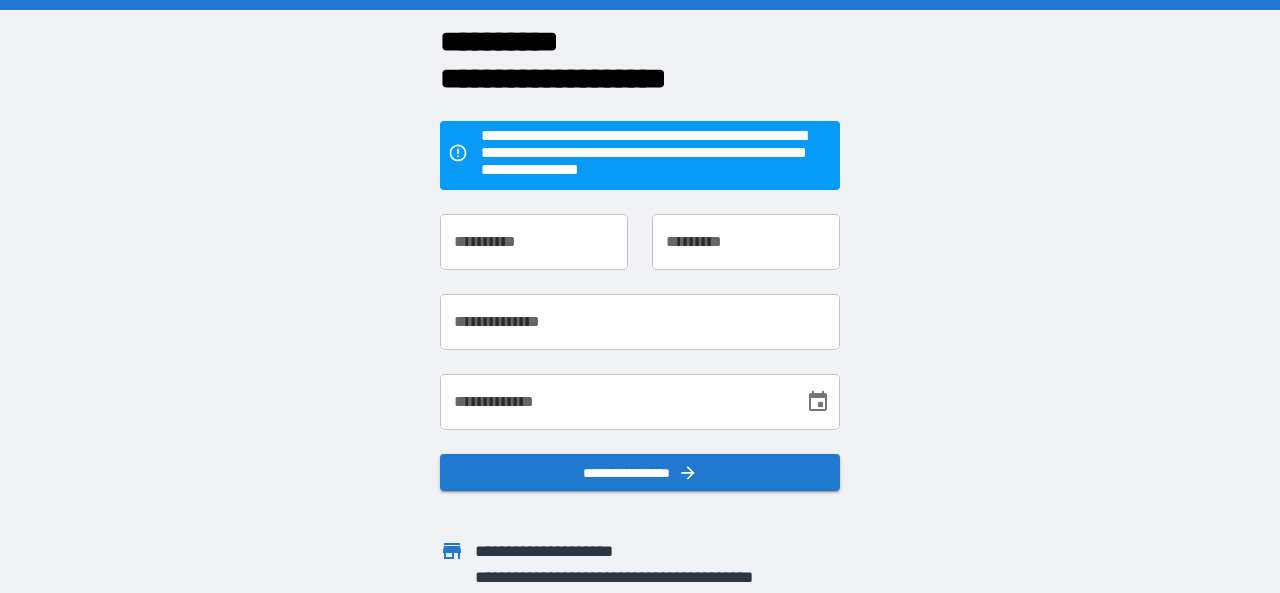 click on "**********" at bounding box center (534, 242) 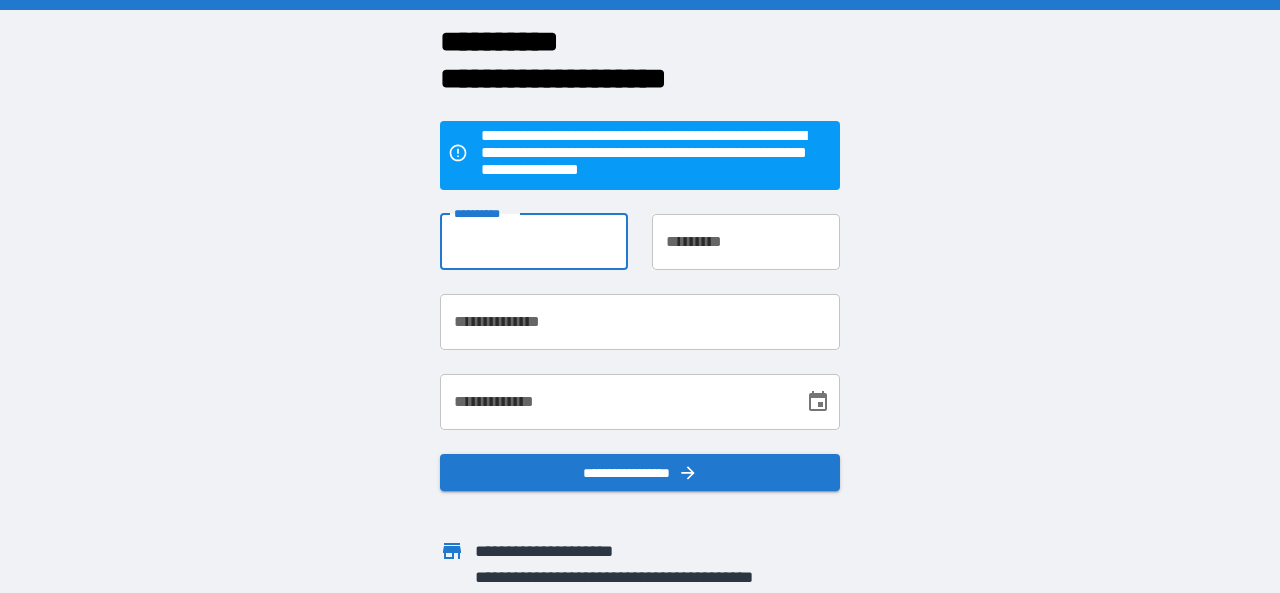 type on "******" 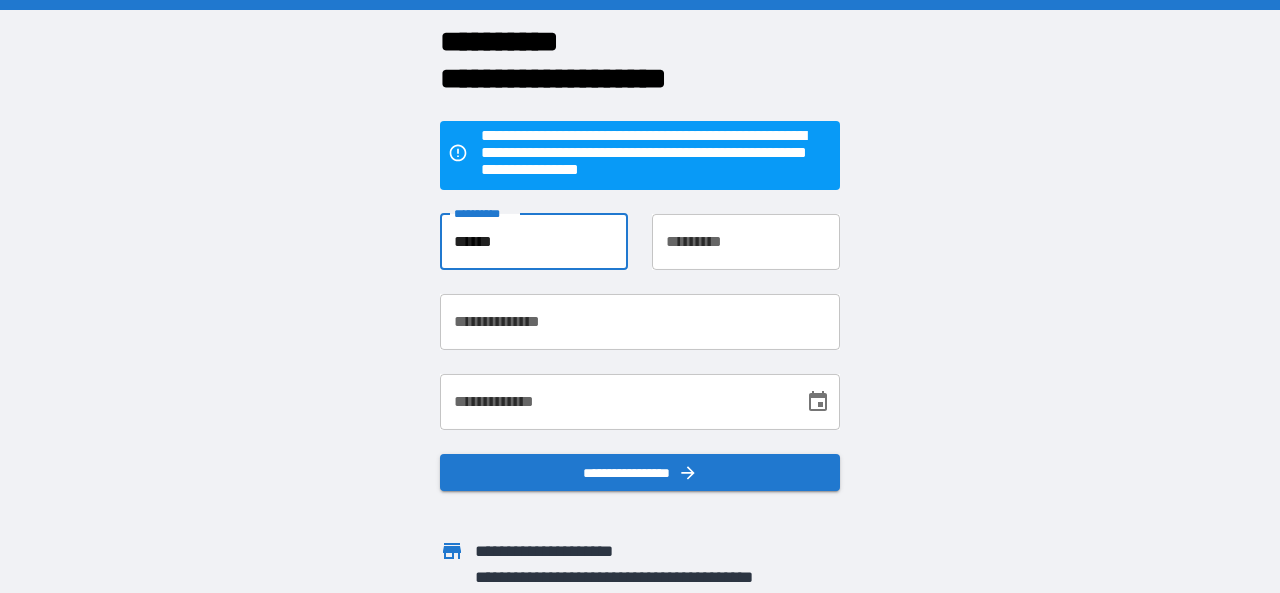 type on "*****" 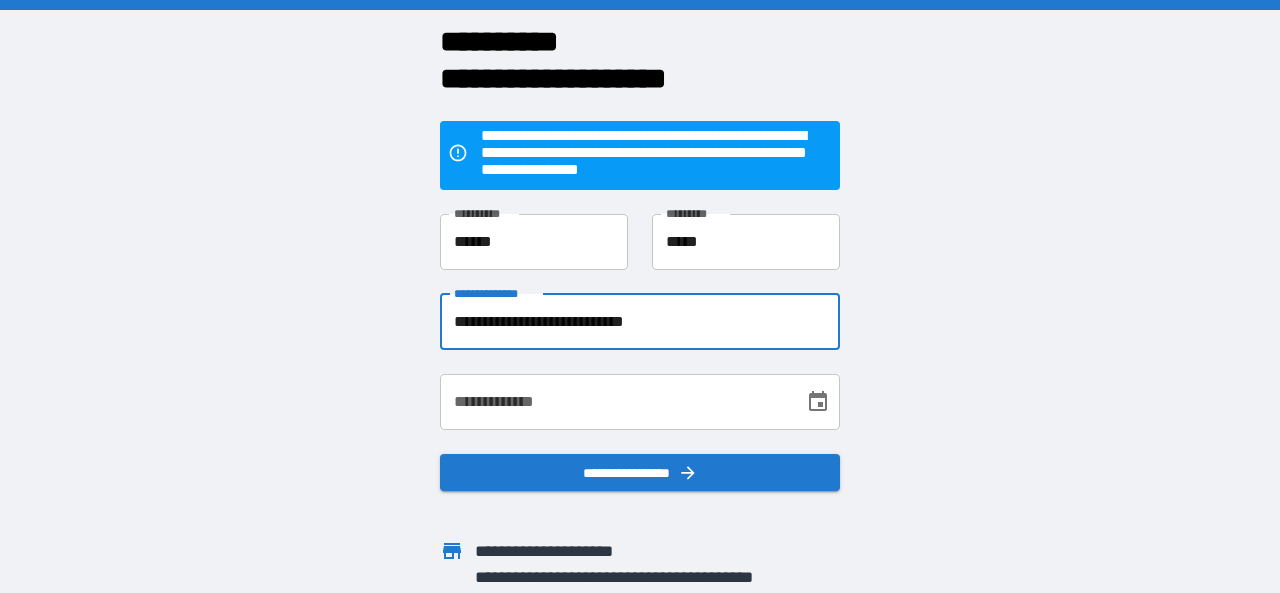 click on "**********" at bounding box center (640, 322) 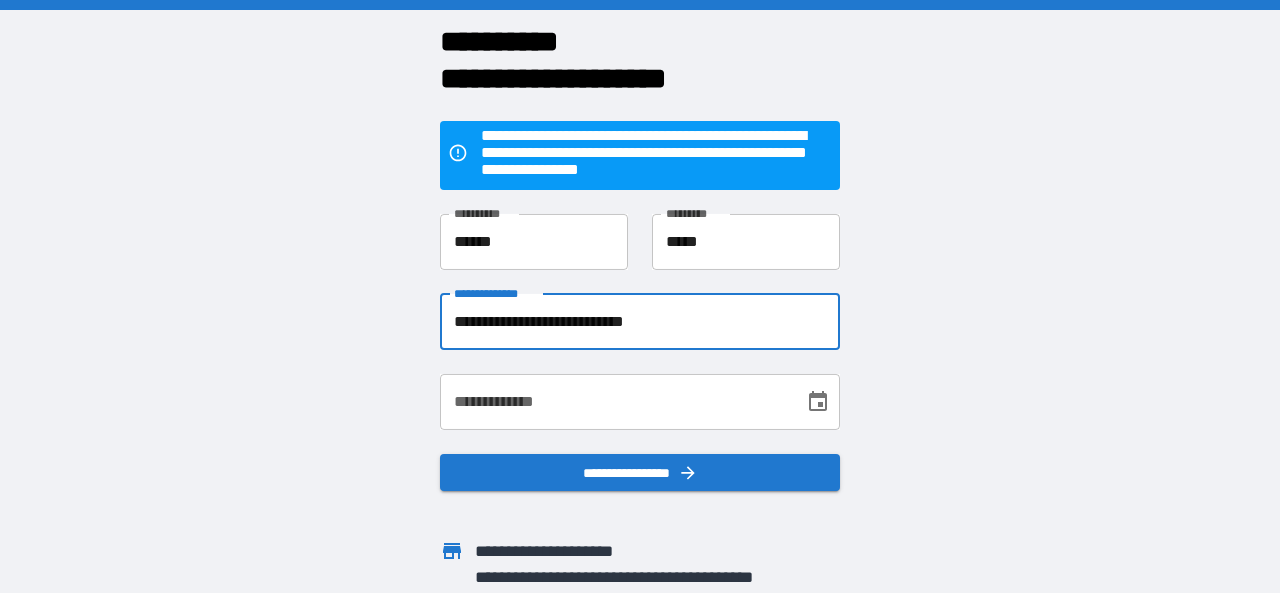 type on "**********" 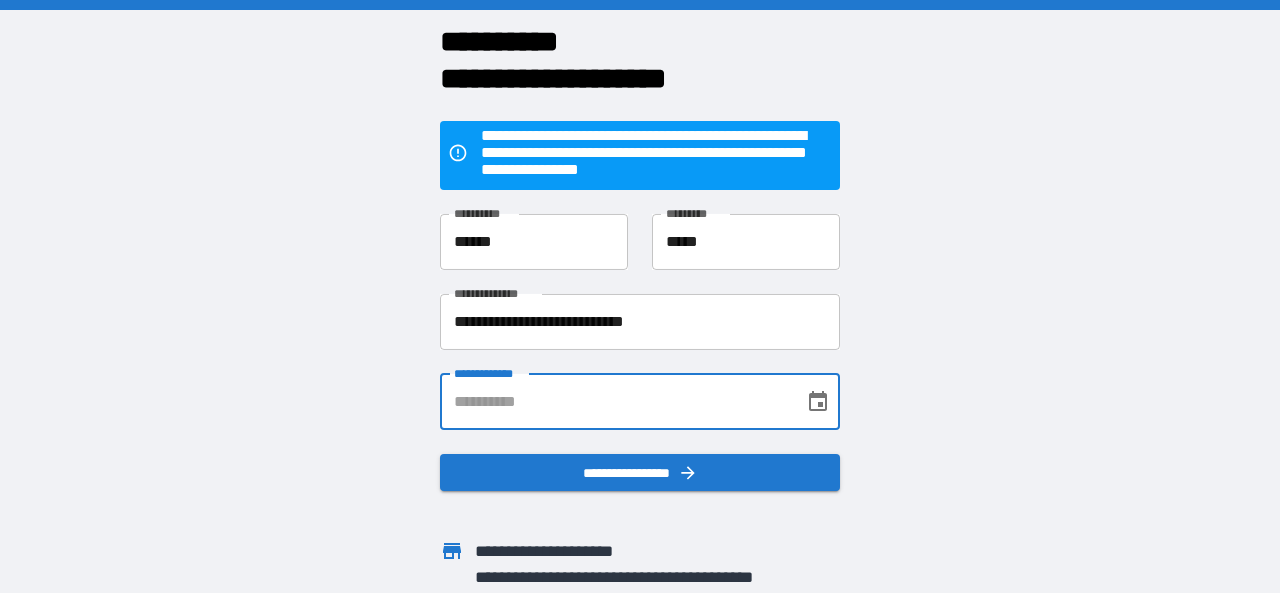 type on "**********" 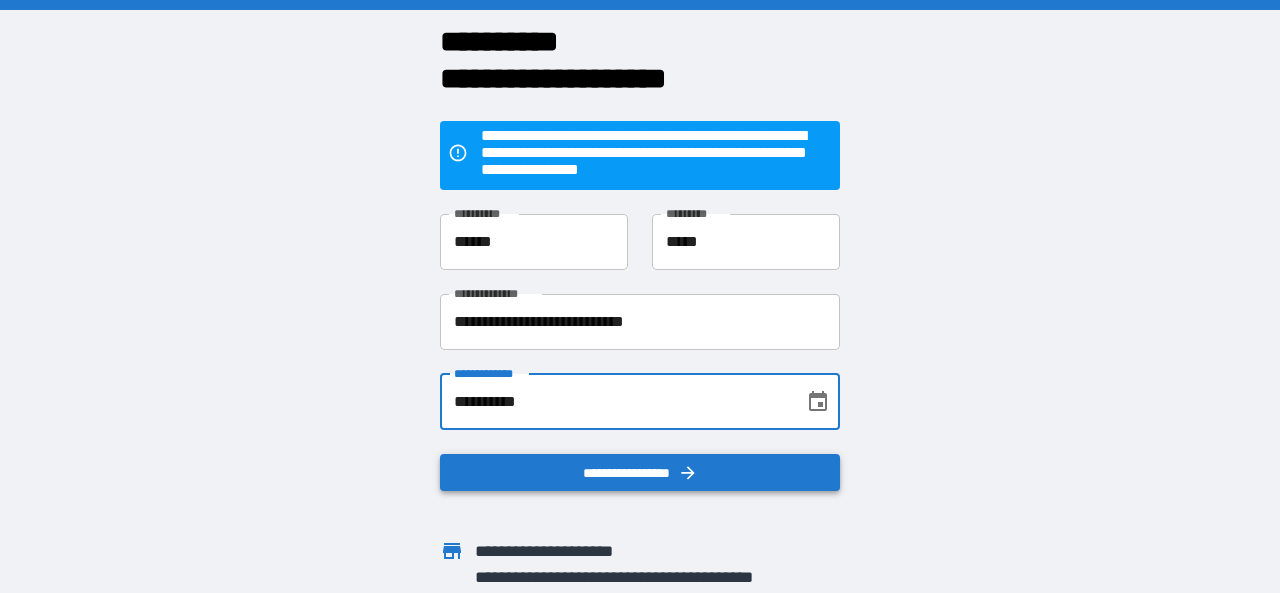 click on "**********" at bounding box center (640, 473) 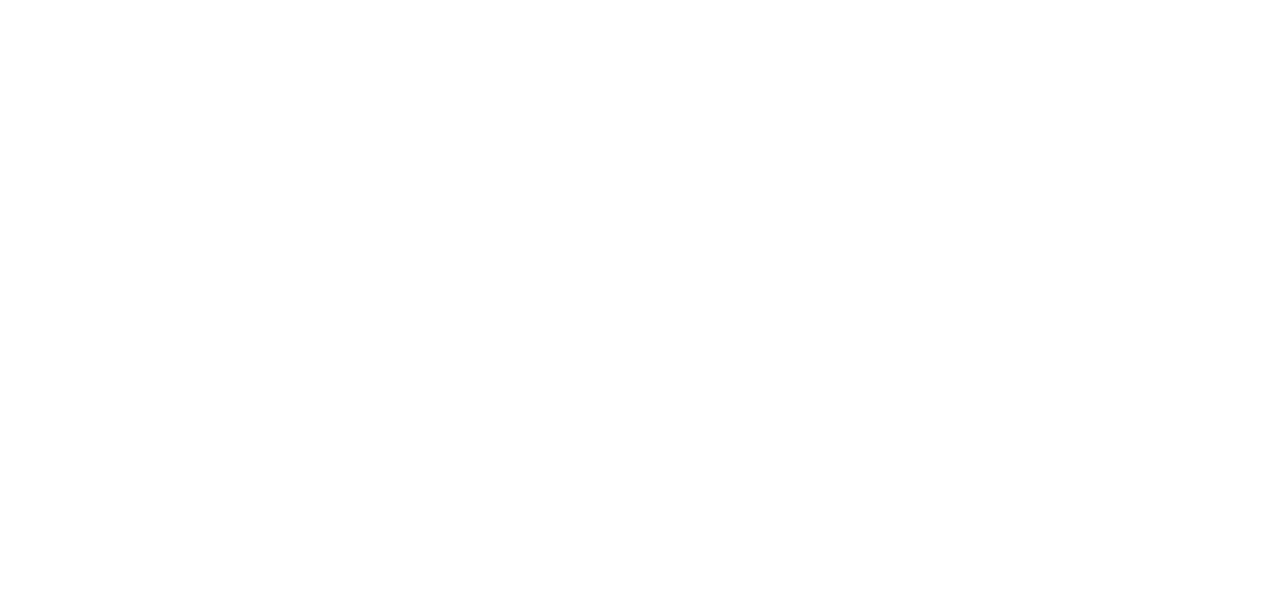 scroll, scrollTop: 0, scrollLeft: 0, axis: both 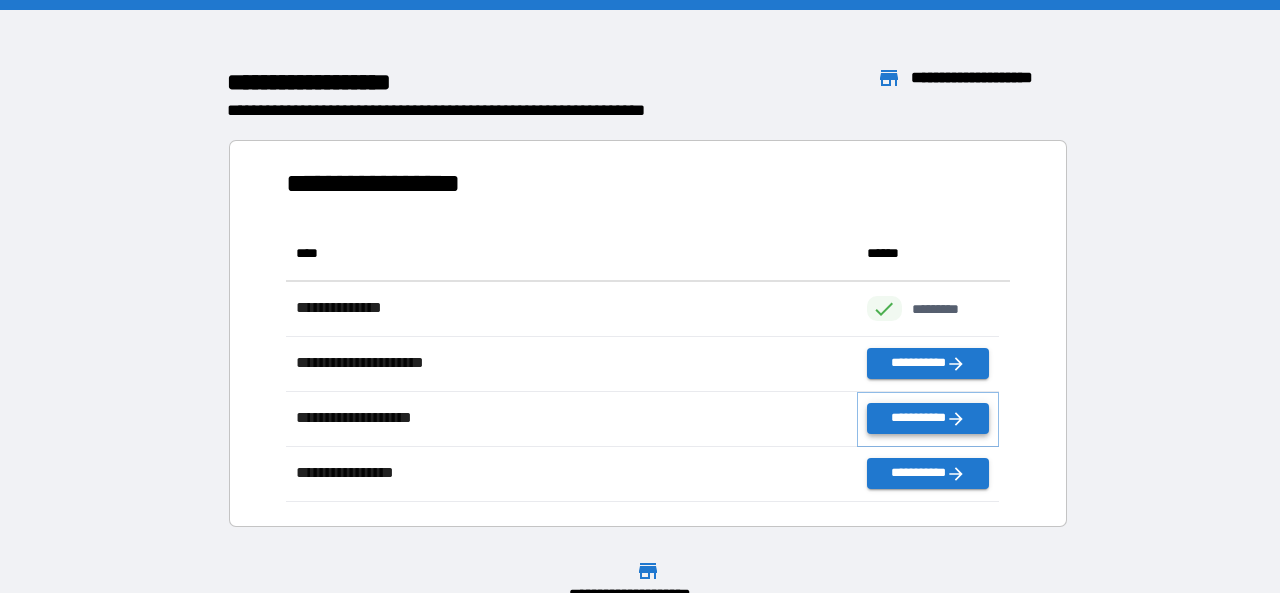 click on "**********" at bounding box center (928, 418) 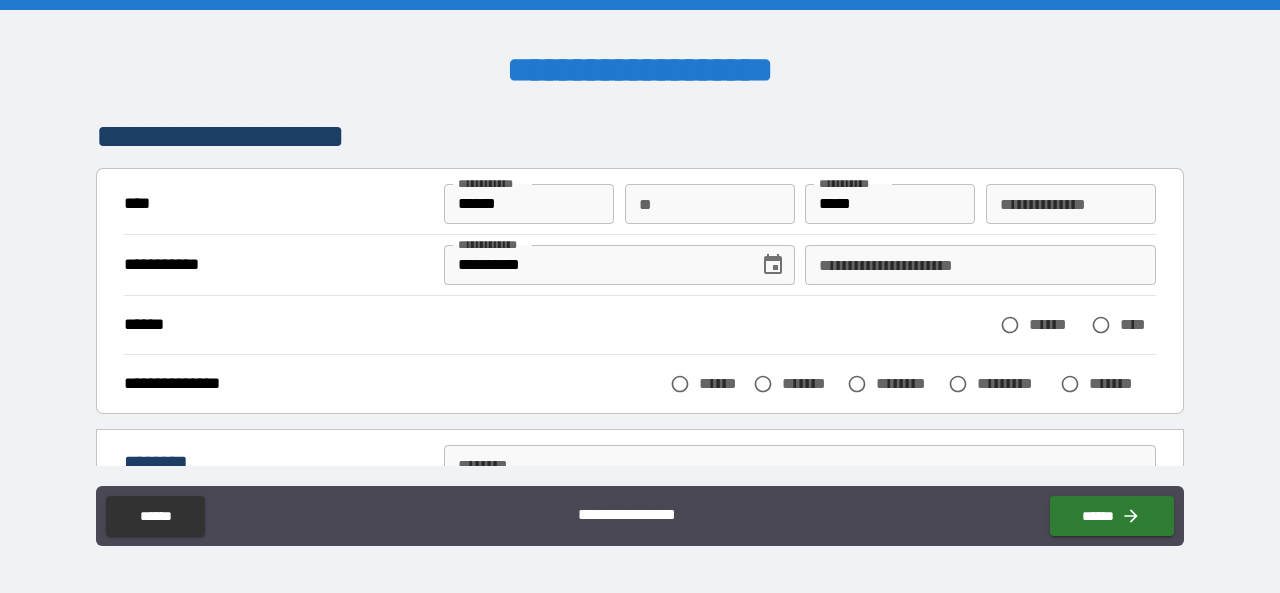 scroll, scrollTop: 0, scrollLeft: 0, axis: both 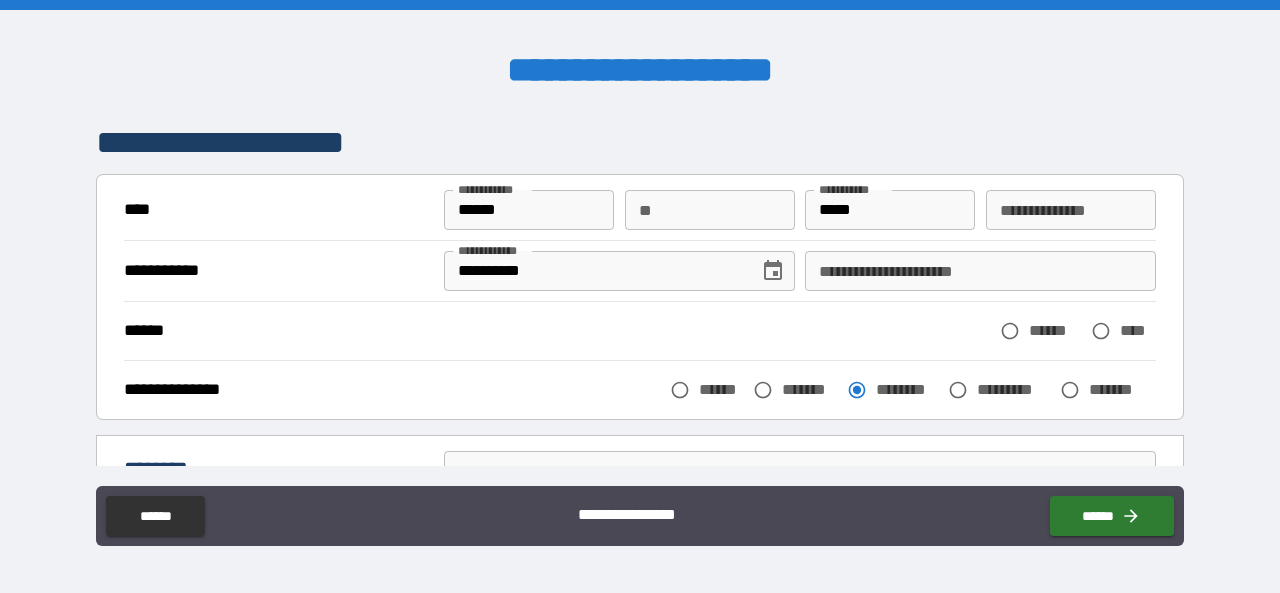 click on "**********" at bounding box center [640, 210] 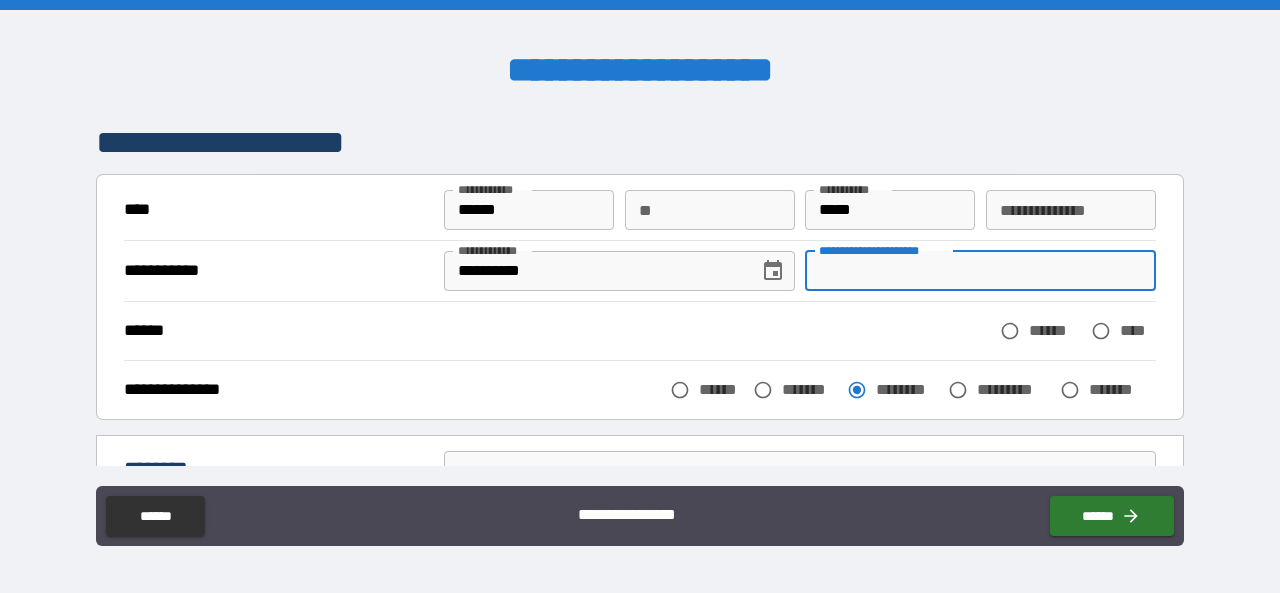 drag, startPoint x: 839, startPoint y: 264, endPoint x: 841, endPoint y: 277, distance: 13.152946 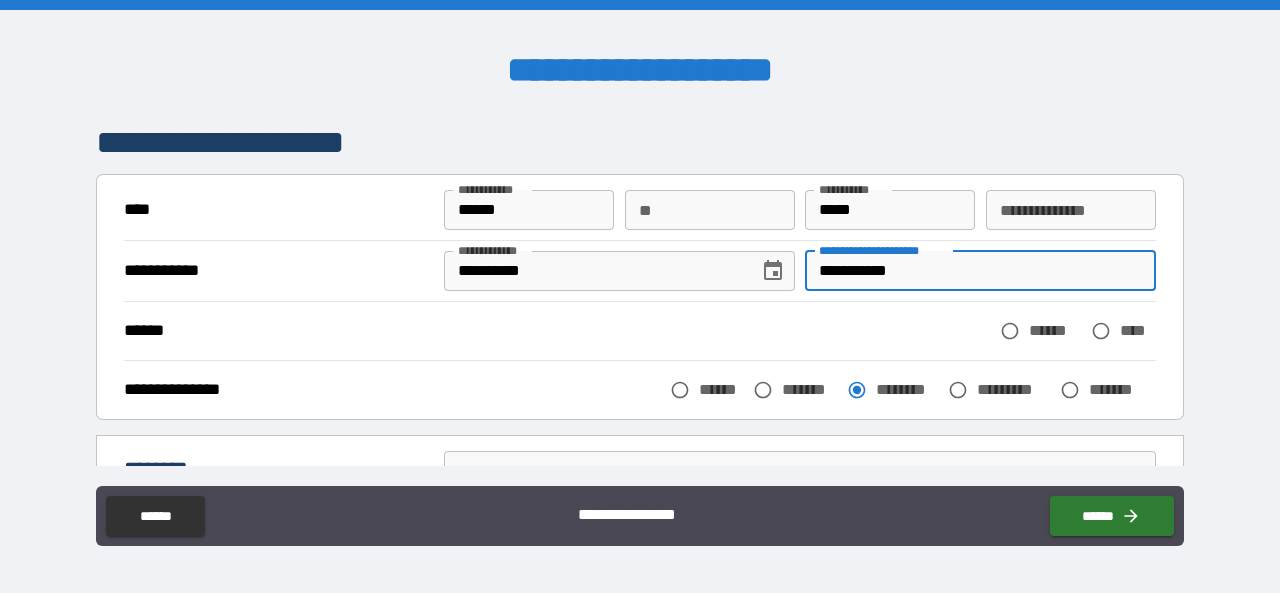click on "**********" at bounding box center [980, 271] 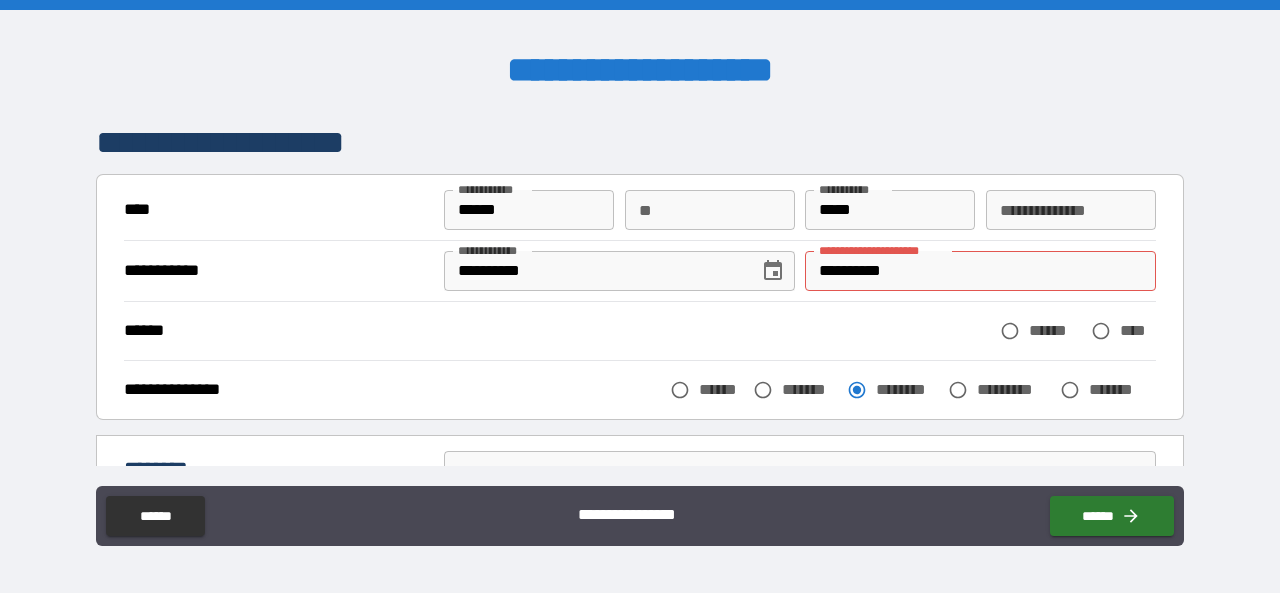 click on "**********" at bounding box center [882, 250] 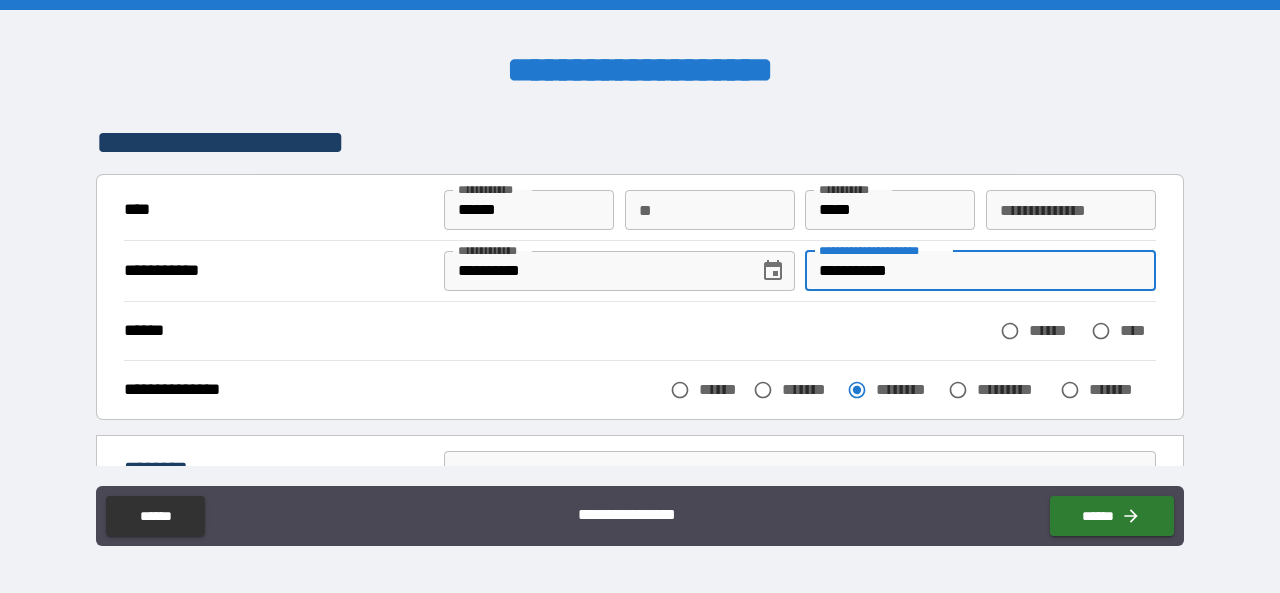type on "**********" 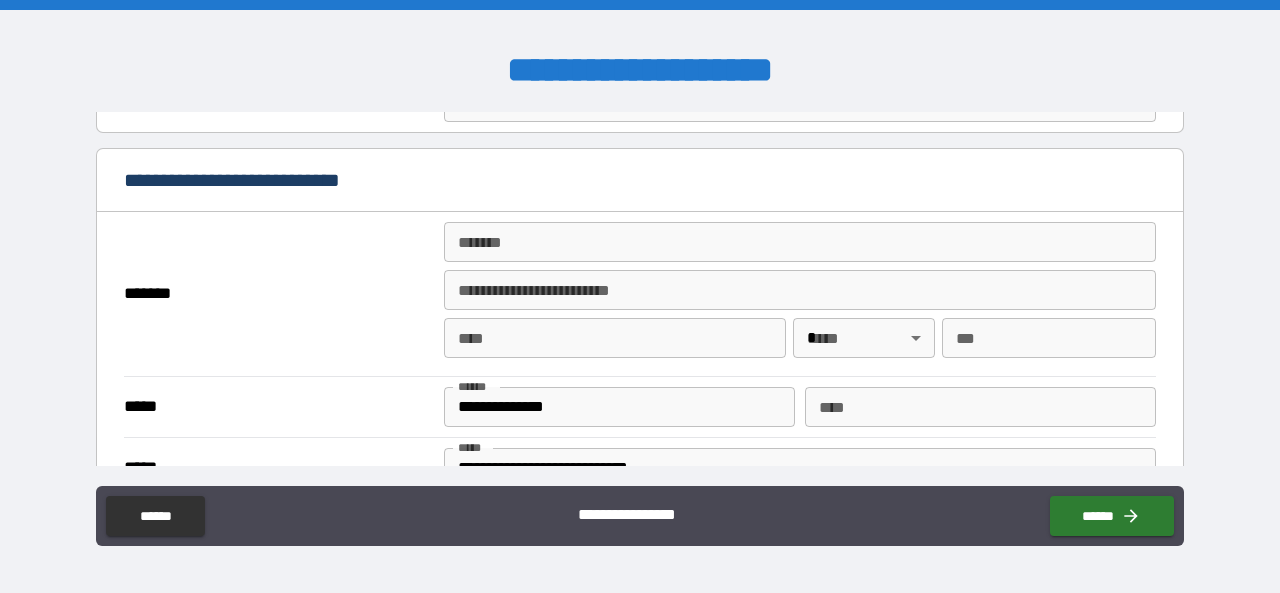 scroll, scrollTop: 400, scrollLeft: 0, axis: vertical 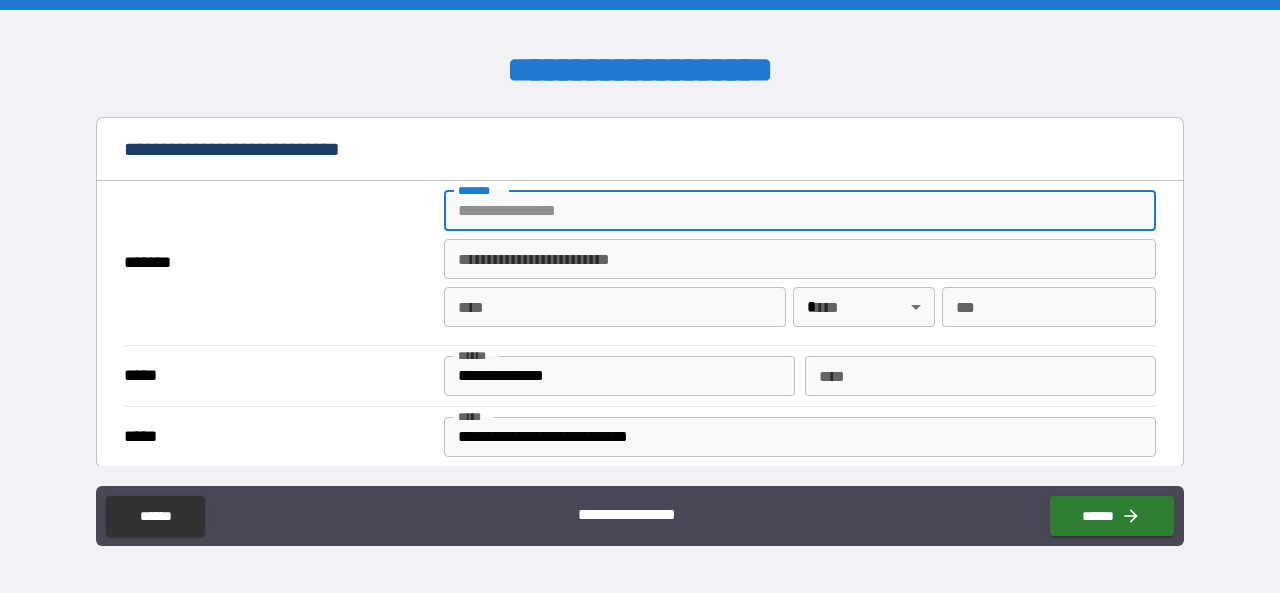 click on "*******" at bounding box center (800, 211) 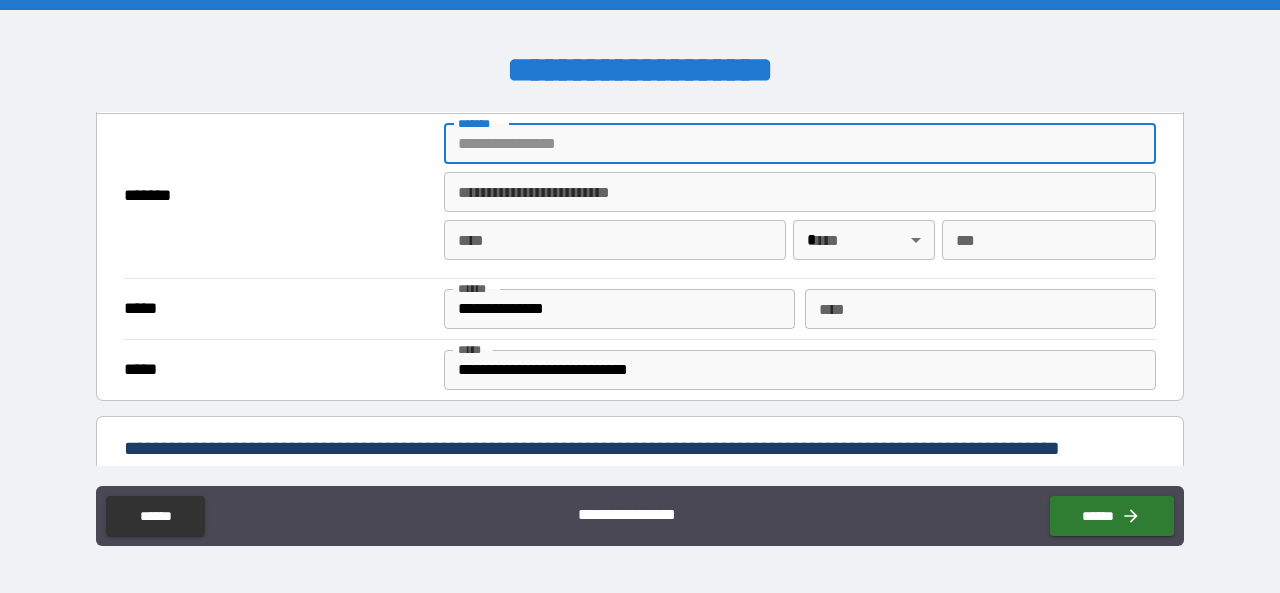 scroll, scrollTop: 500, scrollLeft: 0, axis: vertical 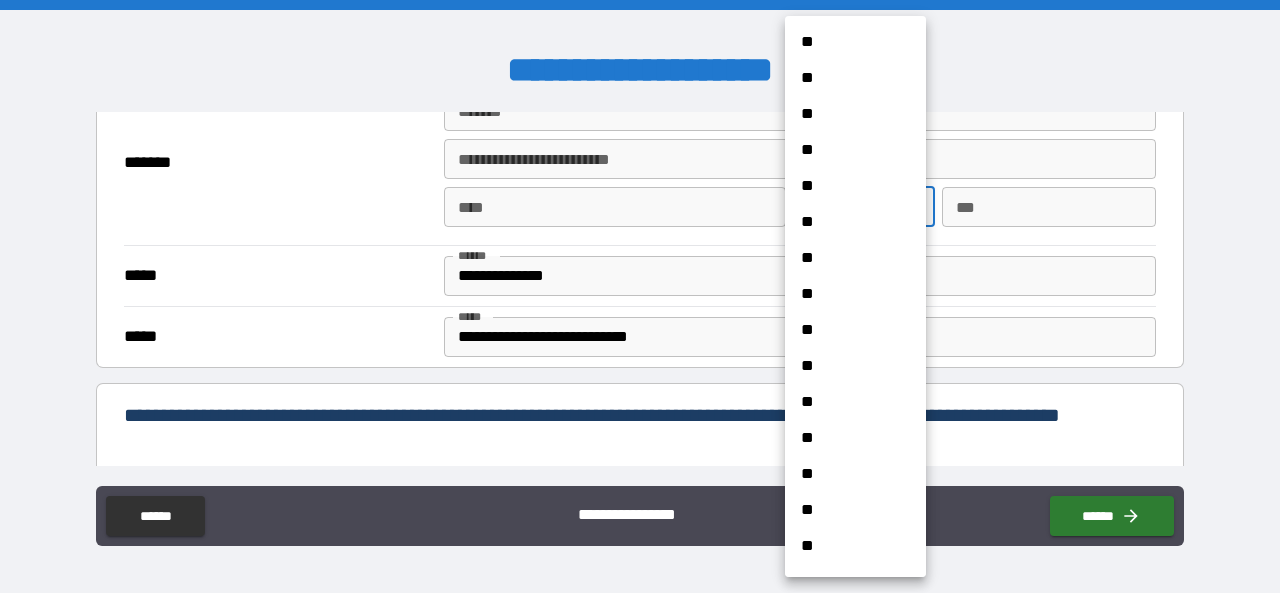 click on "**********" at bounding box center [640, 296] 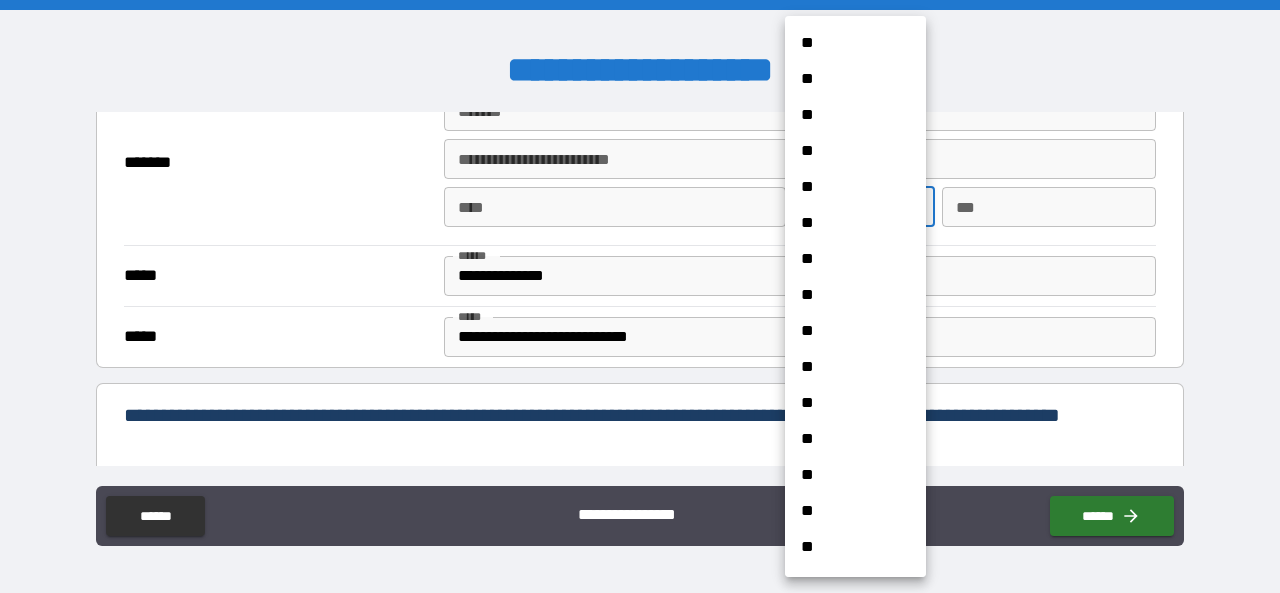 scroll, scrollTop: 1000, scrollLeft: 0, axis: vertical 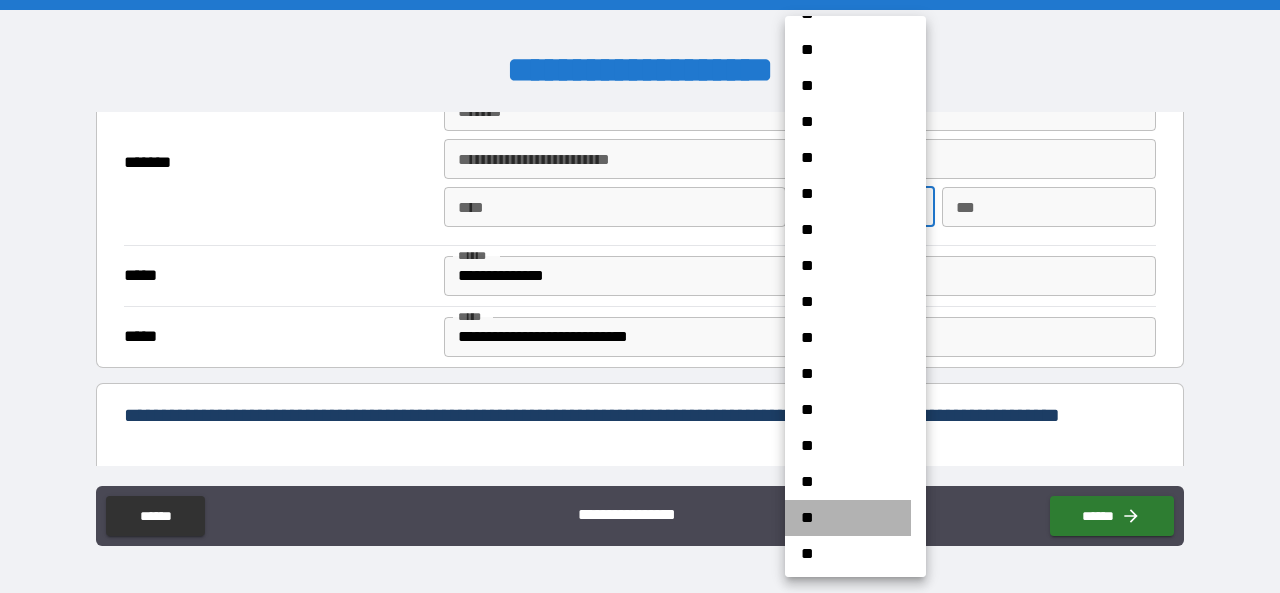 click on "**" at bounding box center (848, 518) 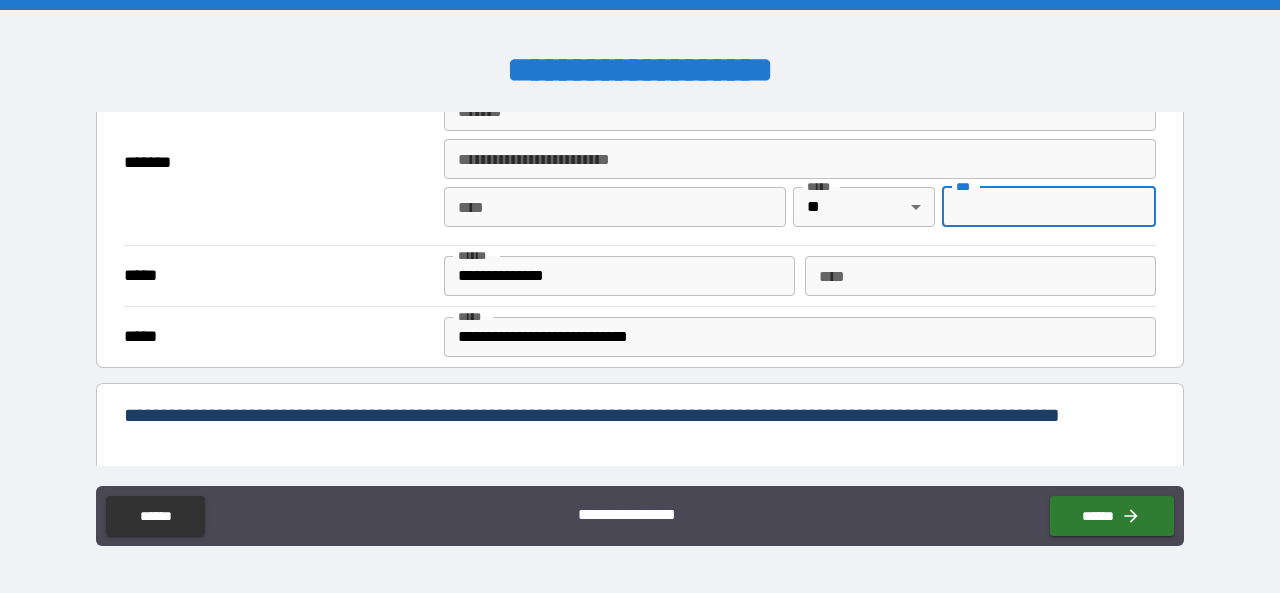 click on "***" at bounding box center (1049, 207) 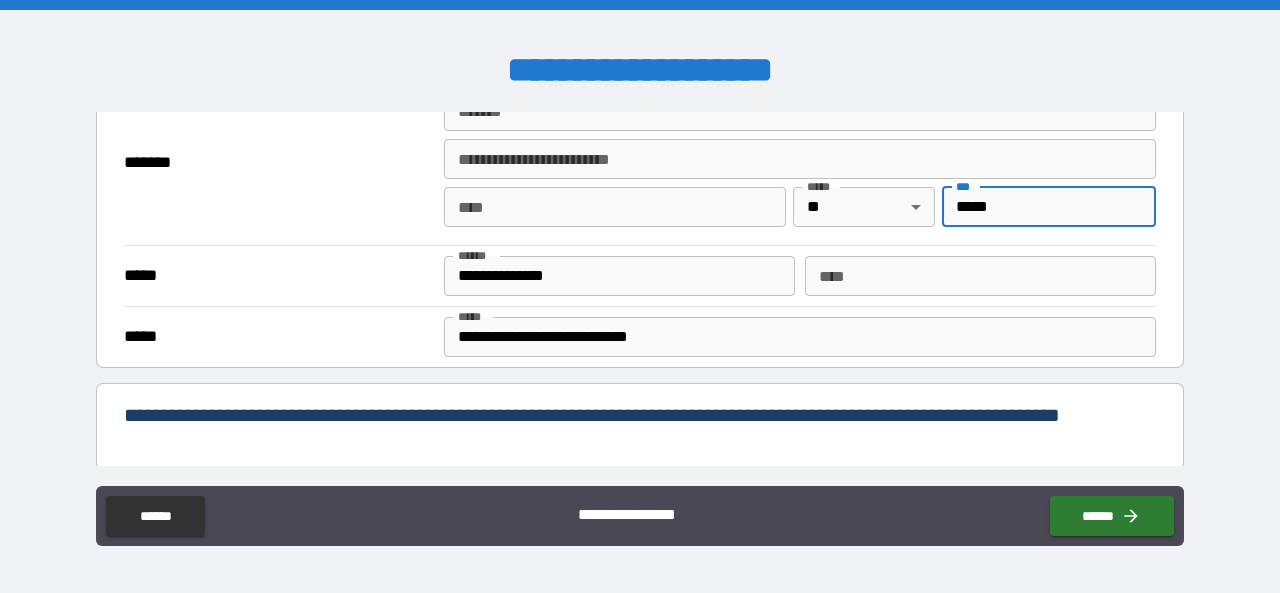 type on "*" 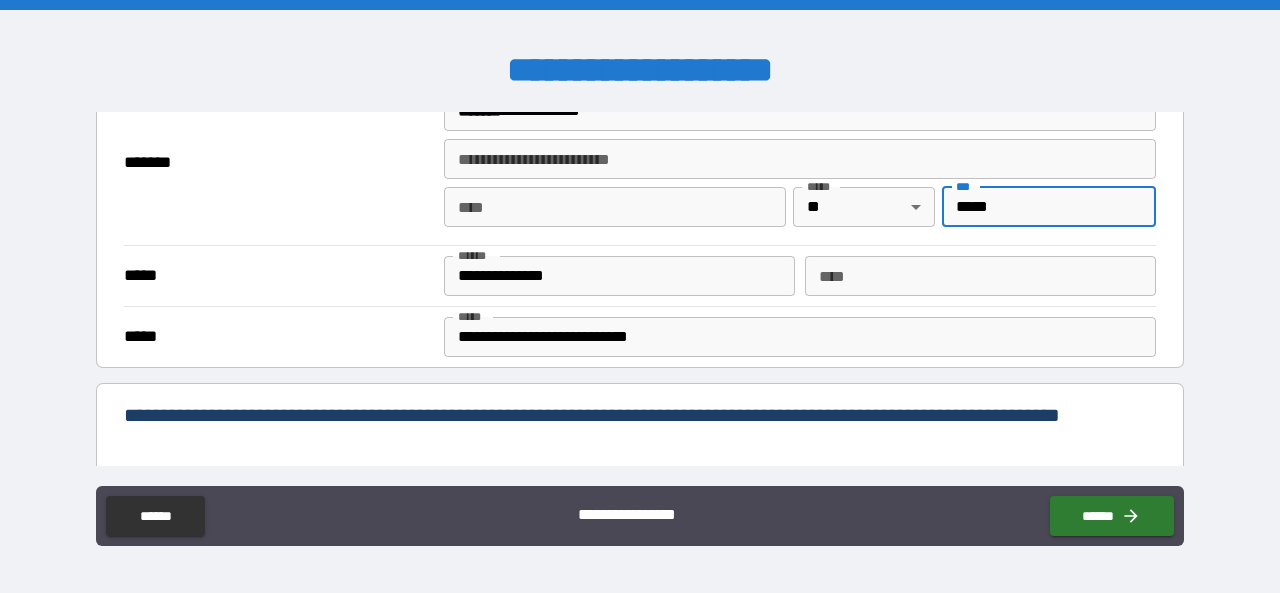 type on "***" 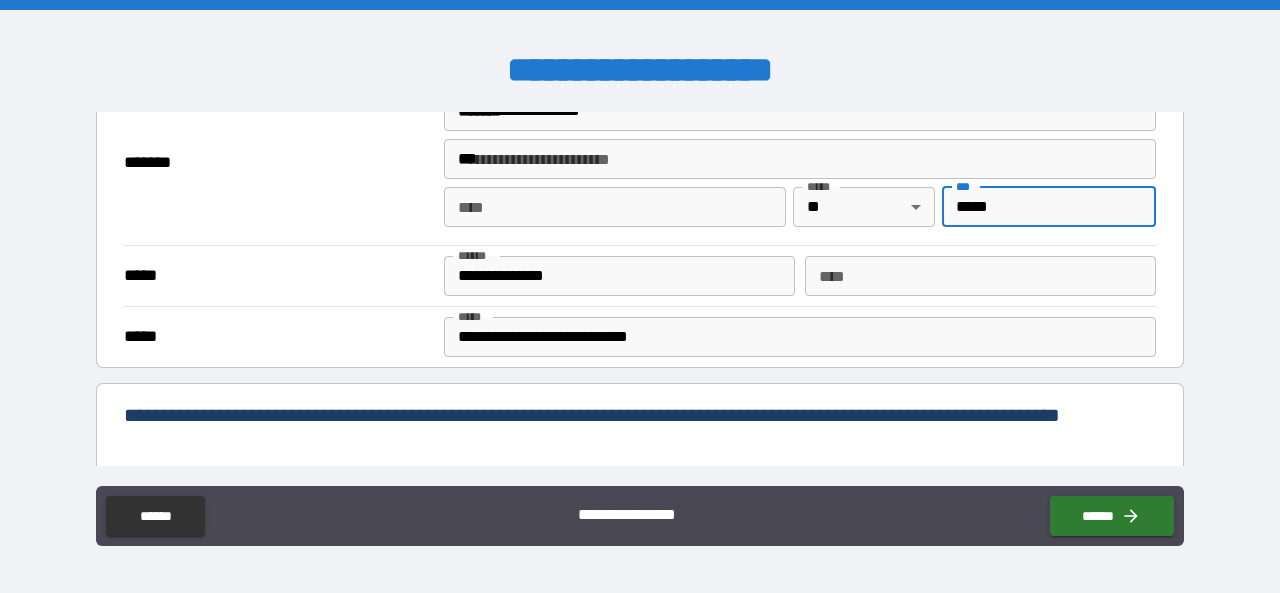 type on "**********" 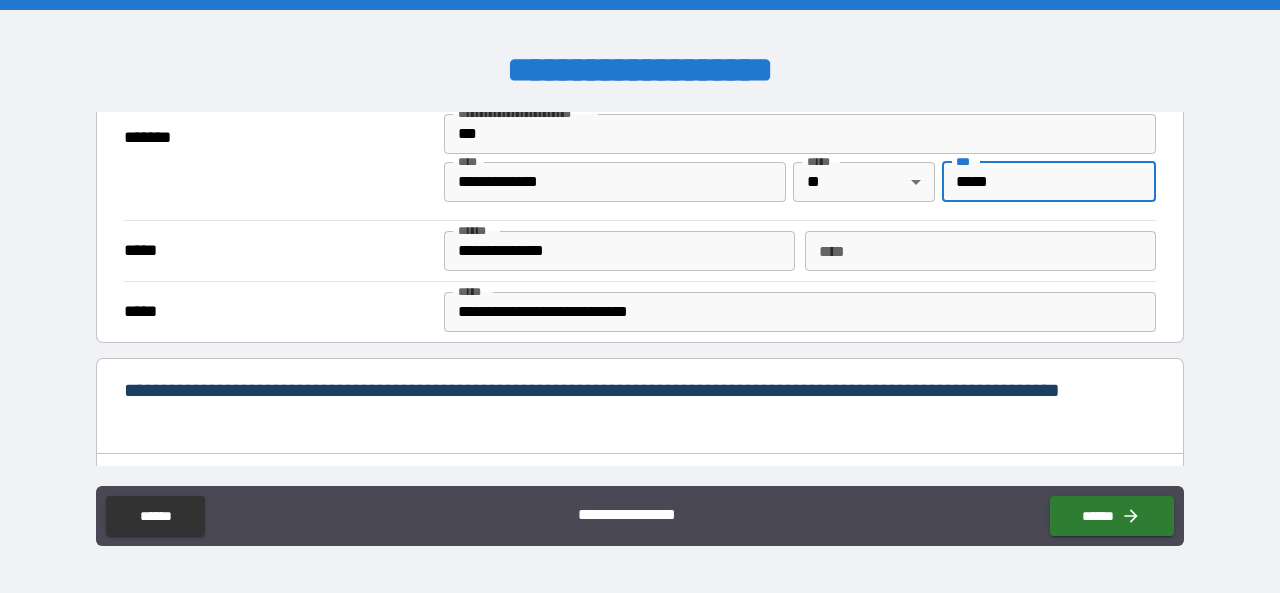 scroll, scrollTop: 600, scrollLeft: 0, axis: vertical 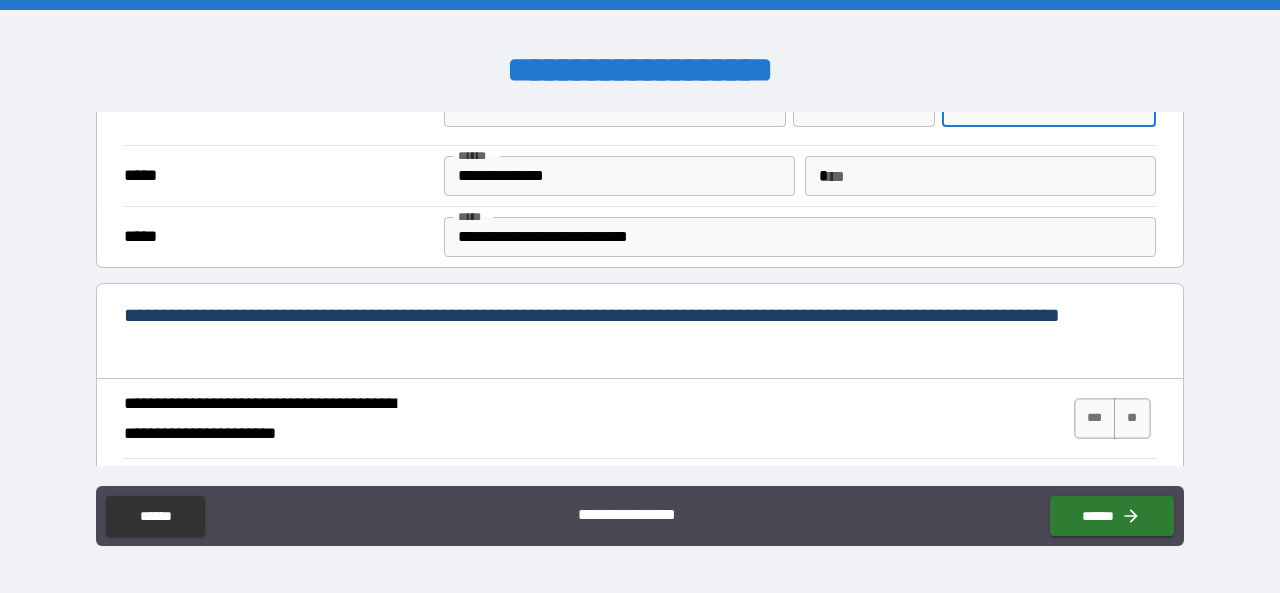 click on "*" at bounding box center [980, 176] 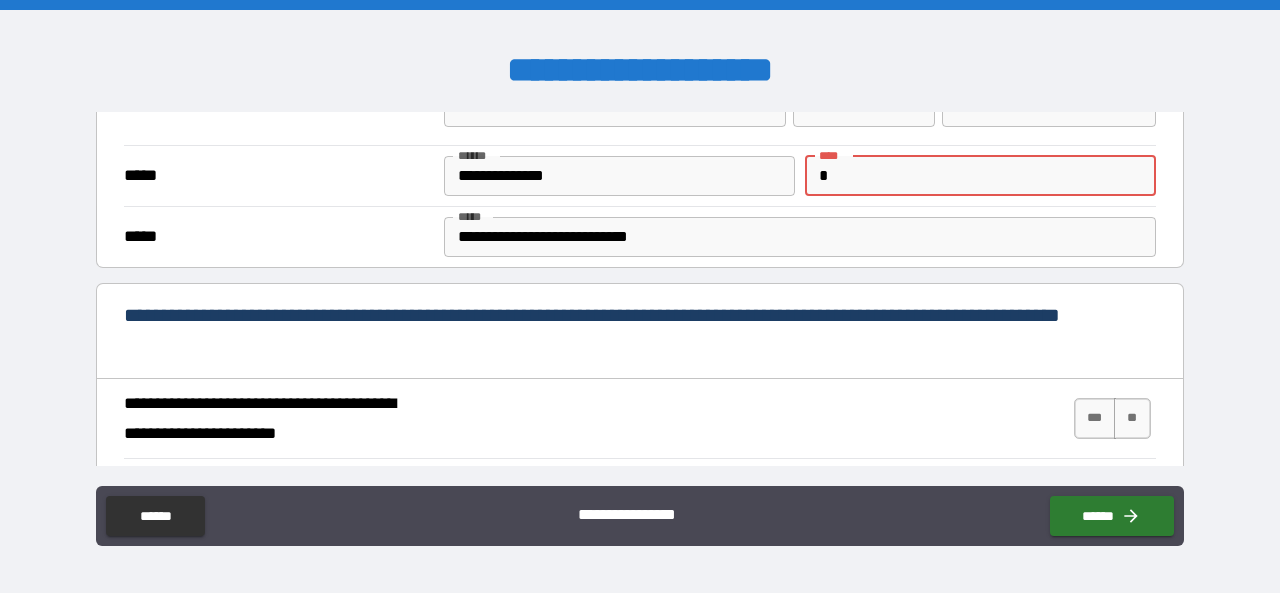 click on "*" at bounding box center [980, 176] 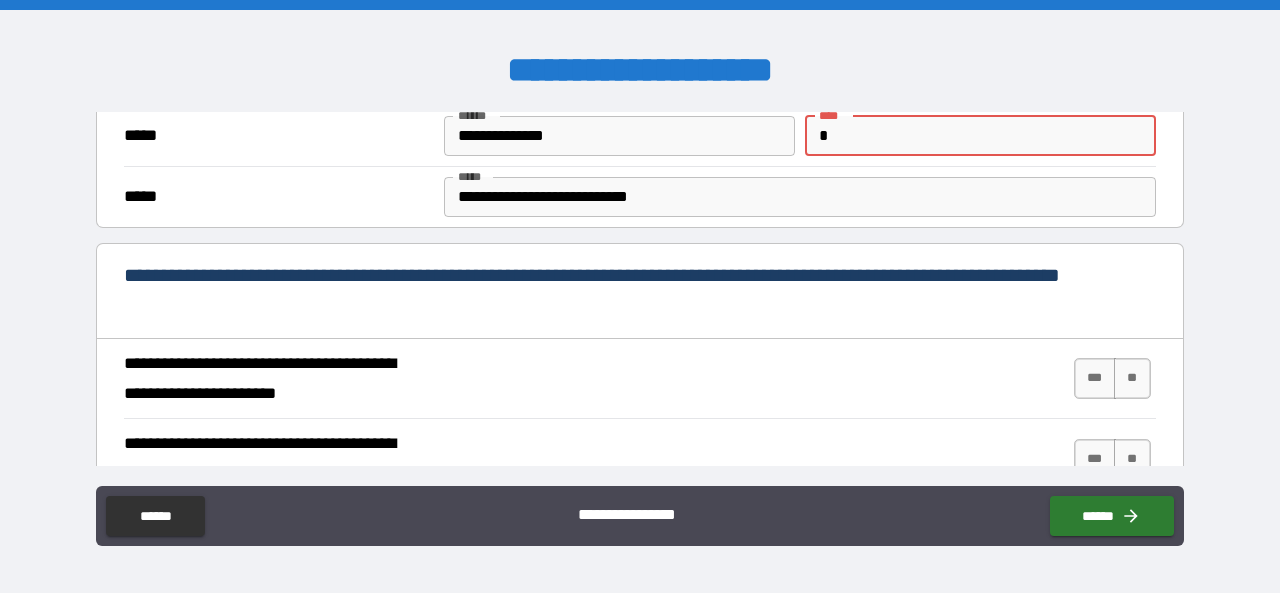 scroll, scrollTop: 700, scrollLeft: 0, axis: vertical 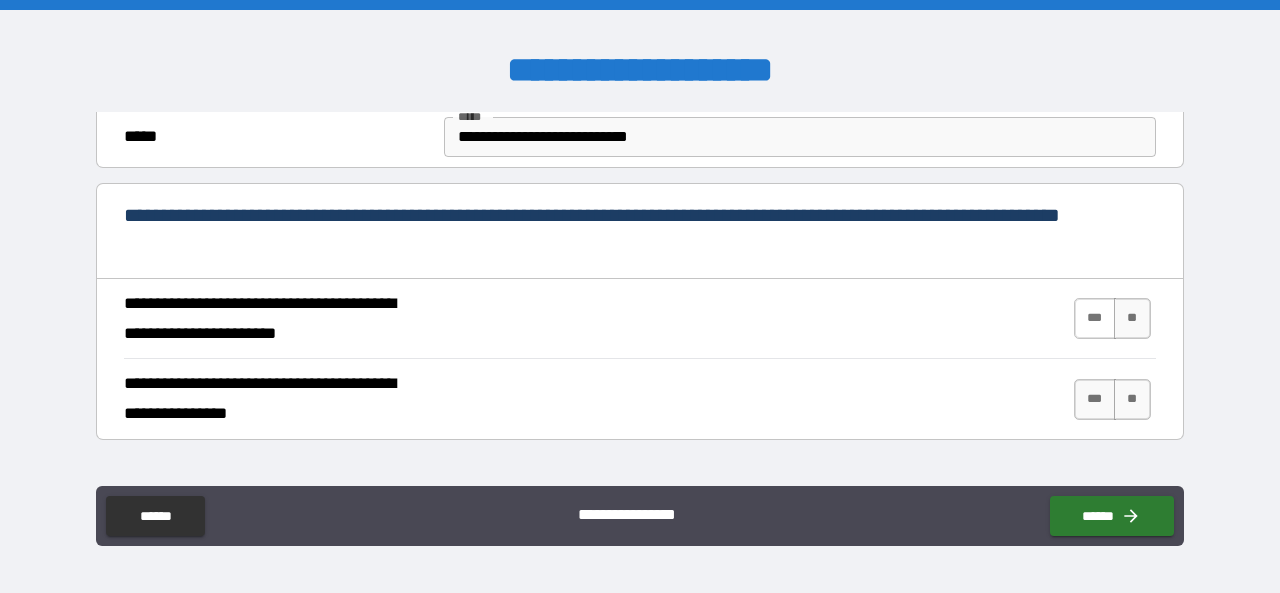 type 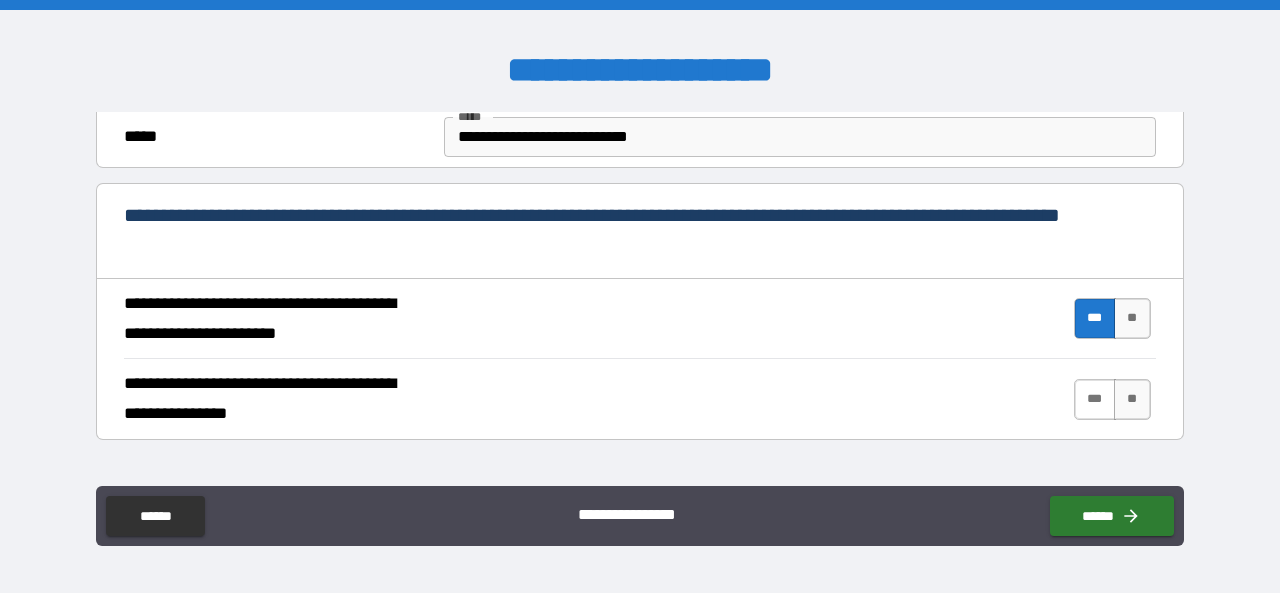 click on "***" at bounding box center (1095, 399) 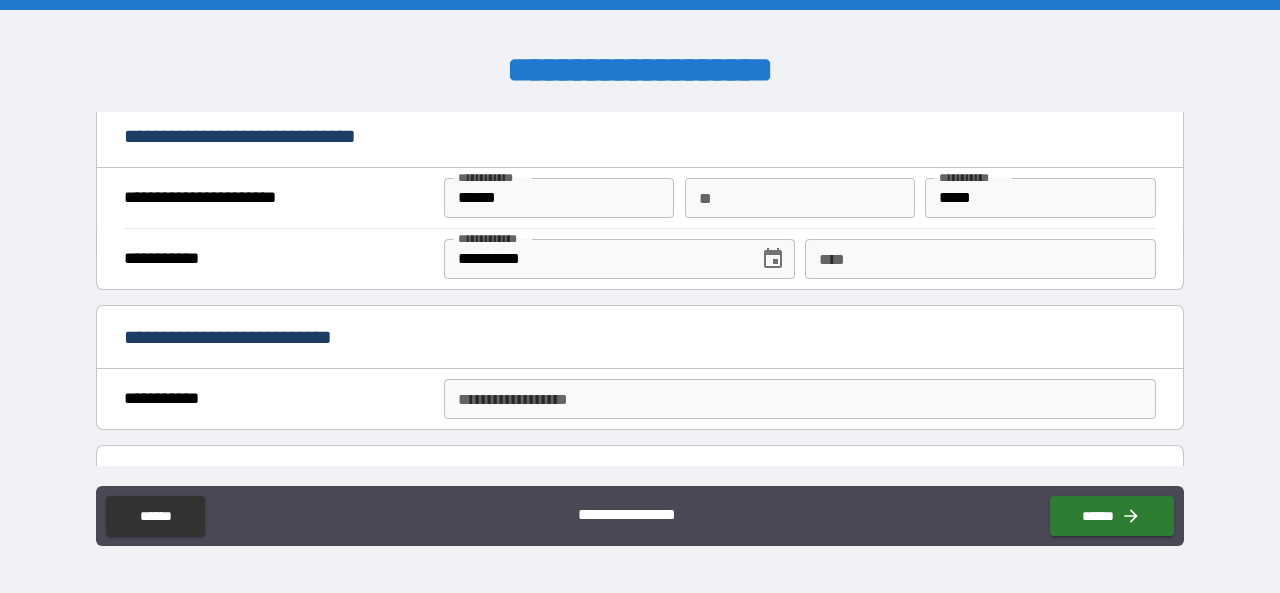 scroll, scrollTop: 1300, scrollLeft: 0, axis: vertical 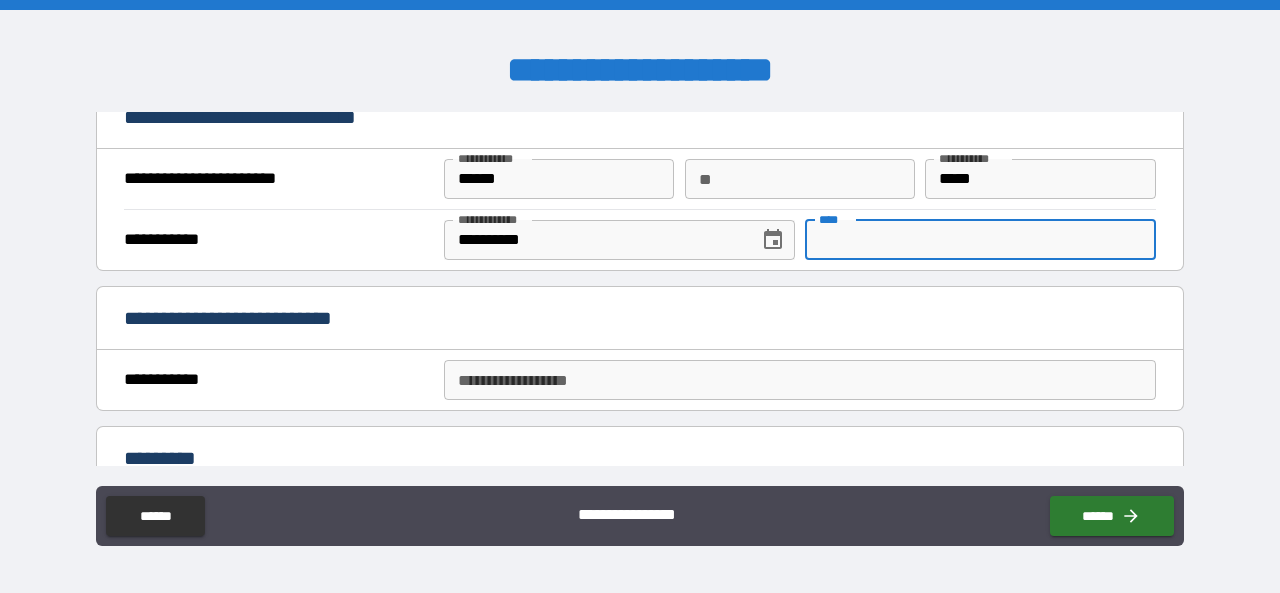 click on "****" at bounding box center [980, 240] 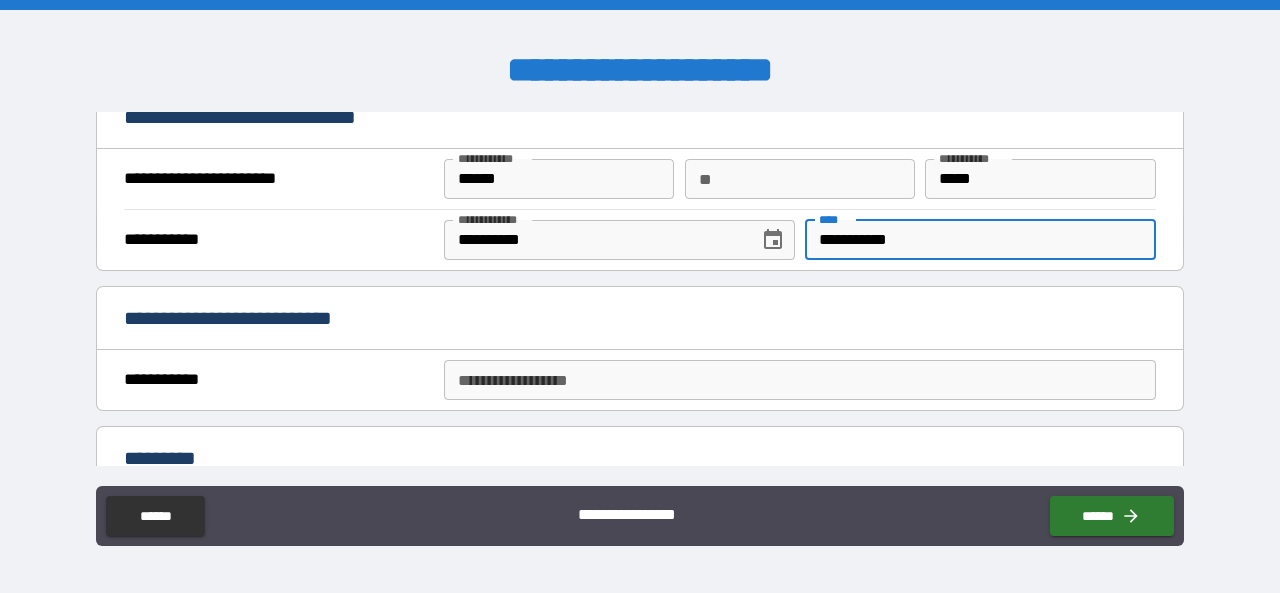 type on "**********" 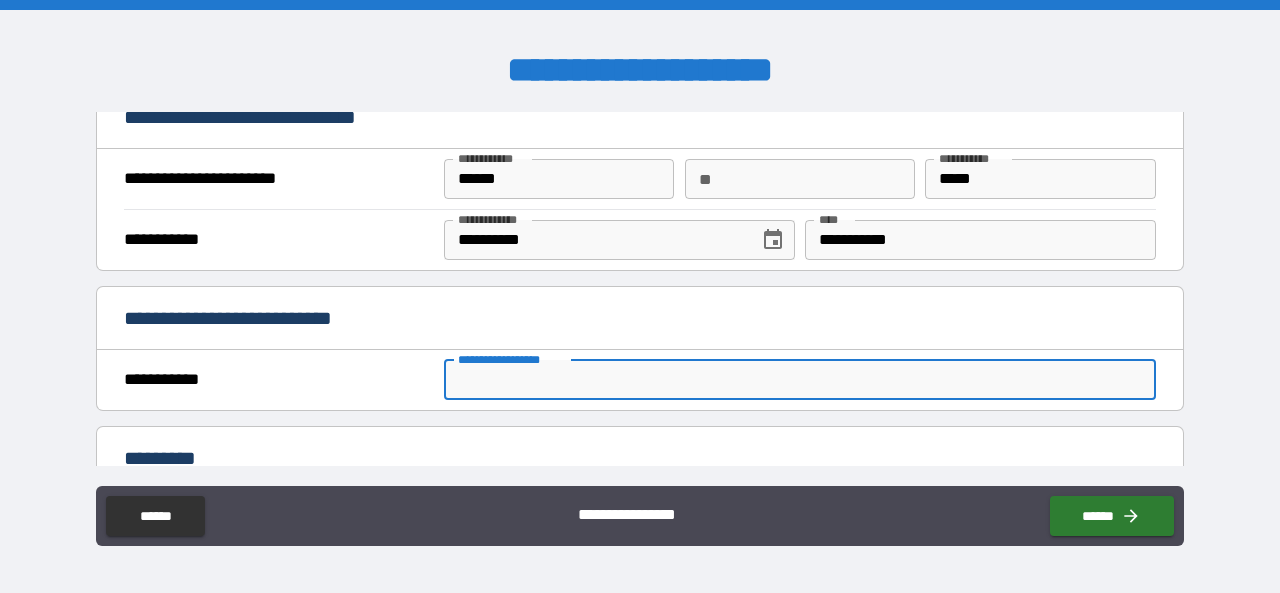 type on "*" 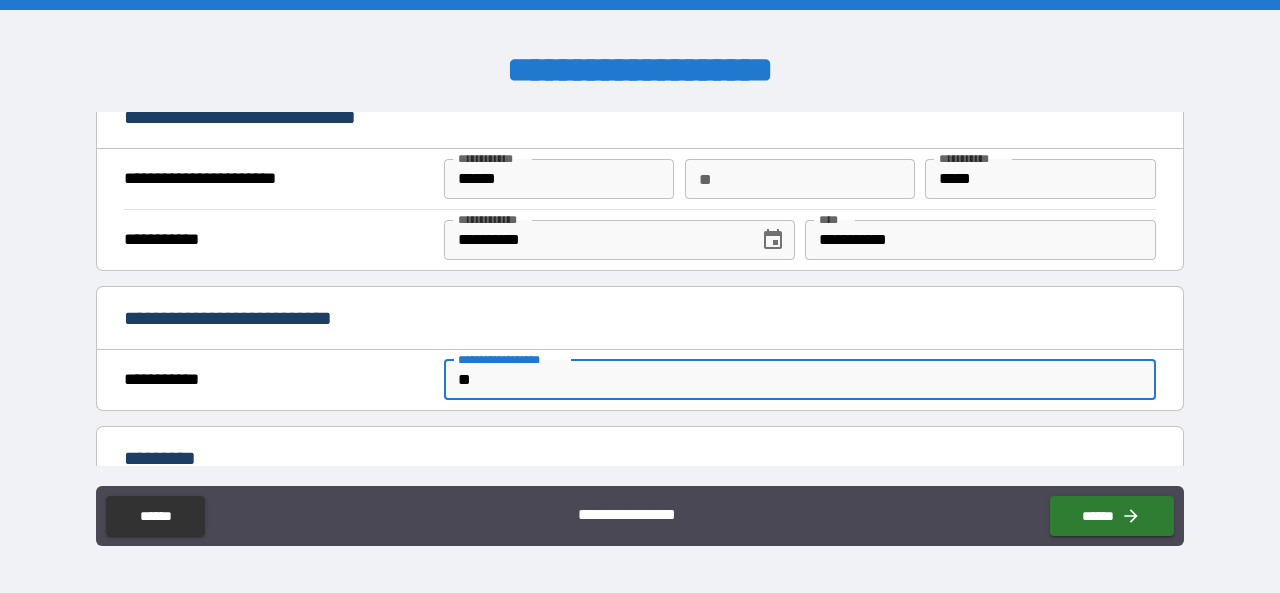type on "*" 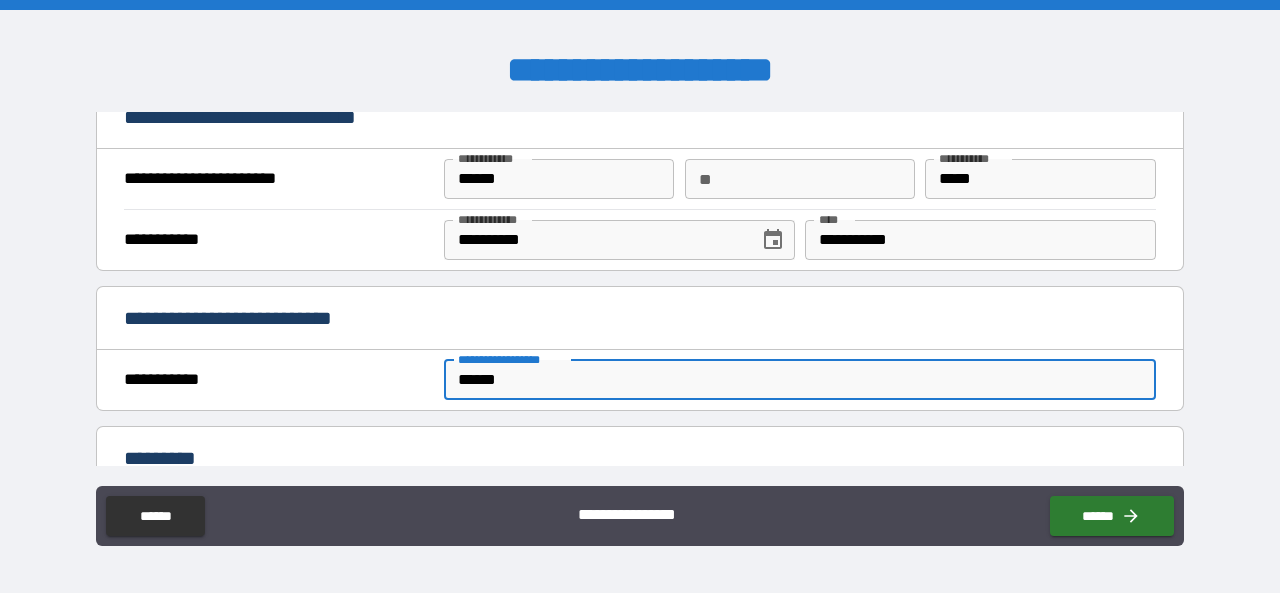 type on "******" 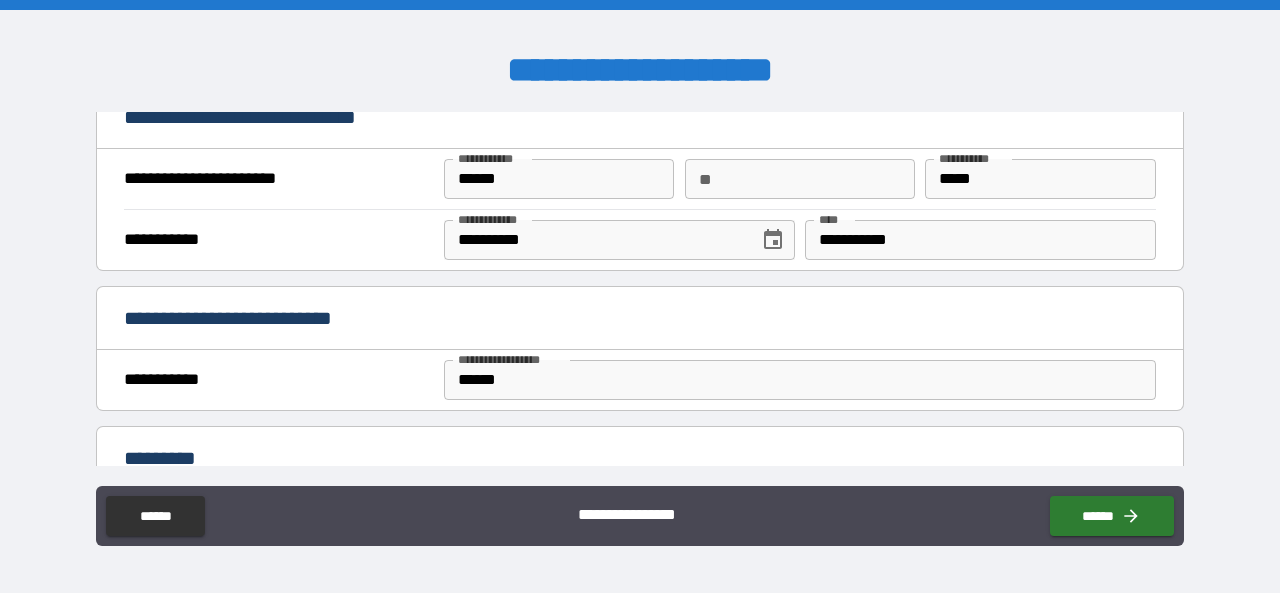 click on "**********" at bounding box center (640, 518) 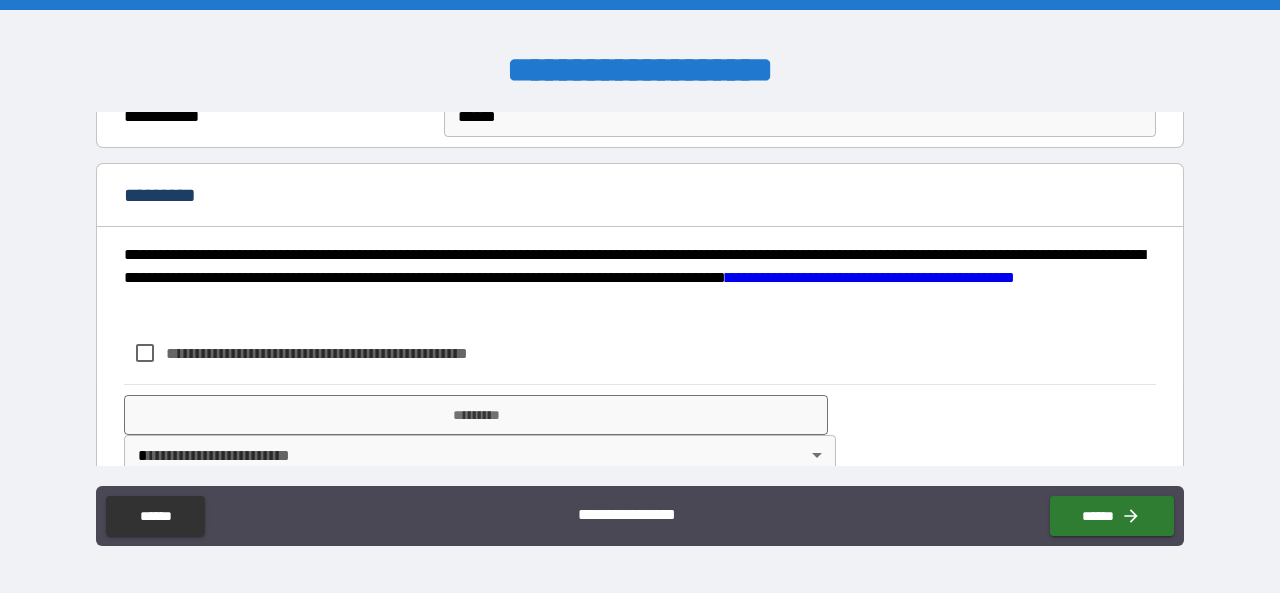 scroll, scrollTop: 1603, scrollLeft: 0, axis: vertical 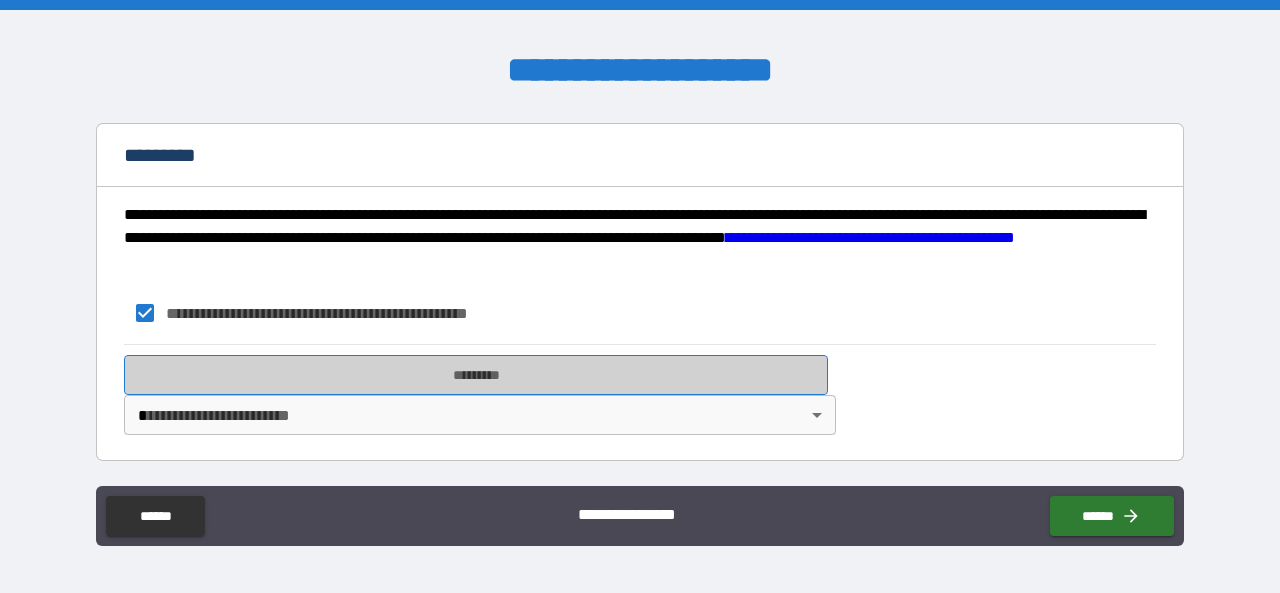 click on "*********" at bounding box center (476, 375) 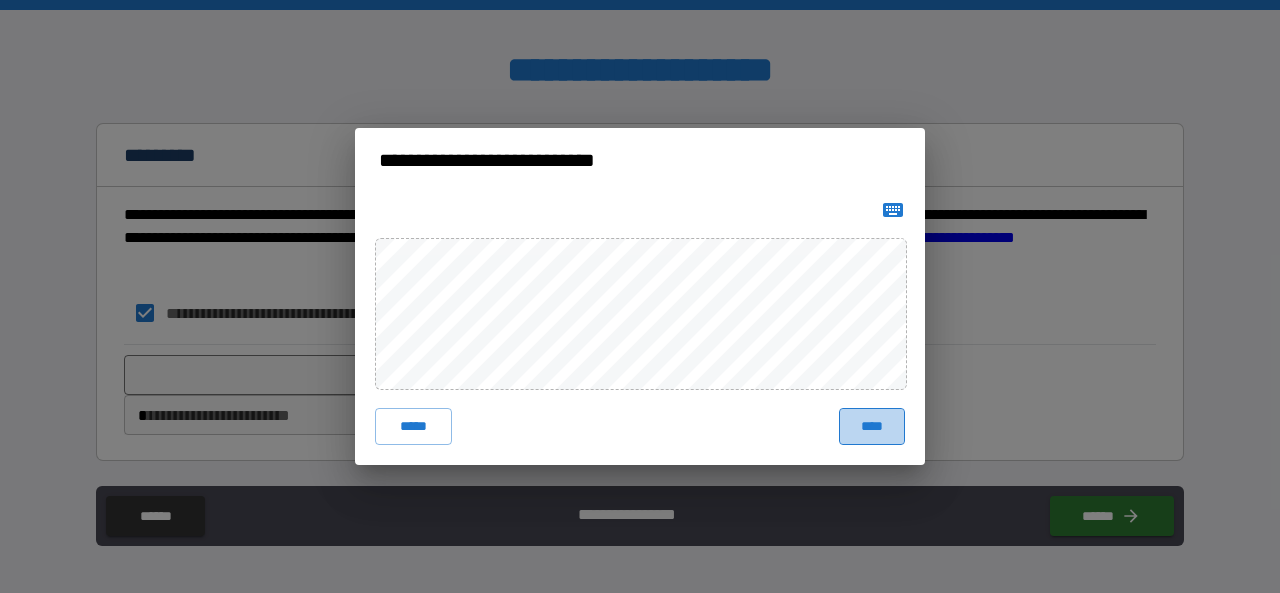 click on "****" at bounding box center [872, 426] 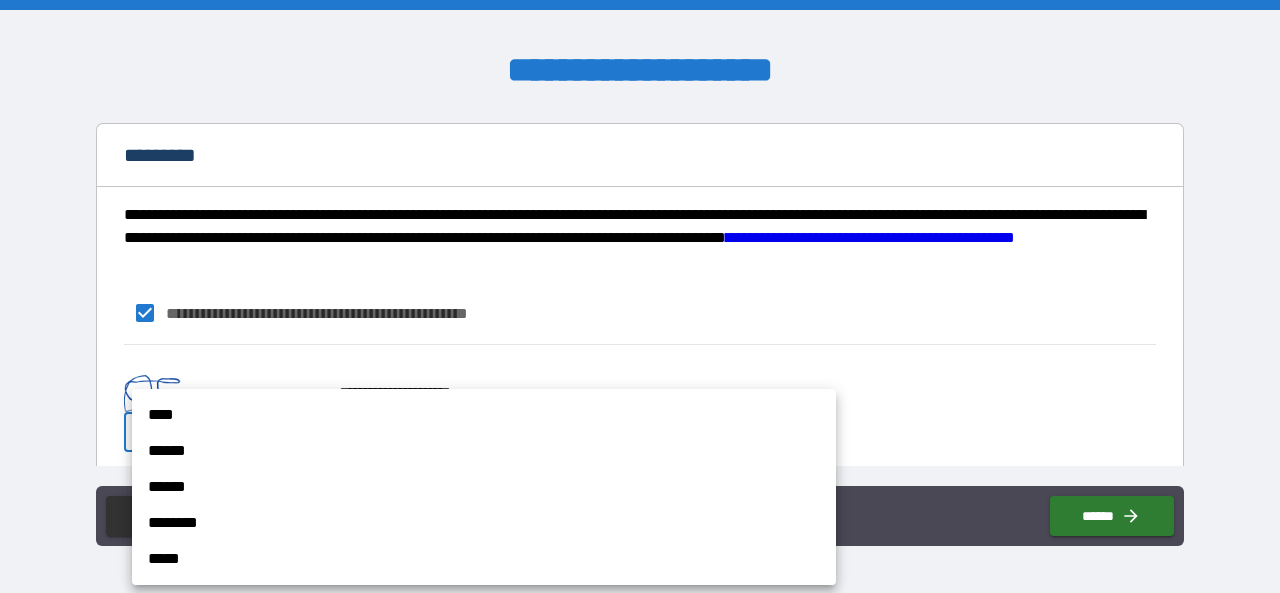 click on "**********" at bounding box center (640, 296) 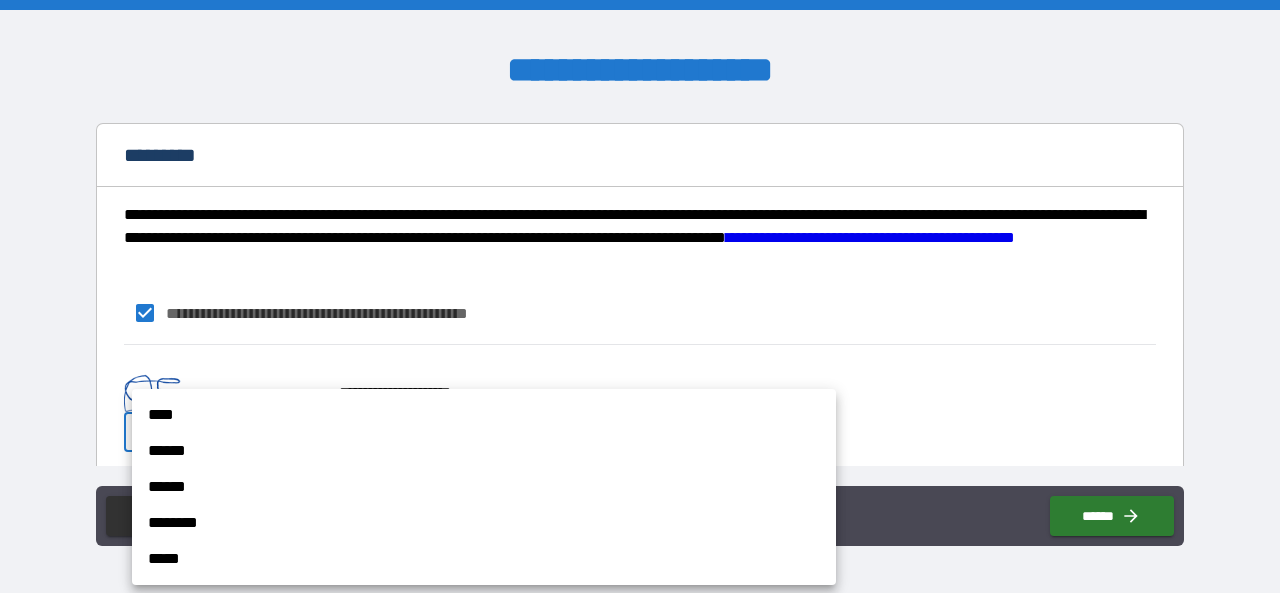 click on "****" at bounding box center (484, 415) 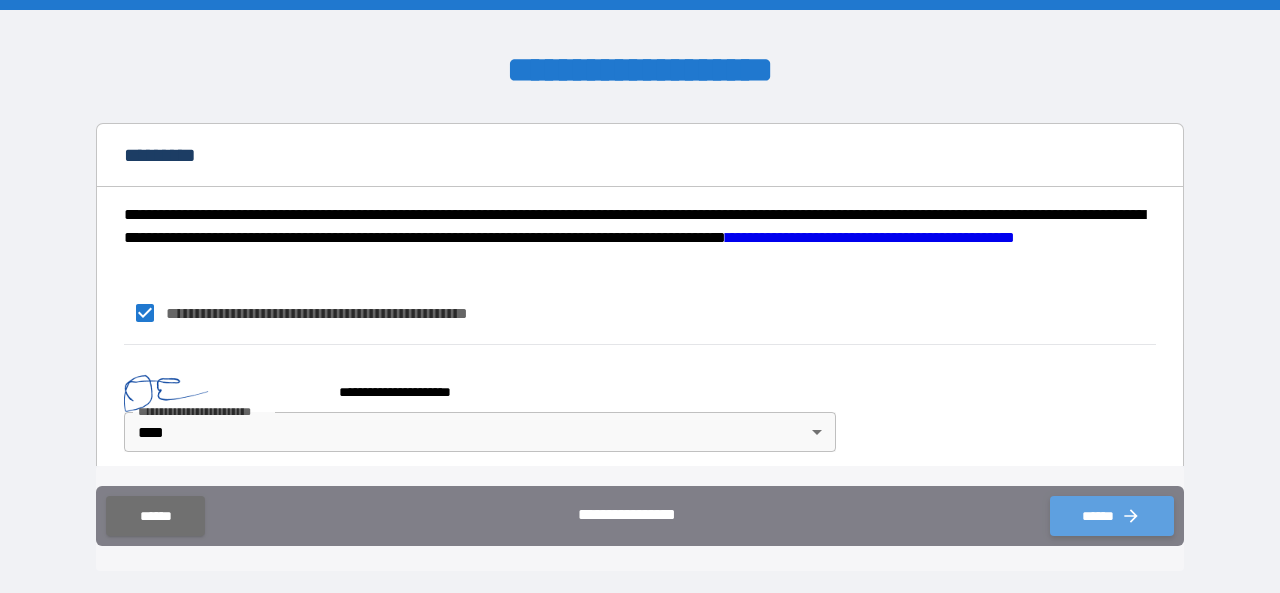 click on "******" at bounding box center [1112, 516] 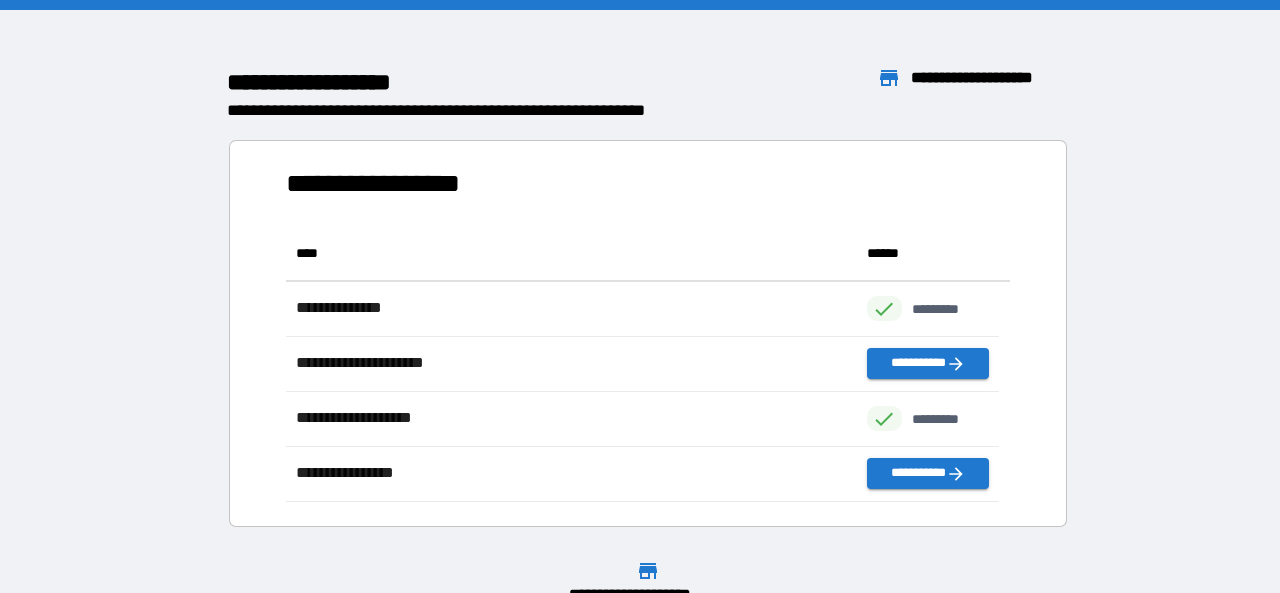 scroll, scrollTop: 16, scrollLeft: 16, axis: both 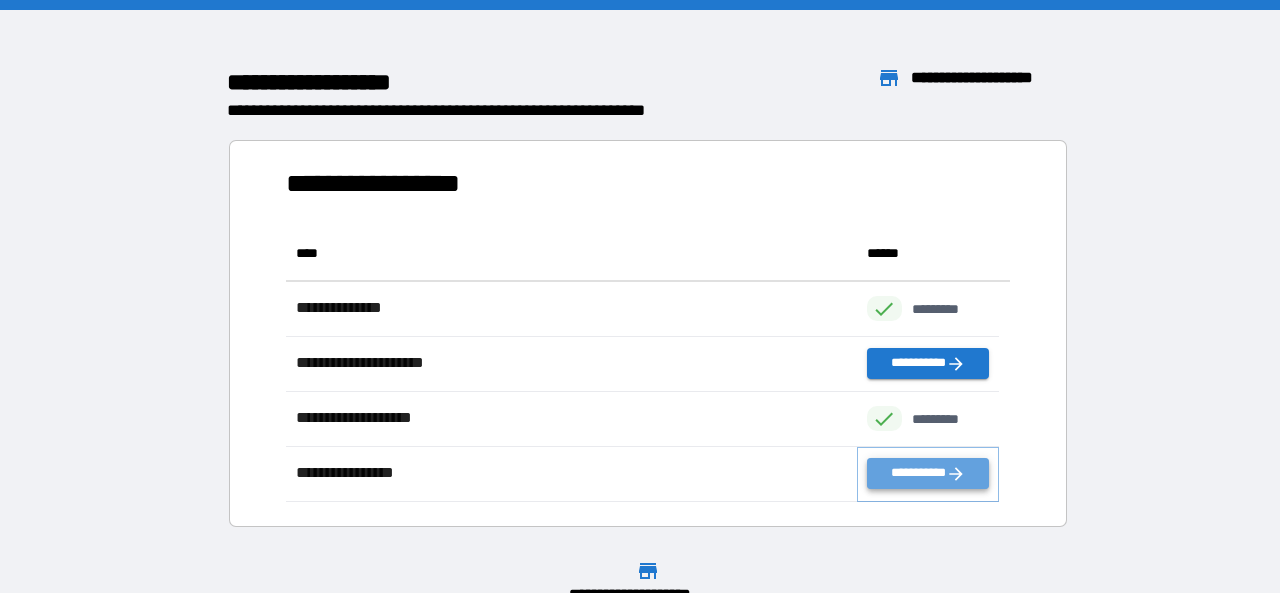 click on "**********" at bounding box center (928, 473) 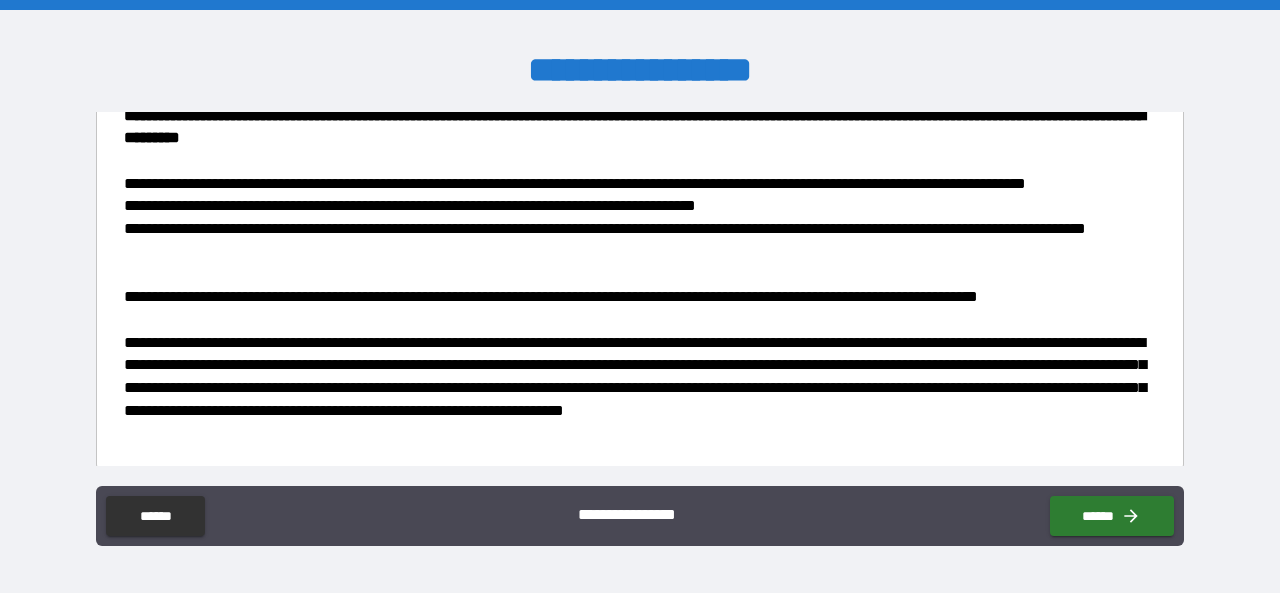 scroll, scrollTop: 258, scrollLeft: 0, axis: vertical 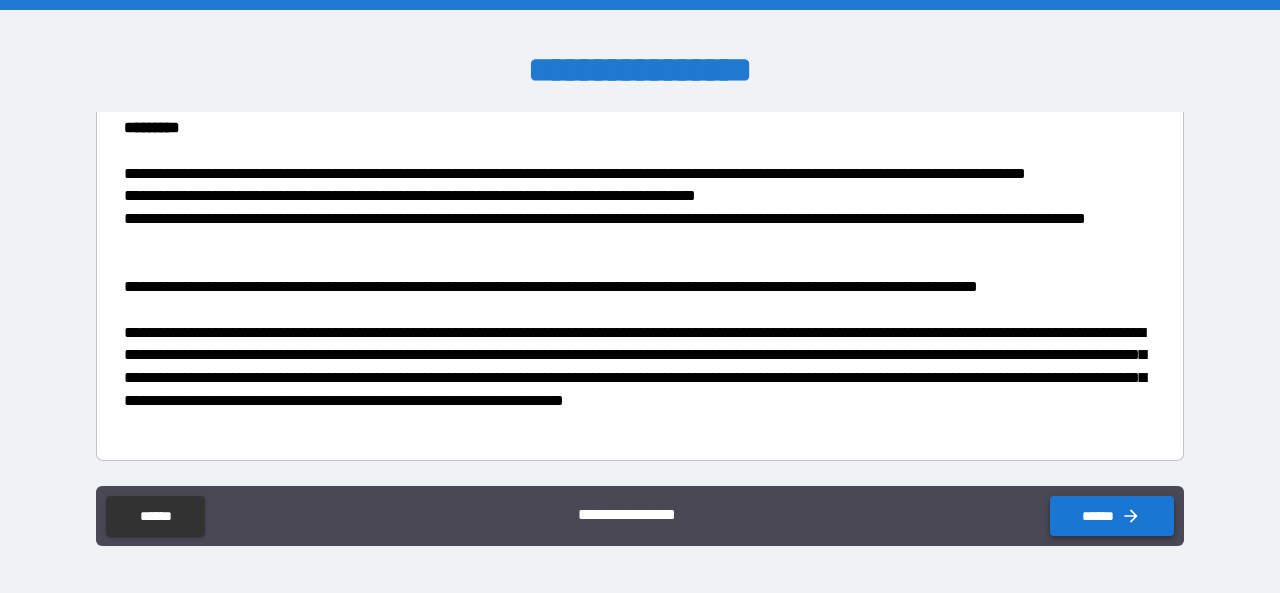 click on "******" at bounding box center (1112, 516) 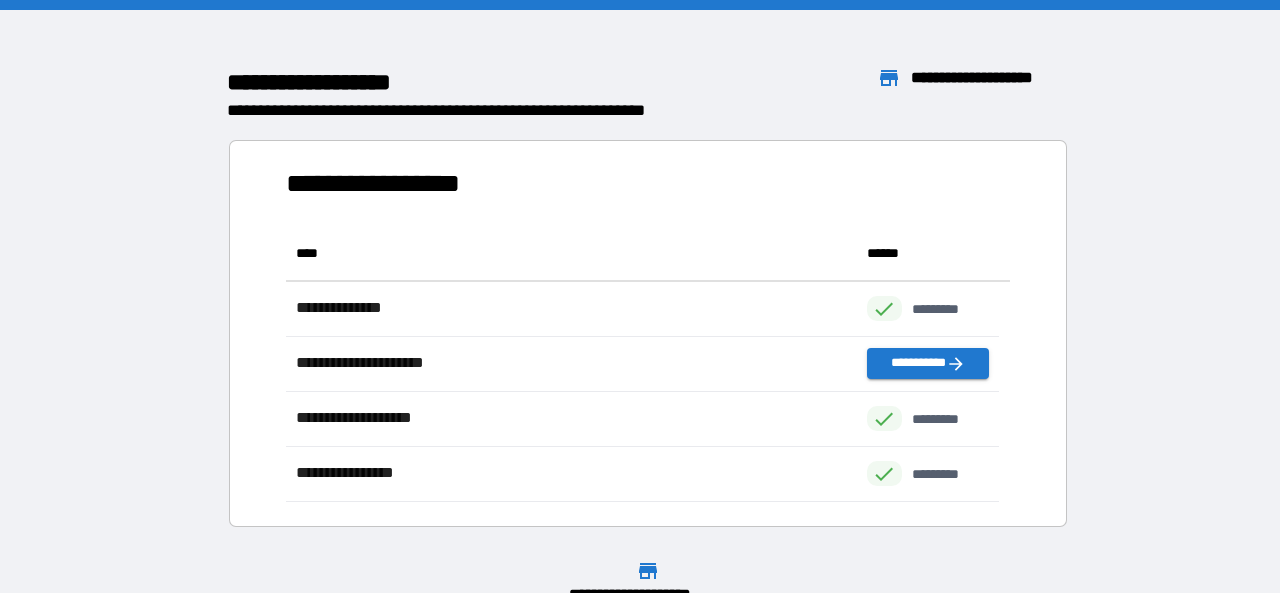 scroll, scrollTop: 16, scrollLeft: 16, axis: both 